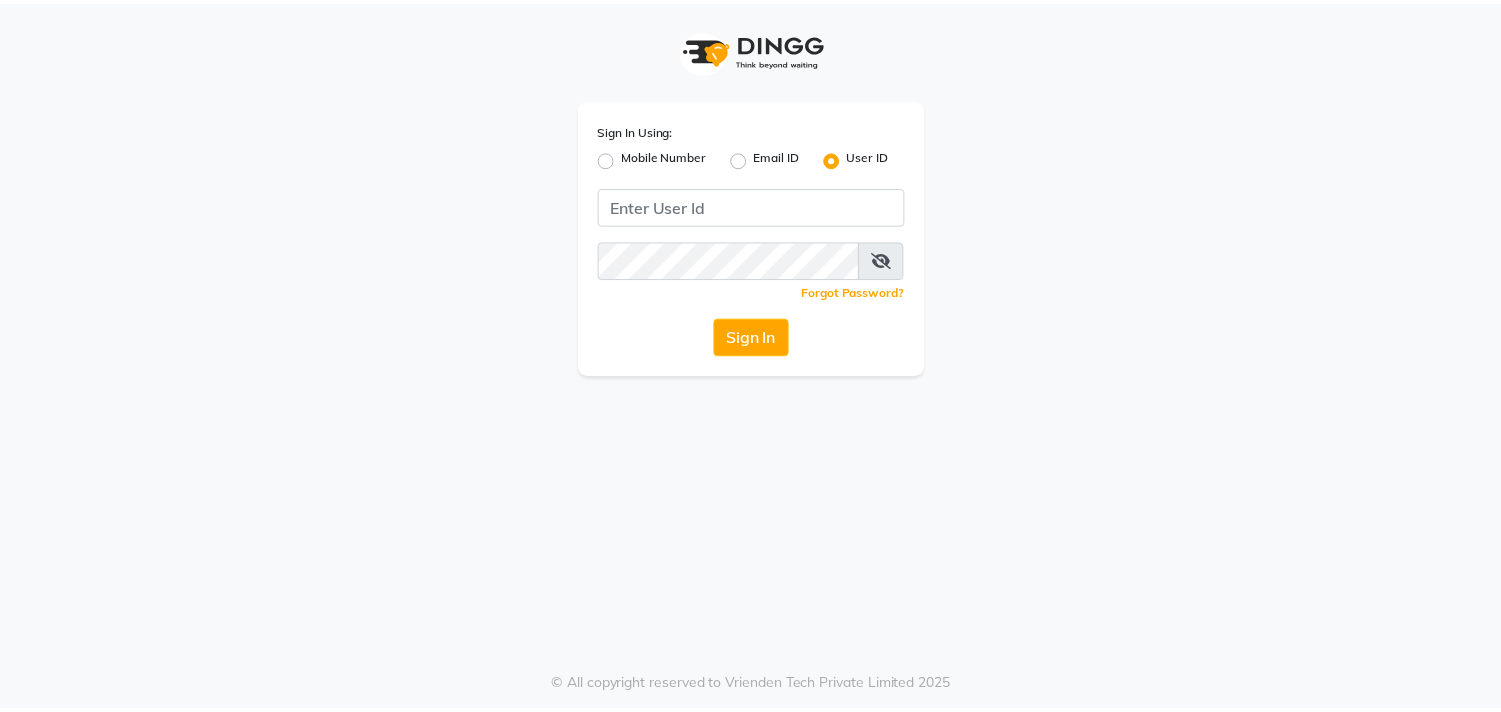 scroll, scrollTop: 0, scrollLeft: 0, axis: both 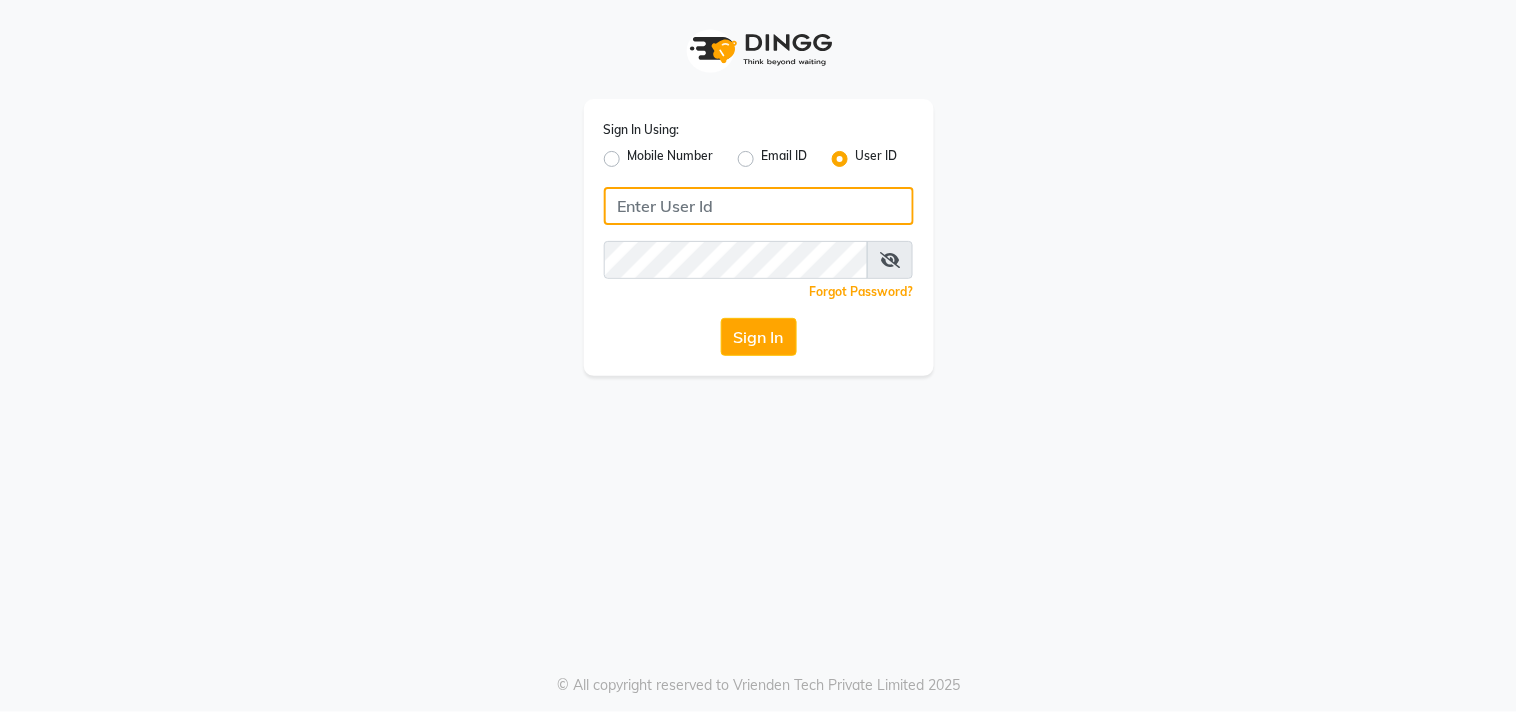 click 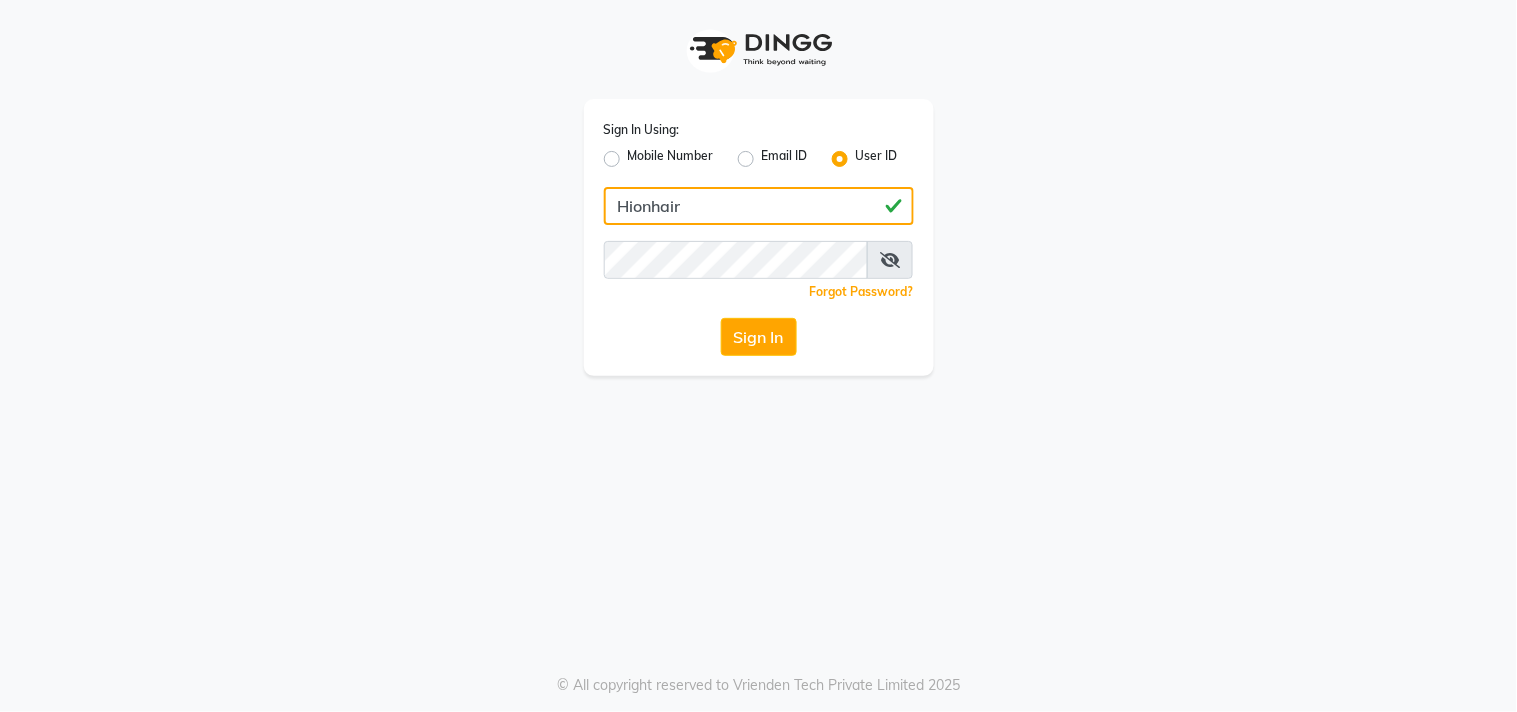 type on "Hionhair" 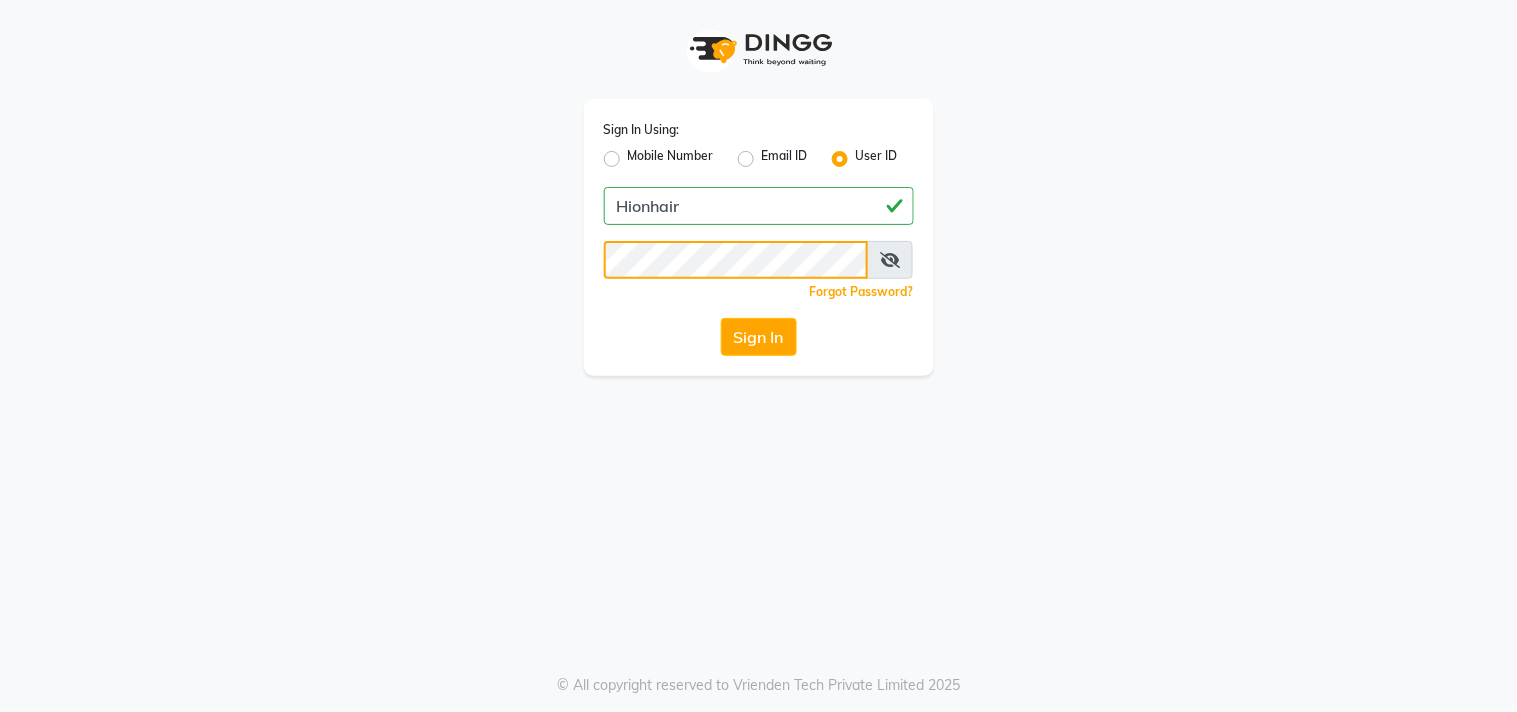 click on "Sign In" 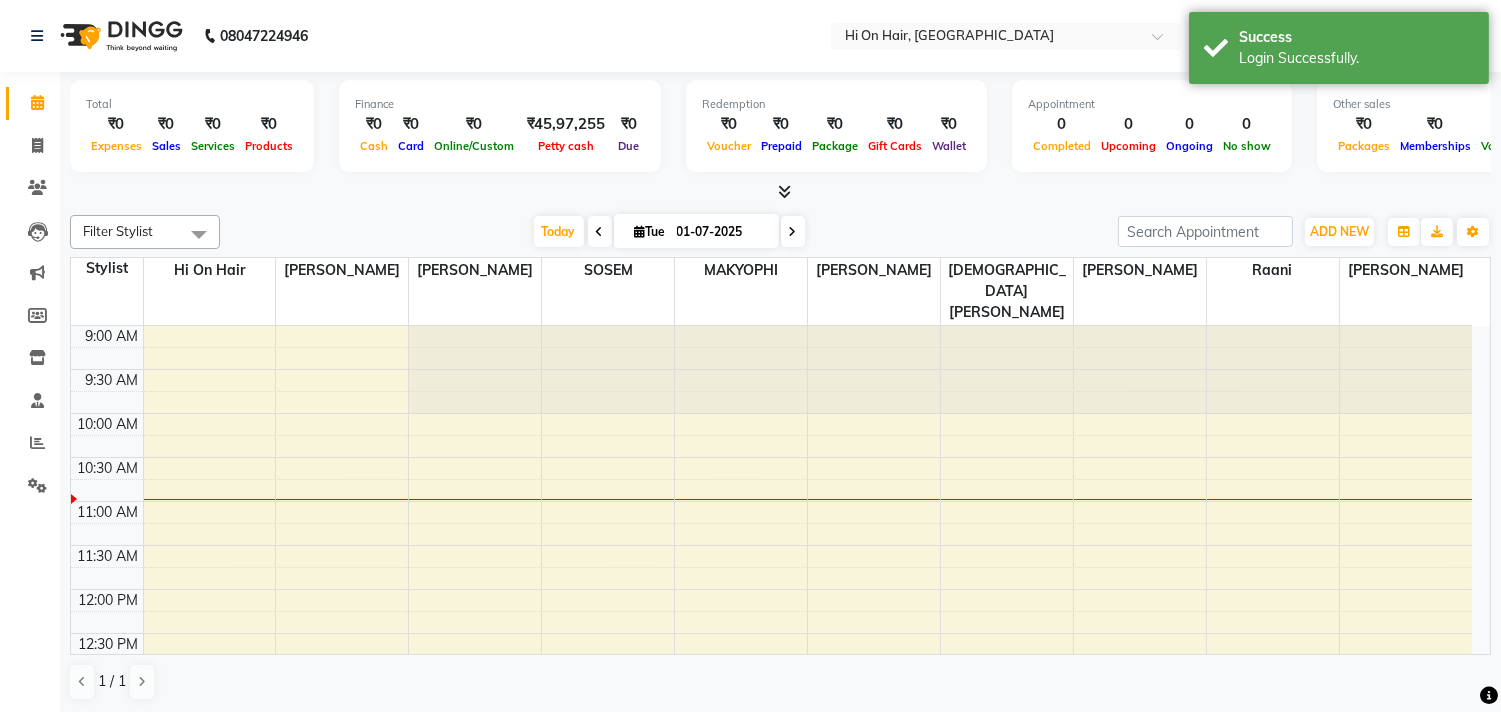 scroll, scrollTop: 88, scrollLeft: 0, axis: vertical 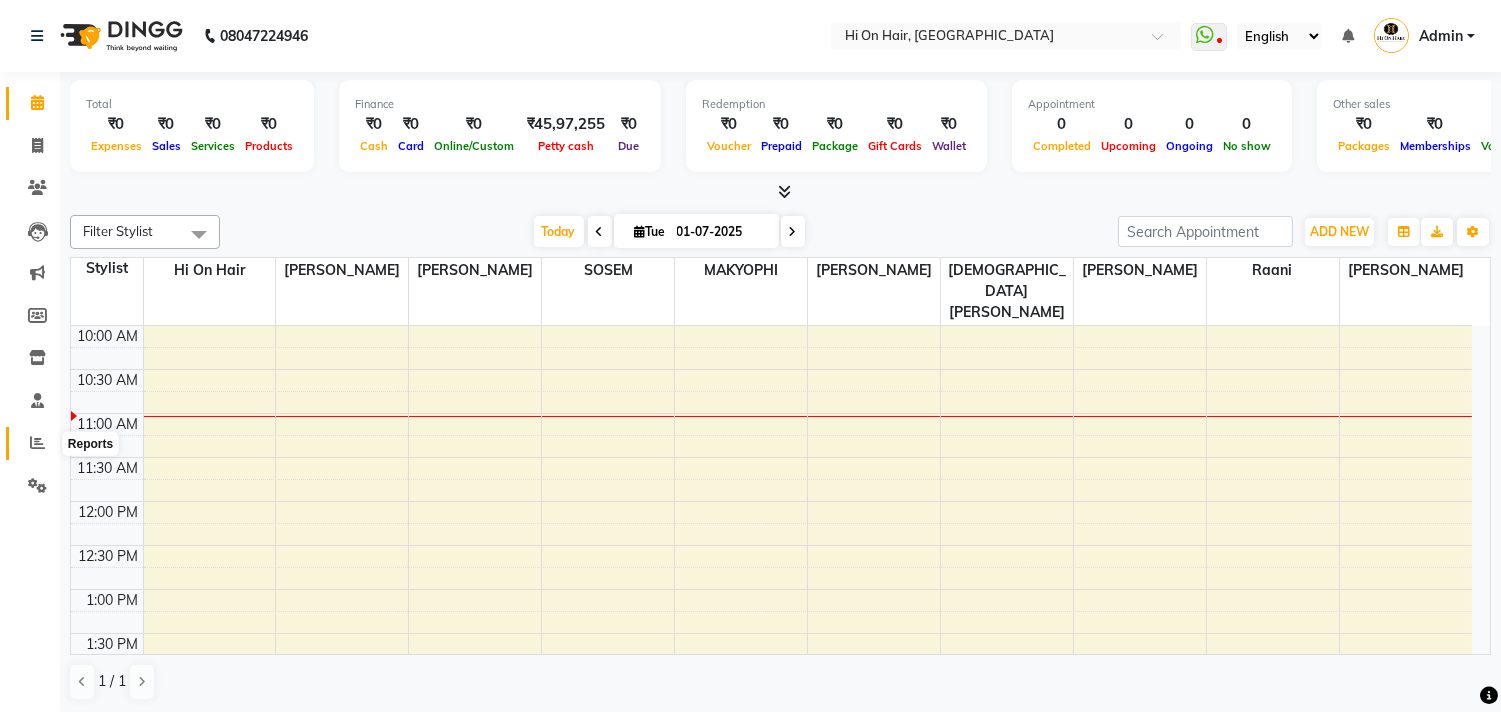 click 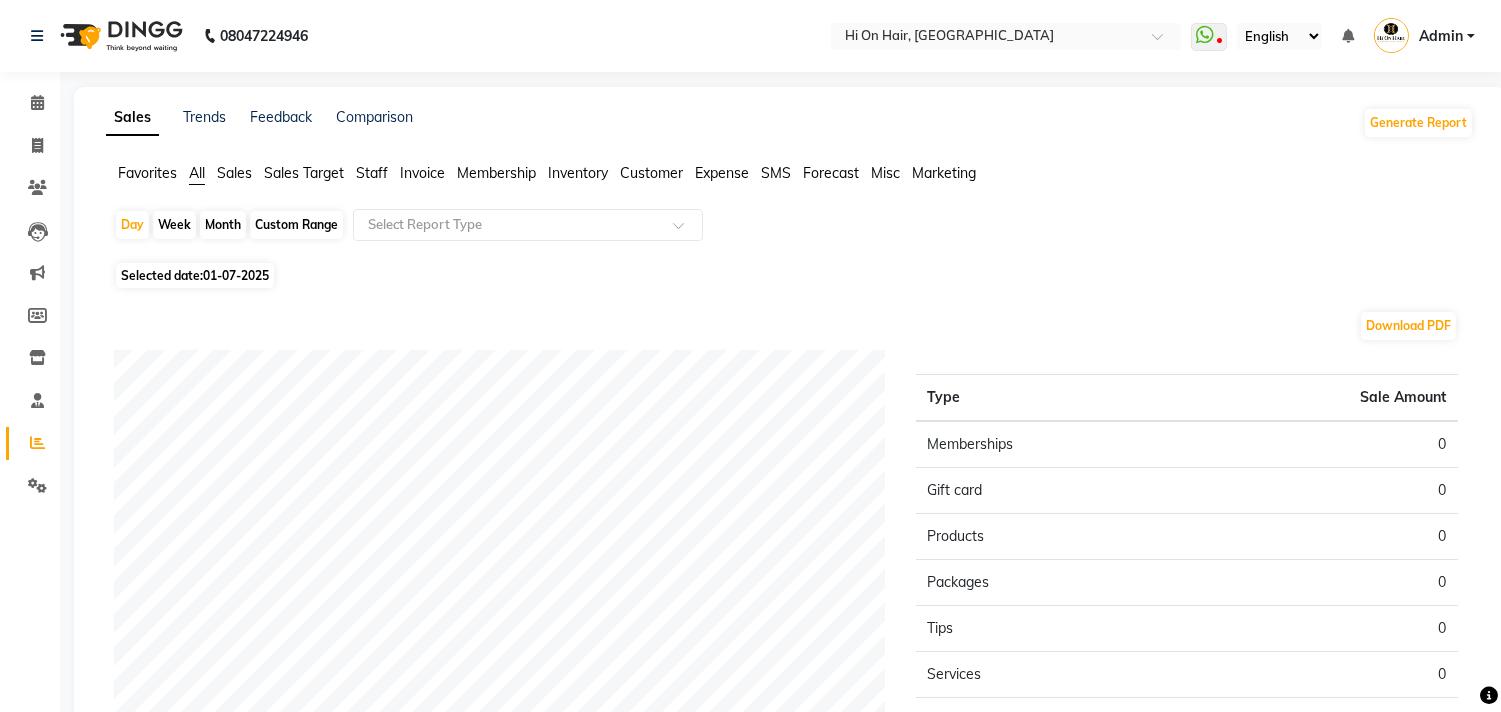click on "Month" 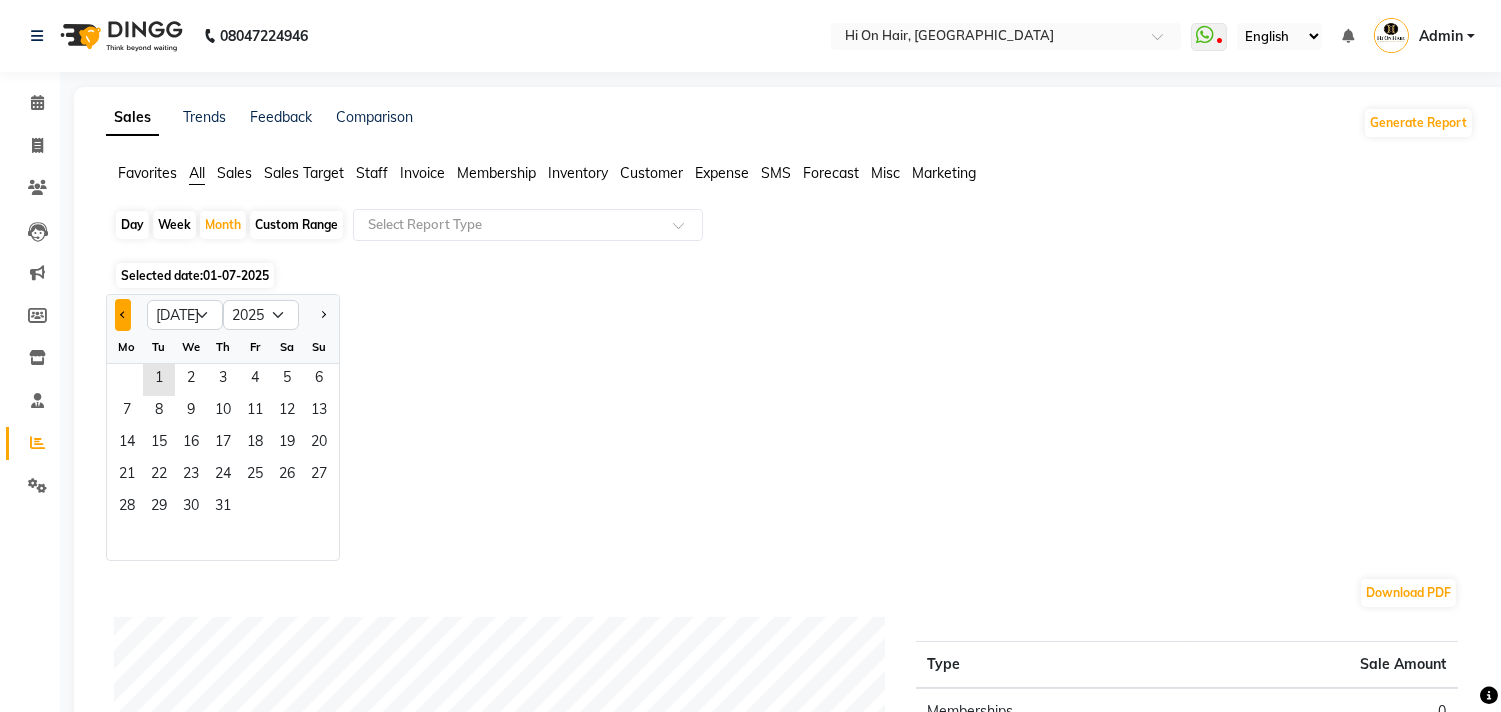 click 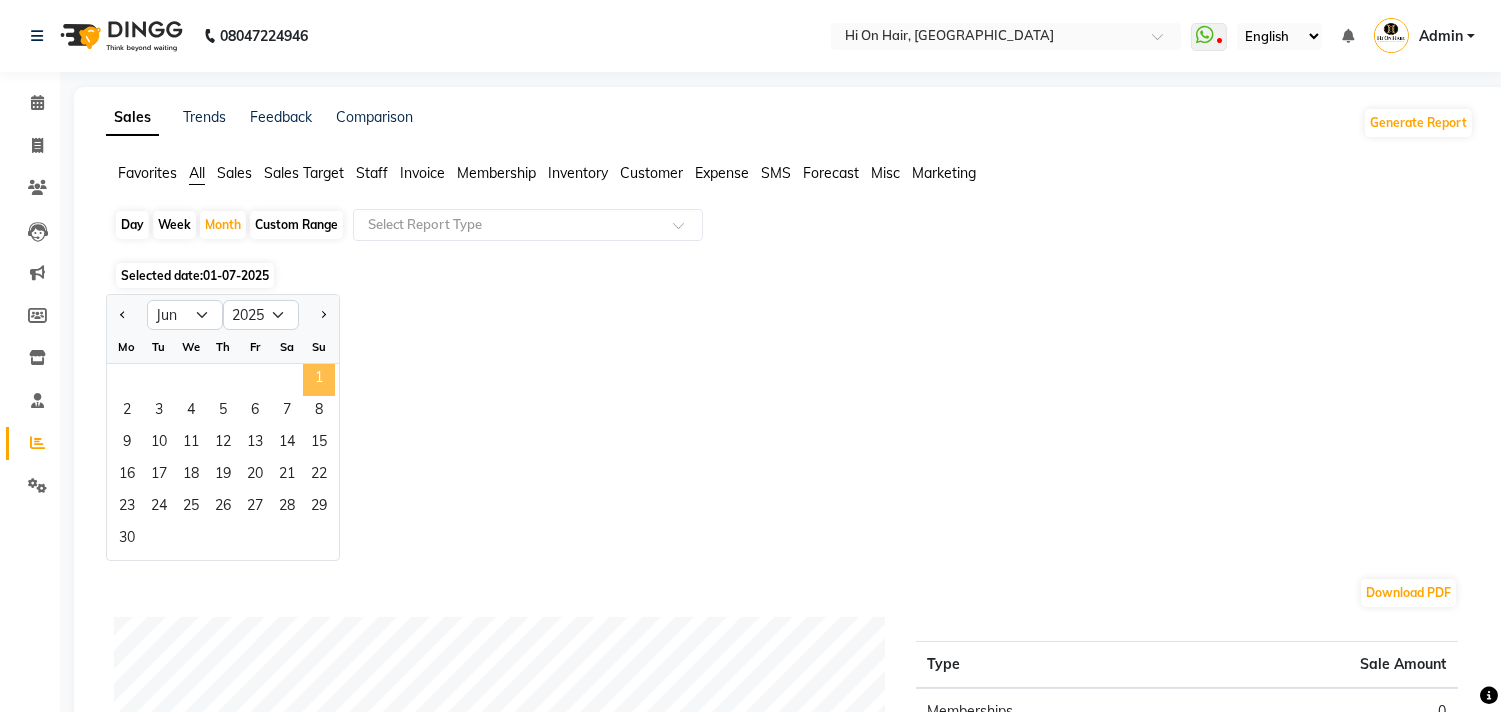 click on "1" 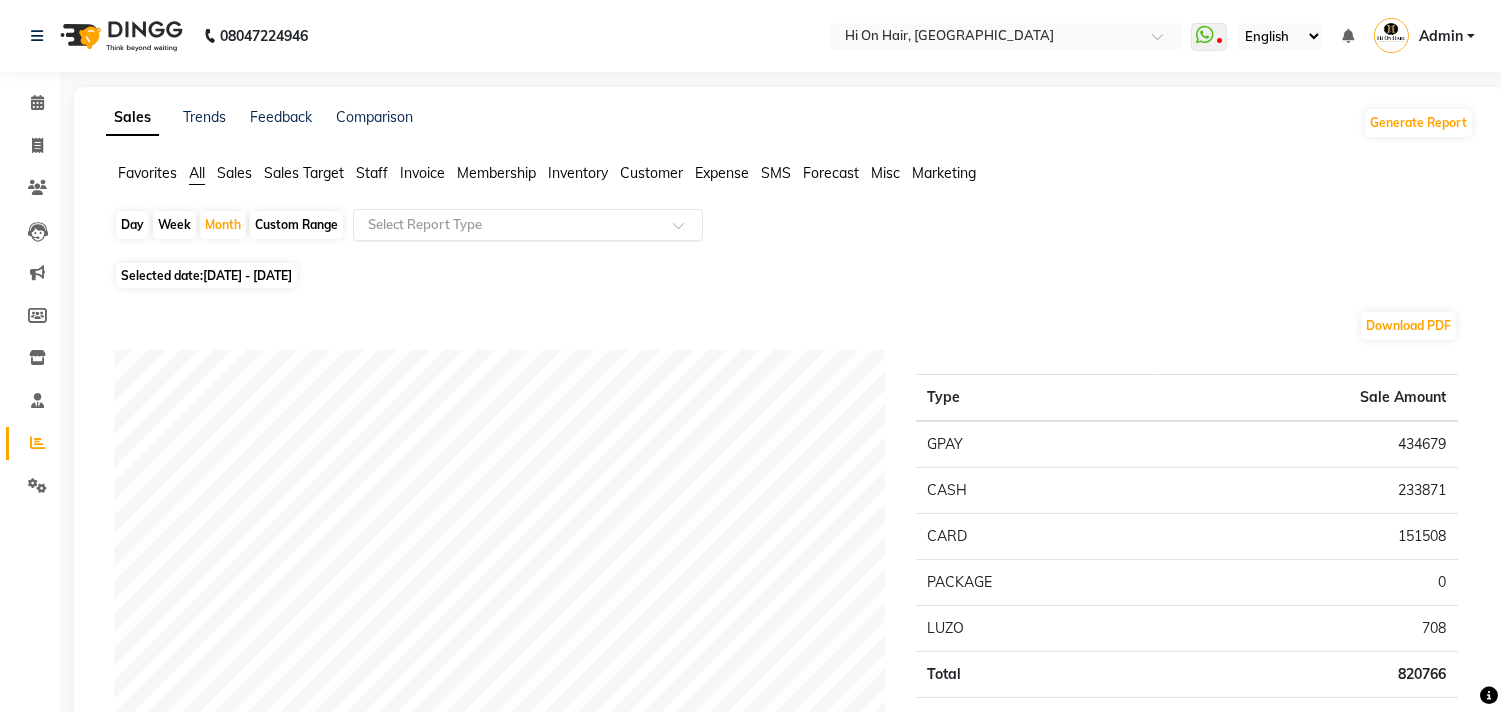 click on "Select Report Type" 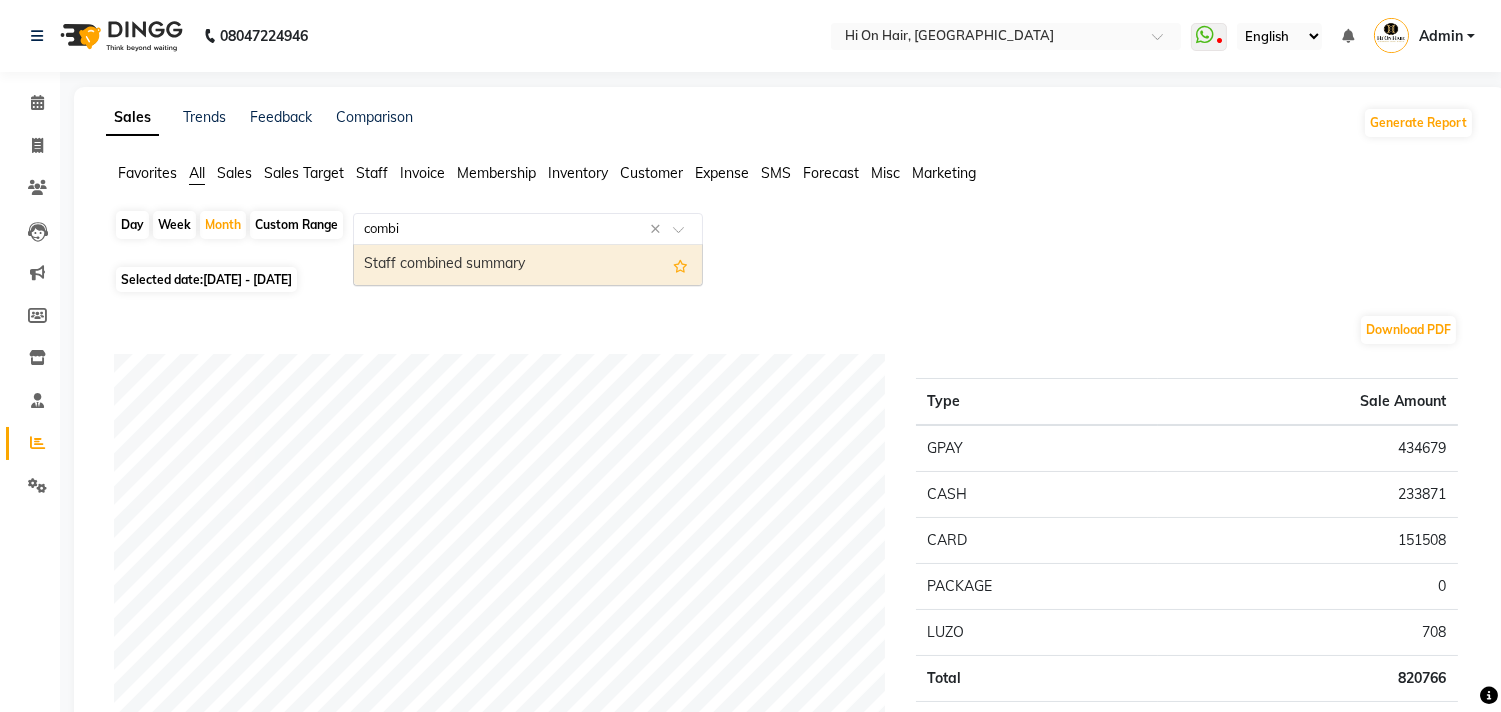 type on "combin" 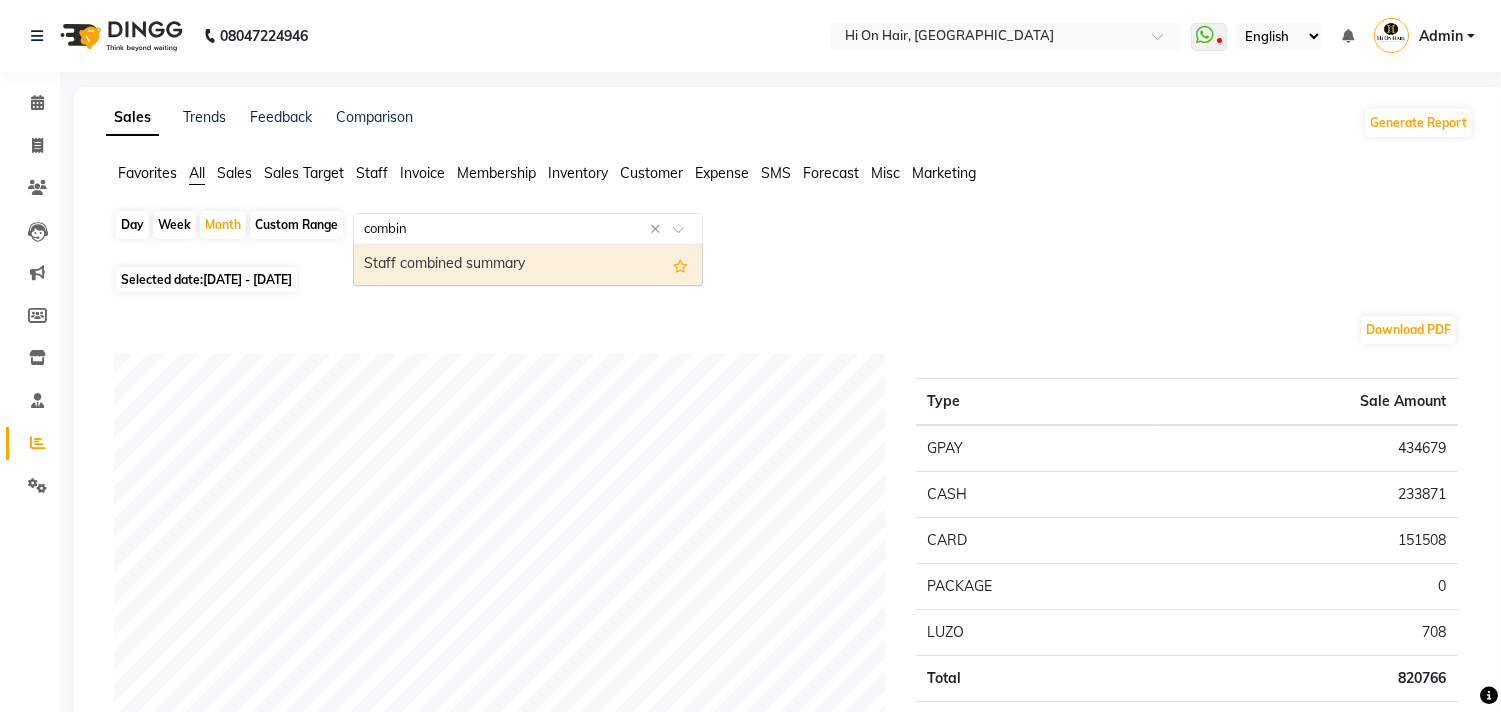click on "Staff combined summary" at bounding box center [528, 265] 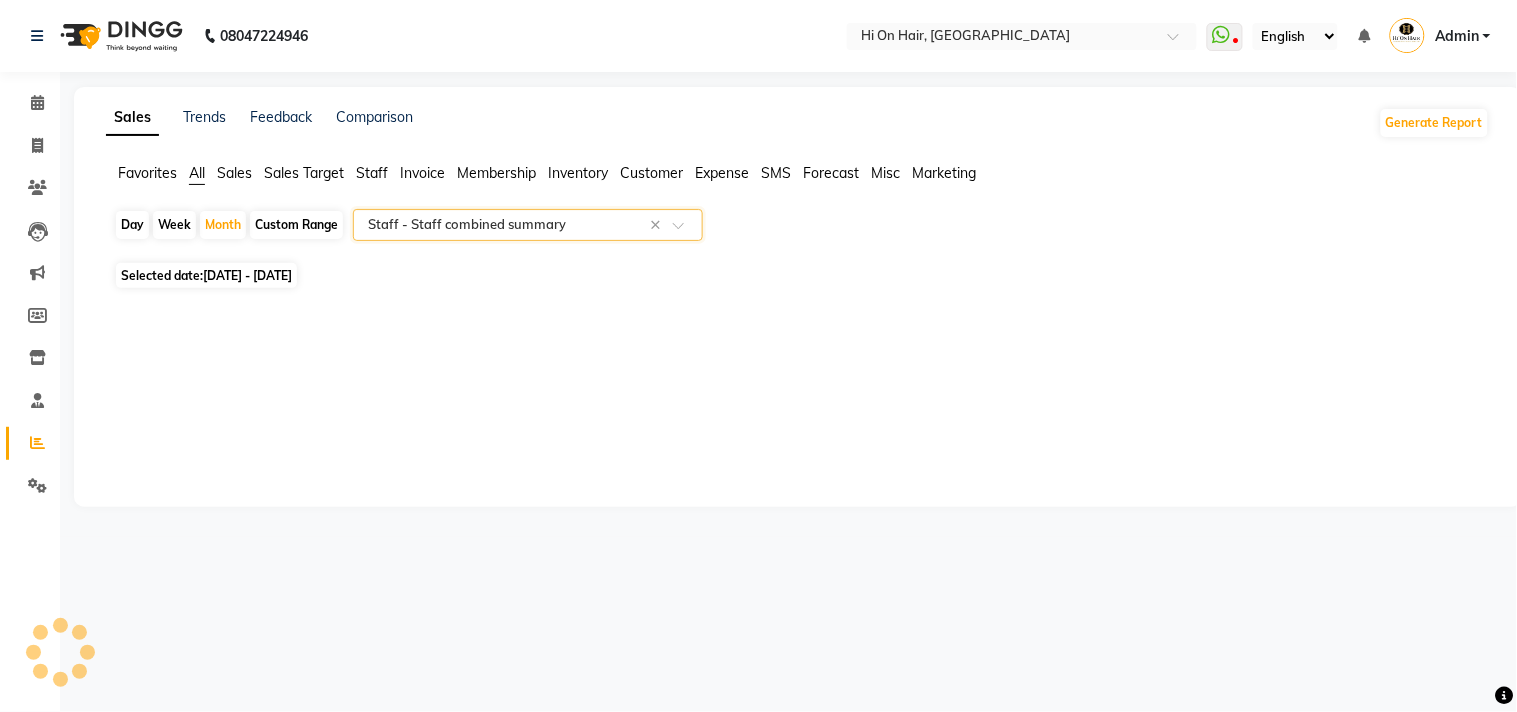 select on "full_report" 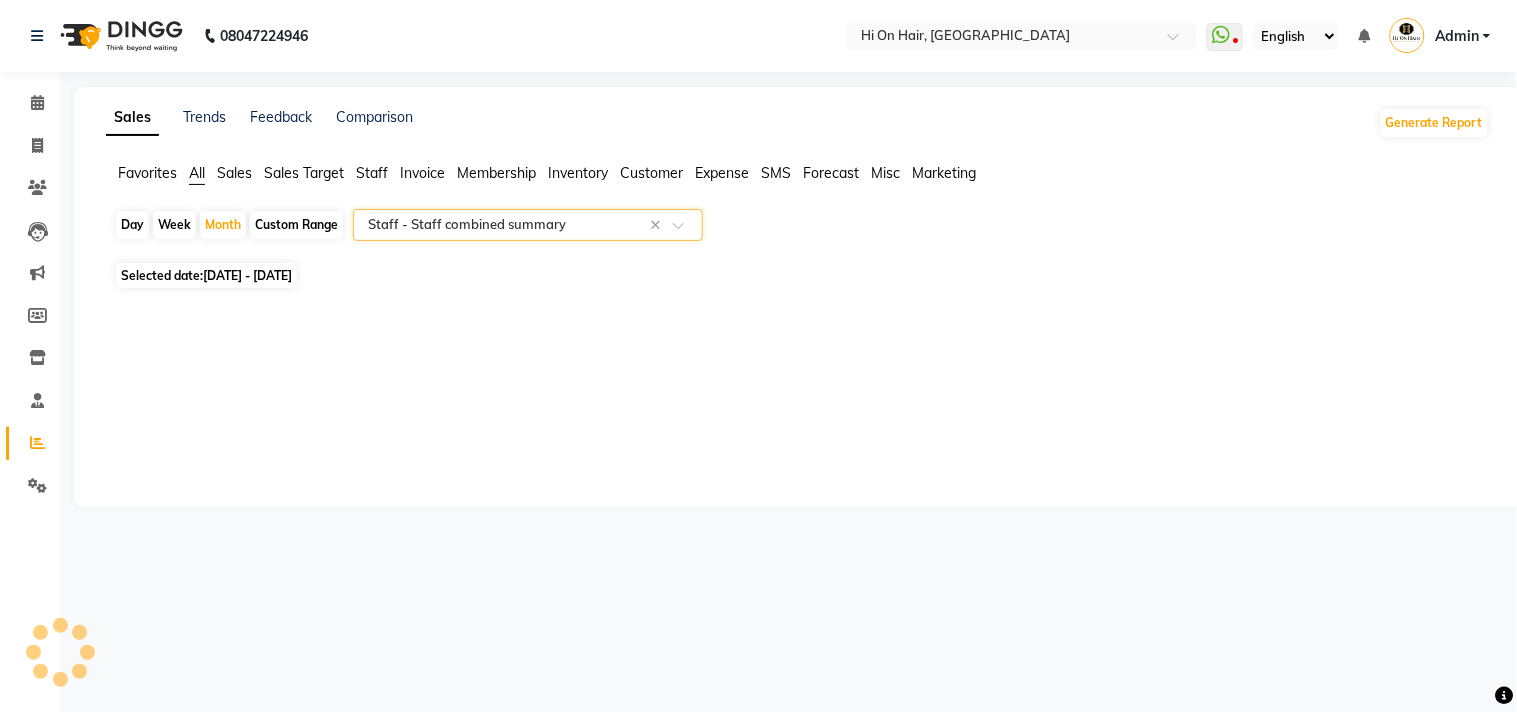 select on "pdf" 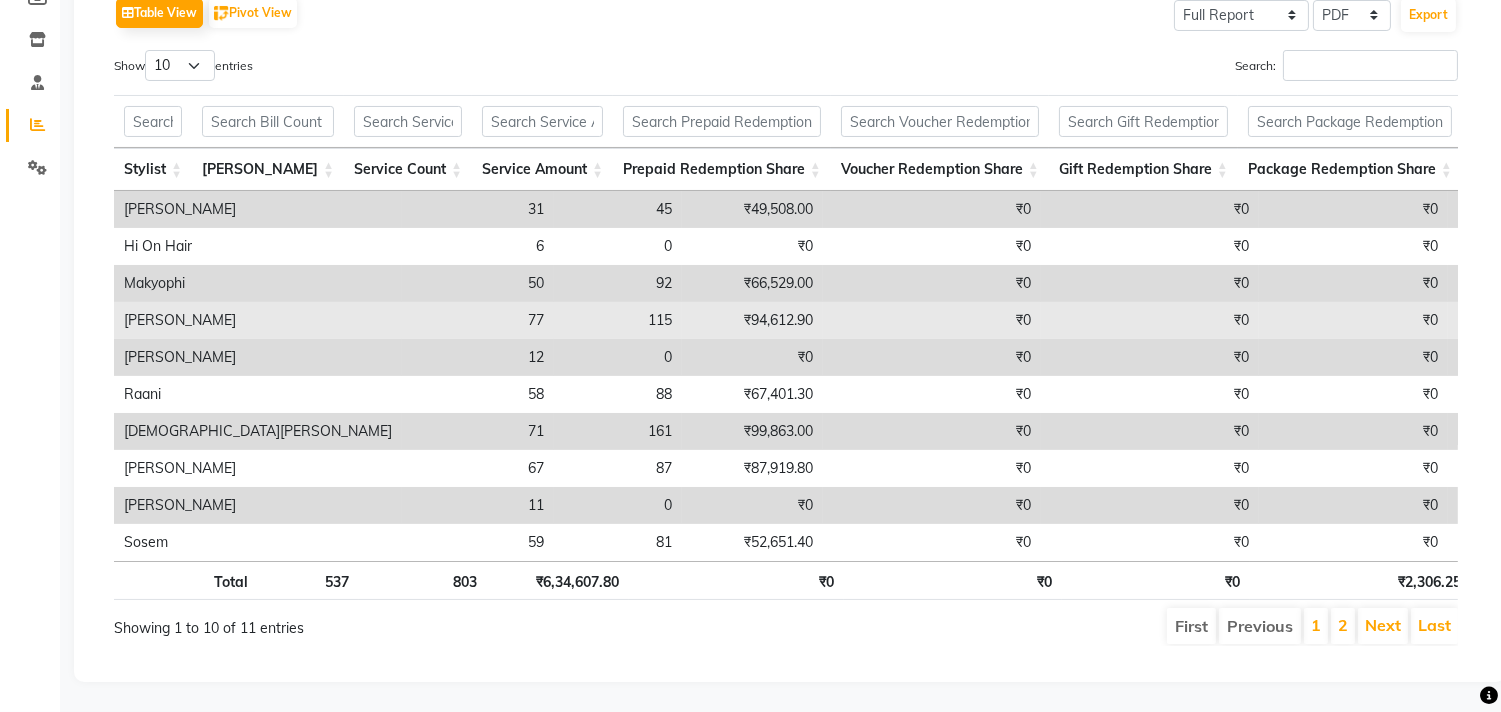 scroll, scrollTop: 333, scrollLeft: 0, axis: vertical 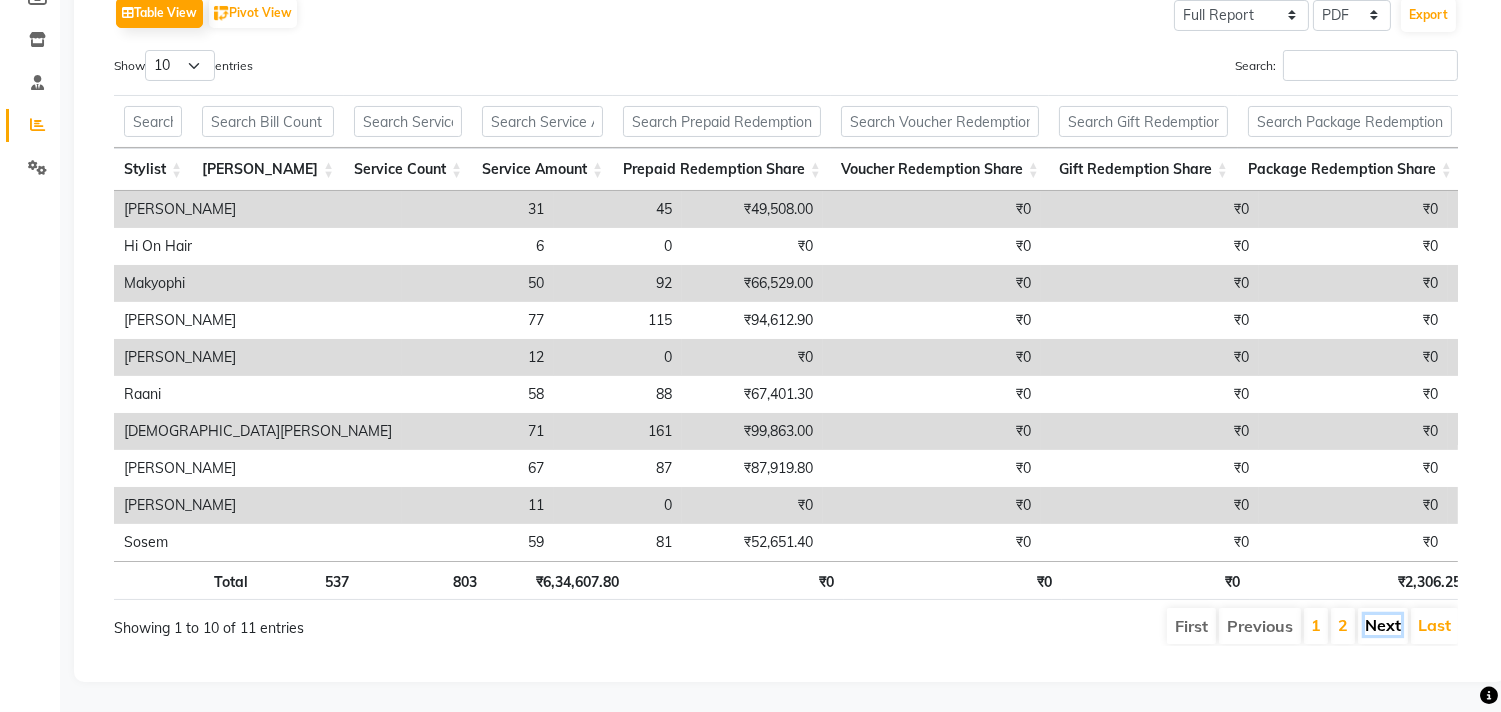 click on "Next" at bounding box center [1383, 625] 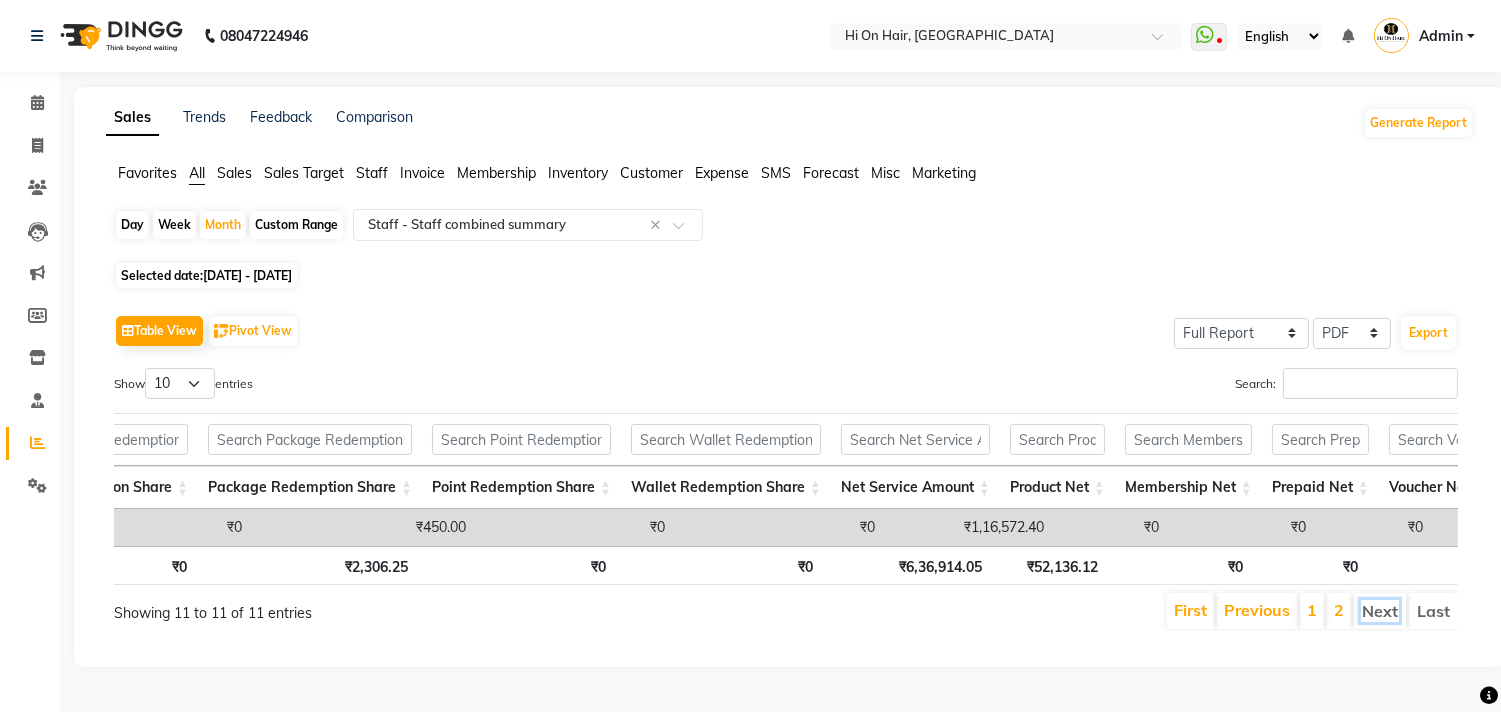 scroll, scrollTop: 0, scrollLeft: 1275, axis: horizontal 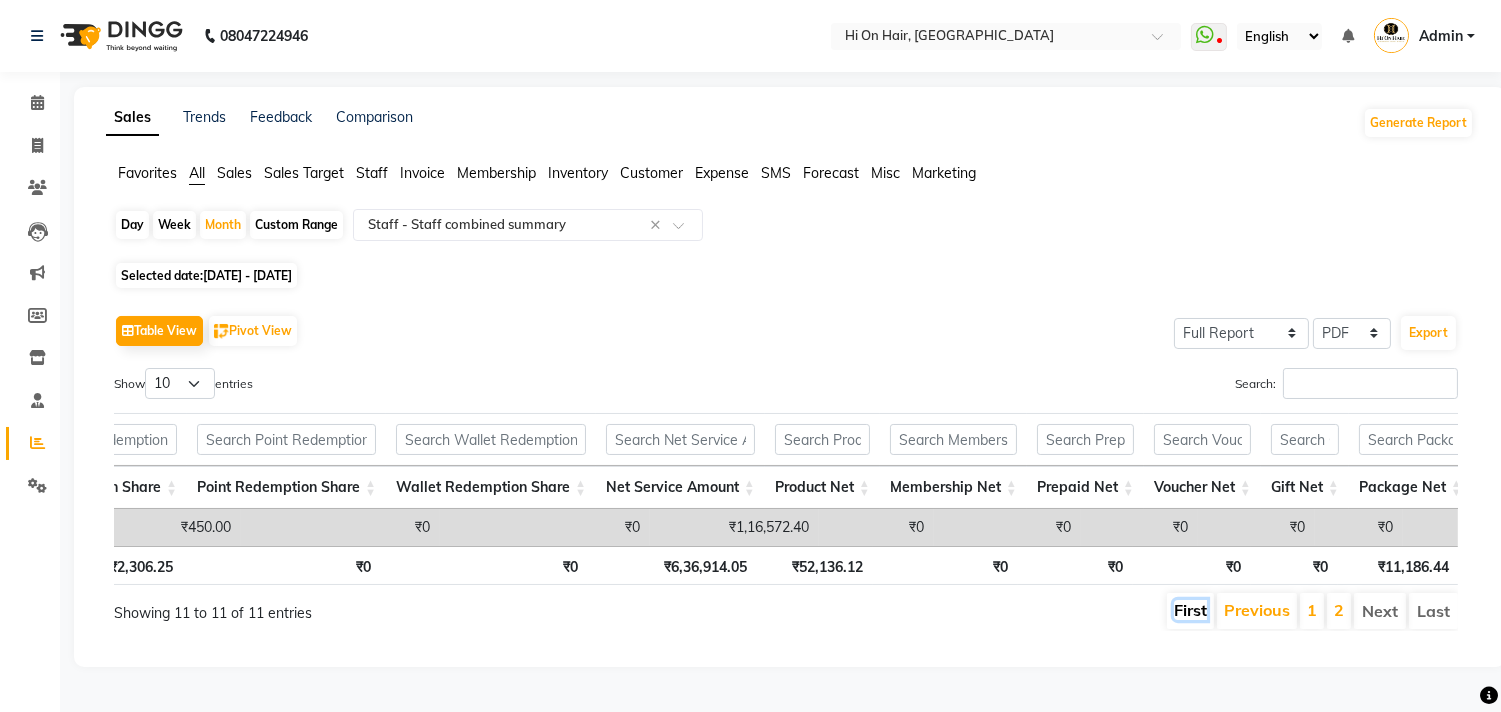 click on "First" at bounding box center [1190, 610] 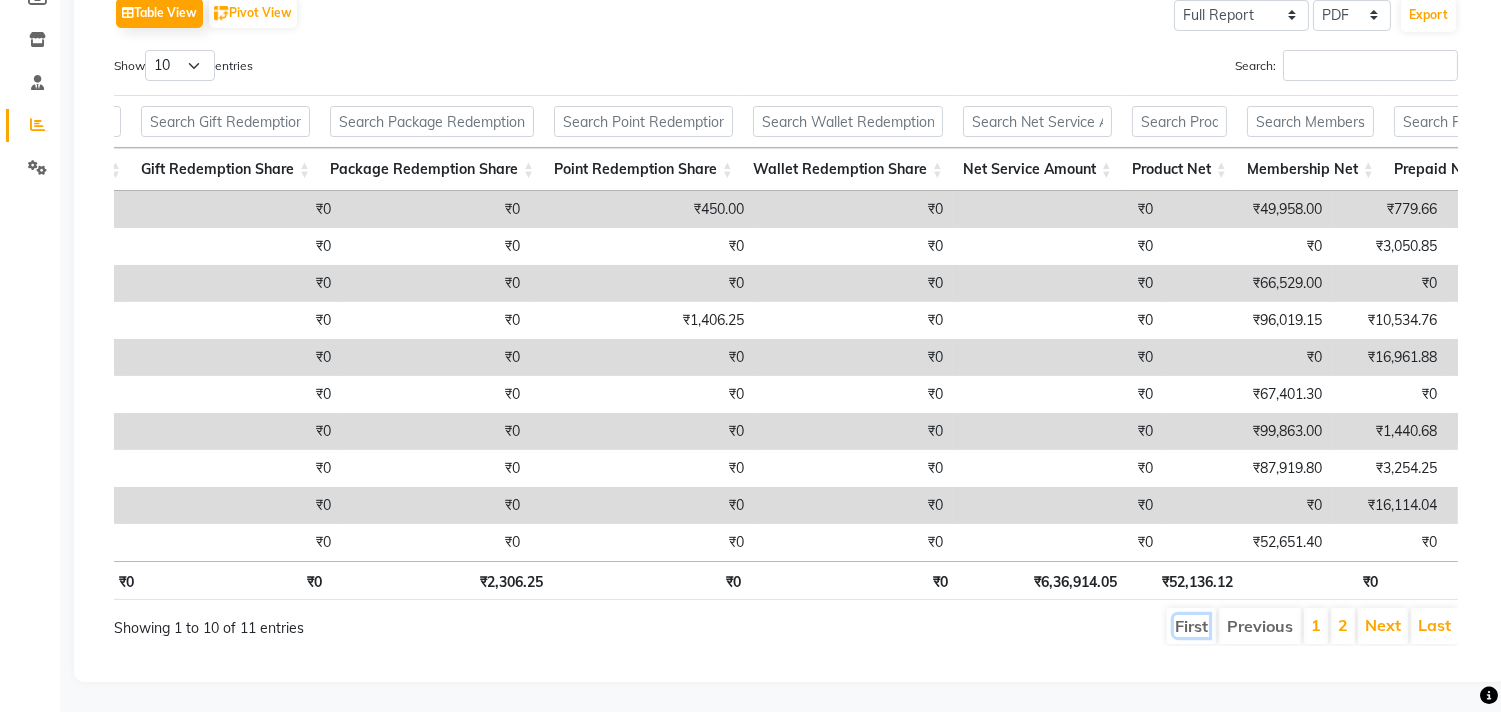scroll, scrollTop: 0, scrollLeft: 837, axis: horizontal 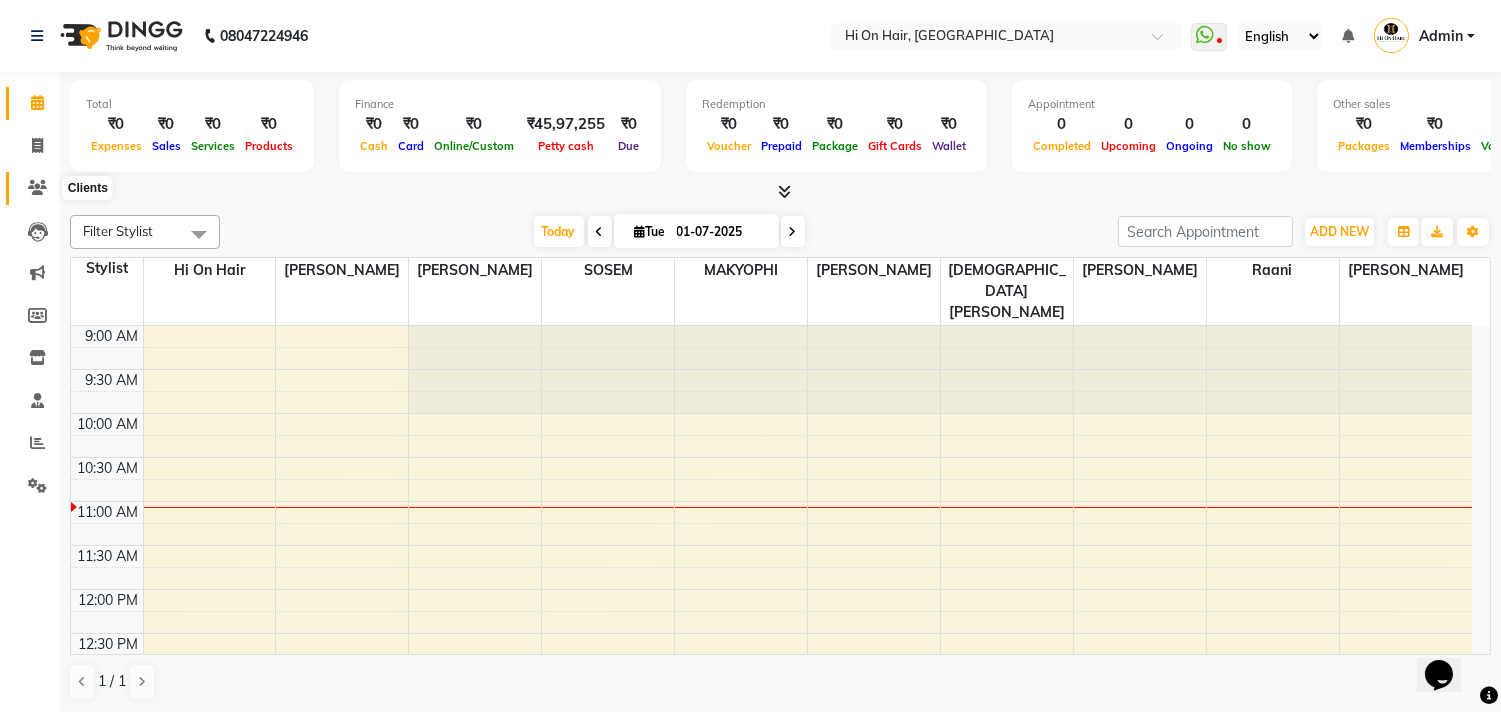 click 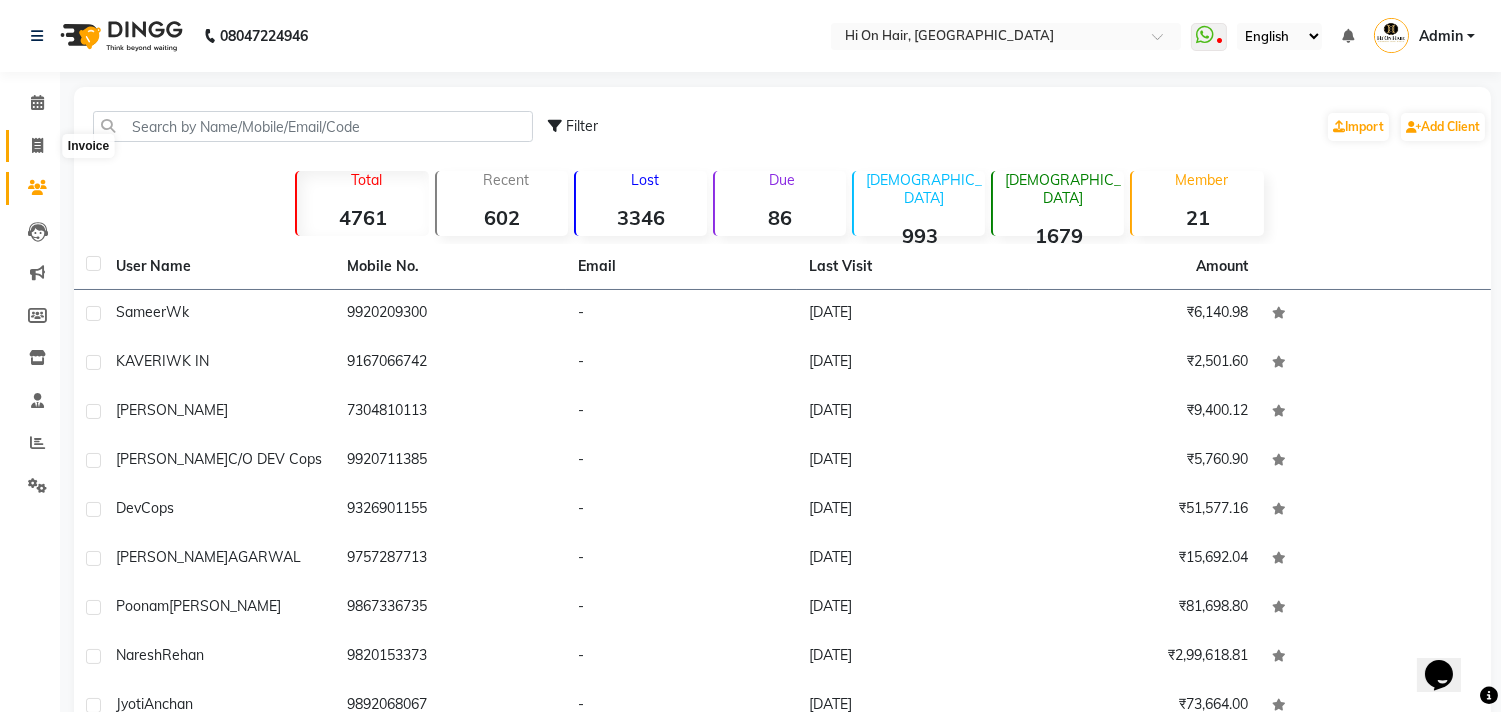 click 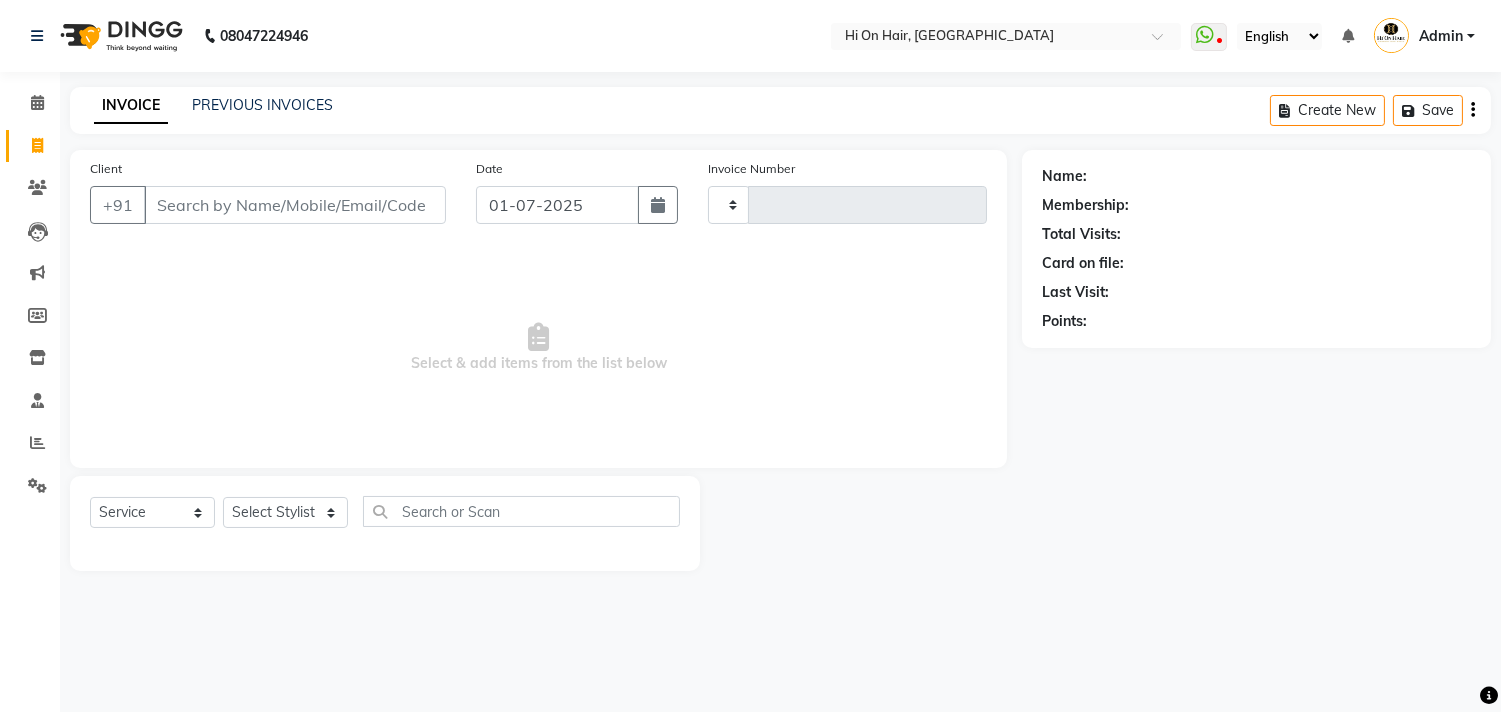 type on "1088" 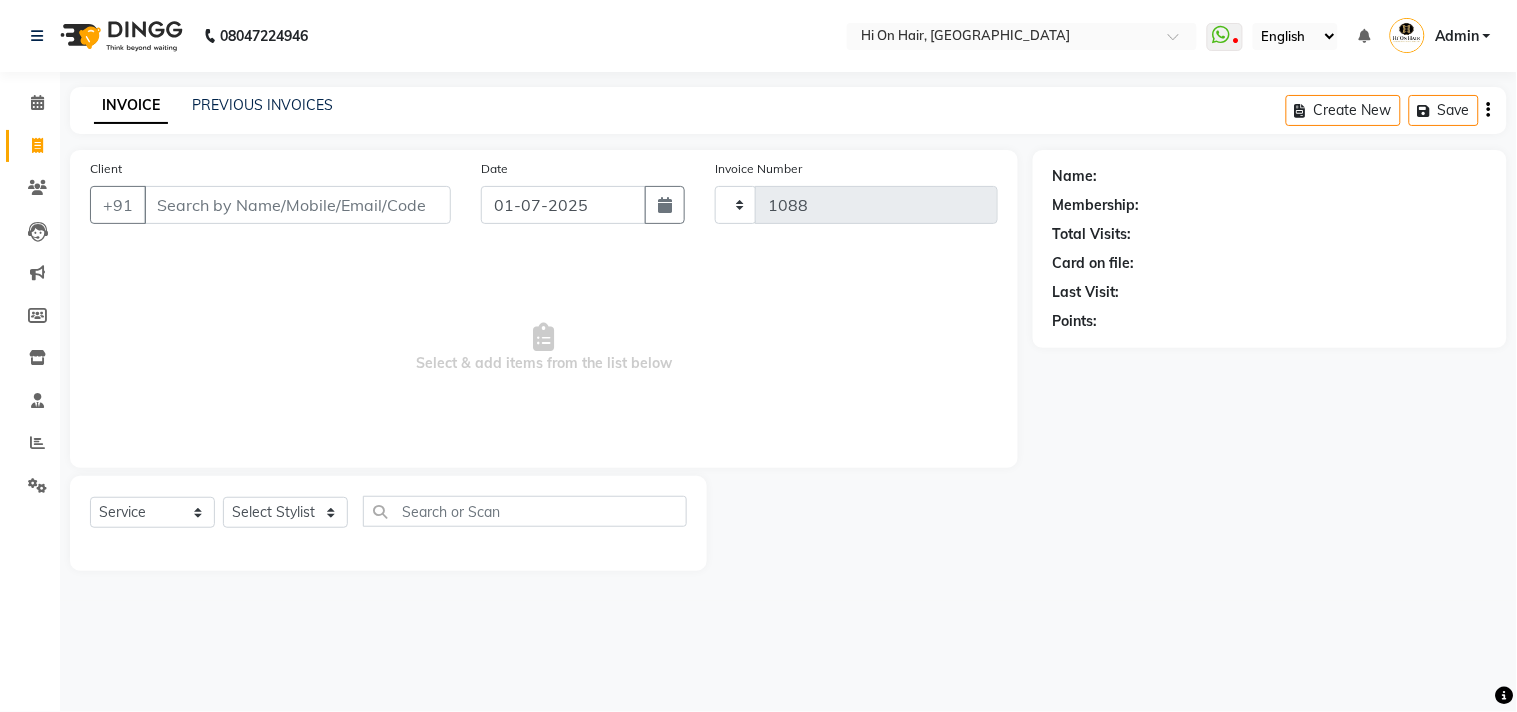 select on "535" 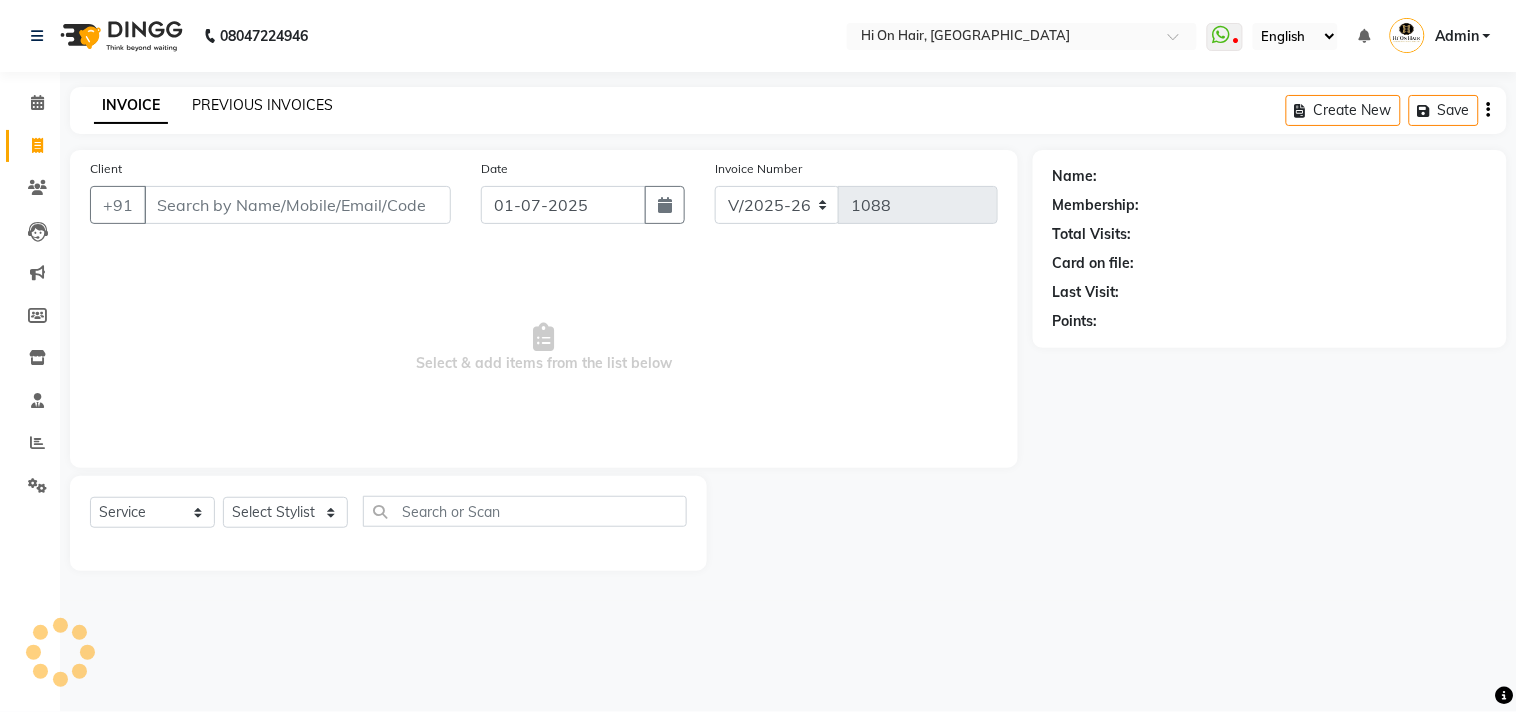 click on "PREVIOUS INVOICES" 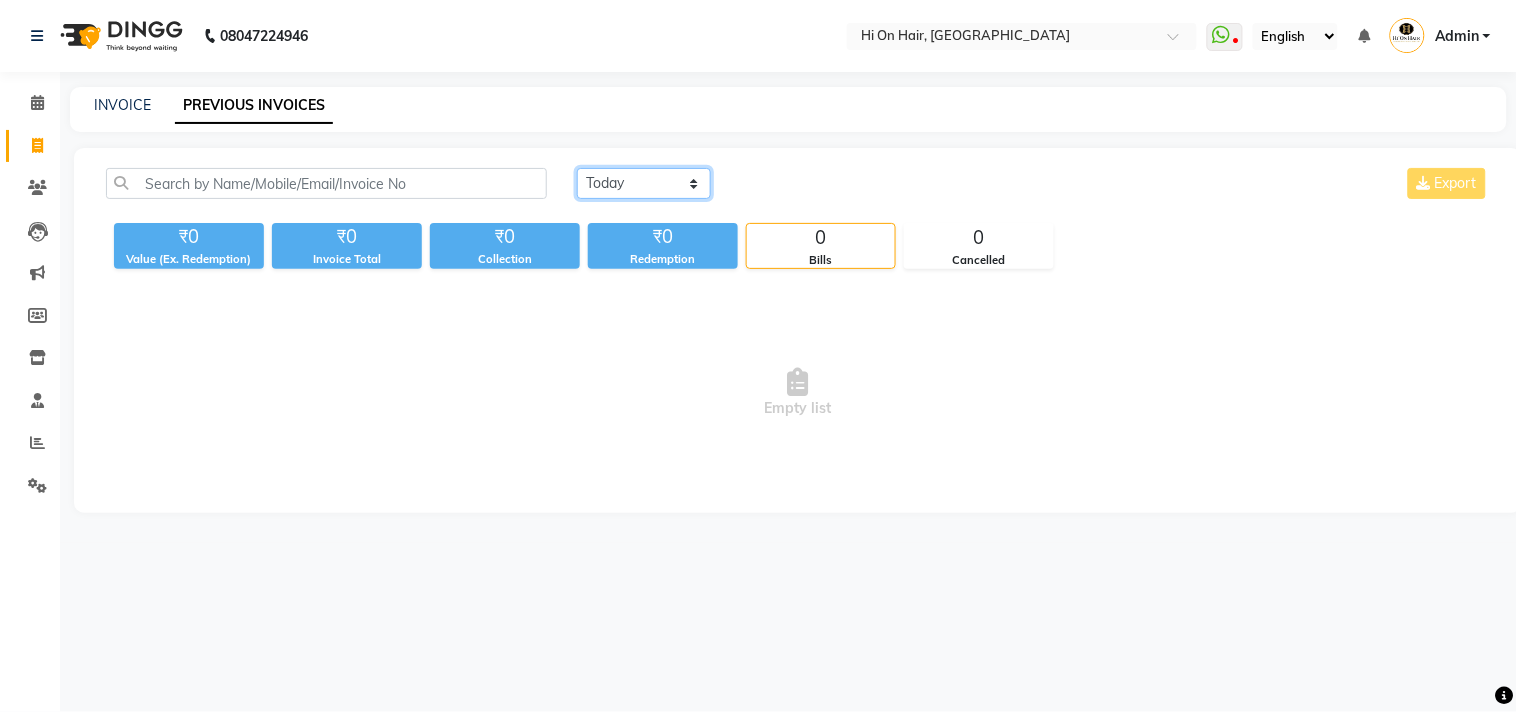 click on "[DATE] [DATE] Custom Range" 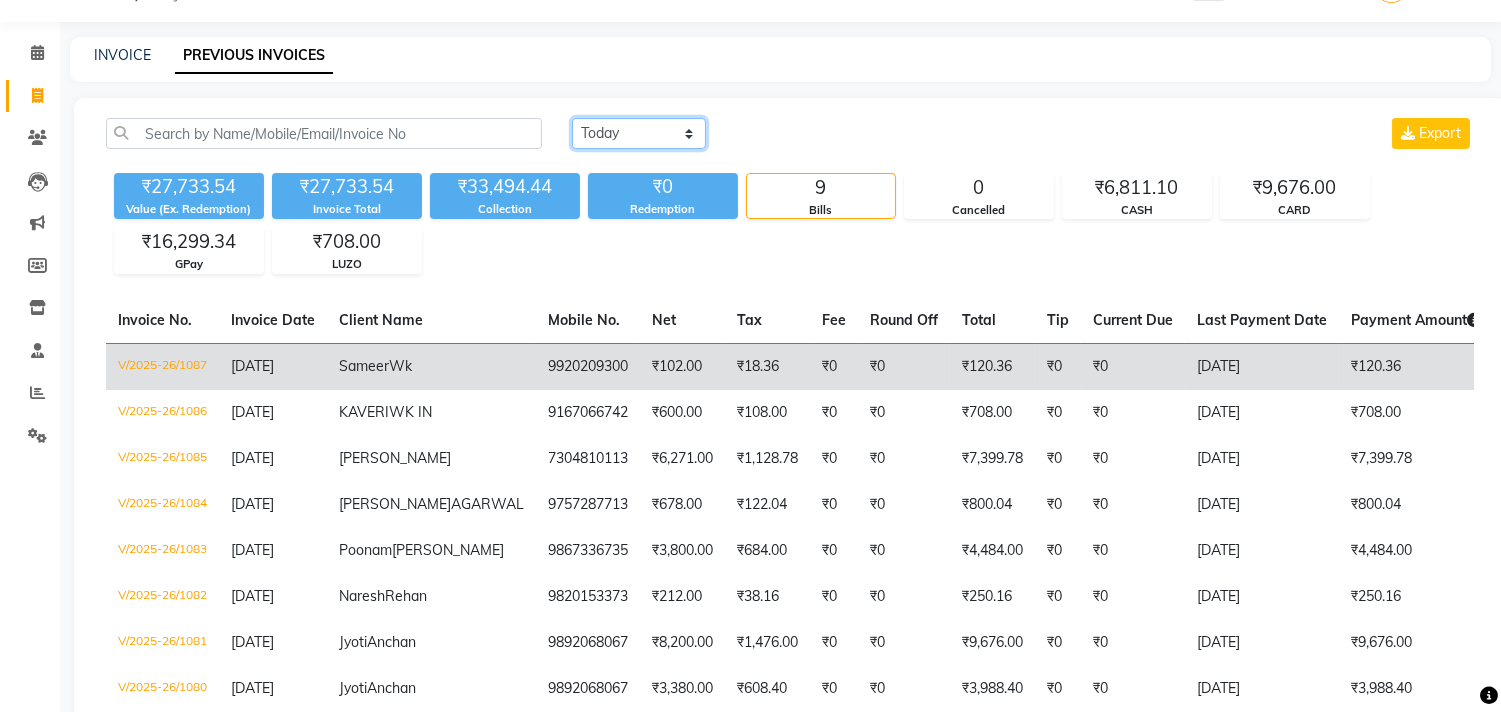 scroll, scrollTop: 0, scrollLeft: 0, axis: both 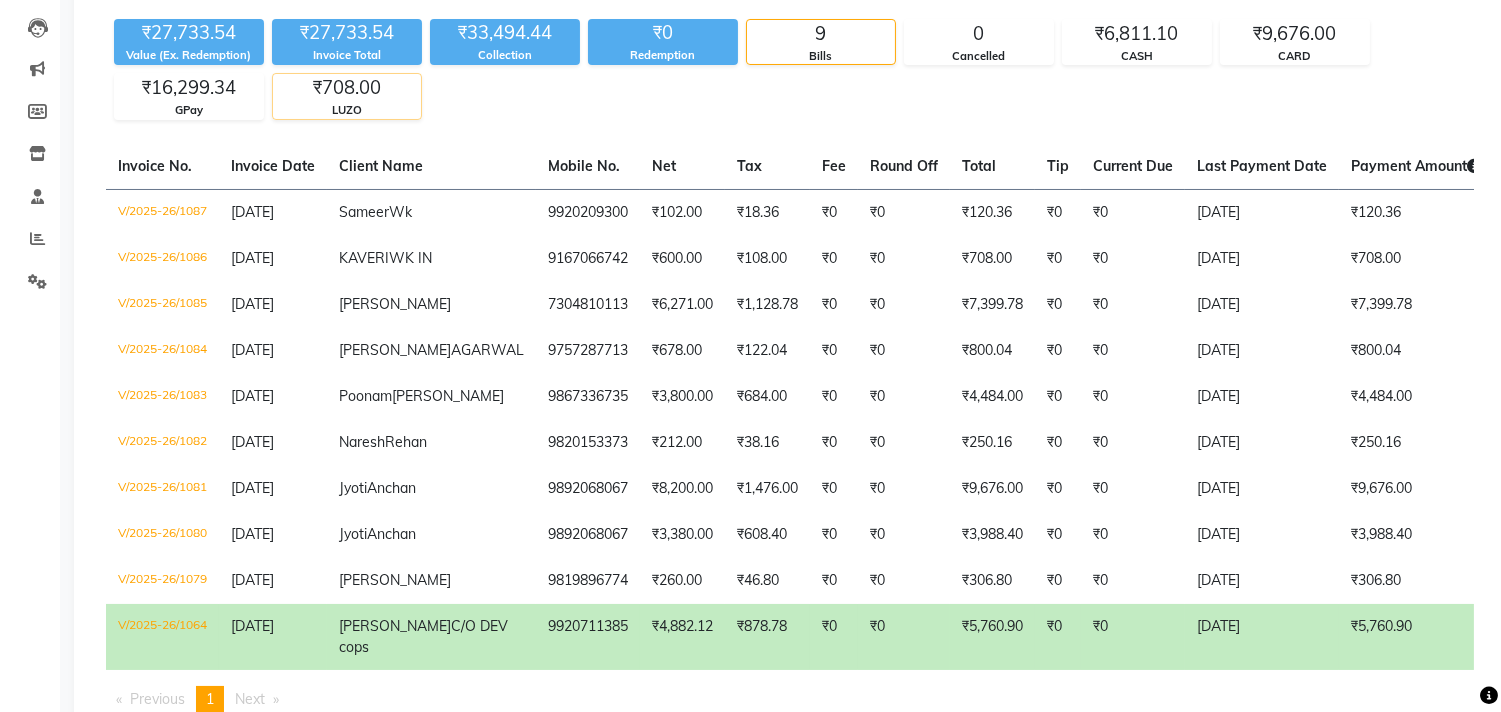 click on "₹708.00" 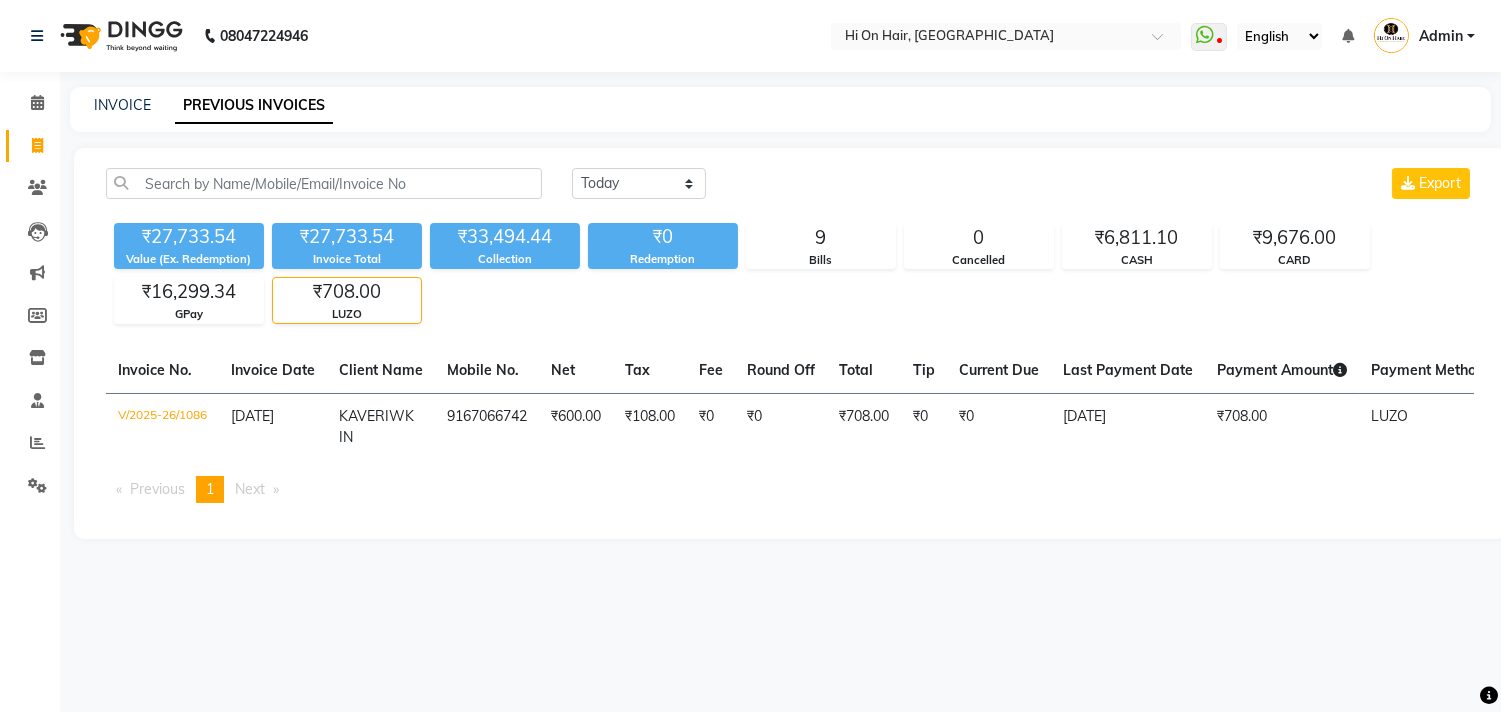 scroll, scrollTop: 0, scrollLeft: 0, axis: both 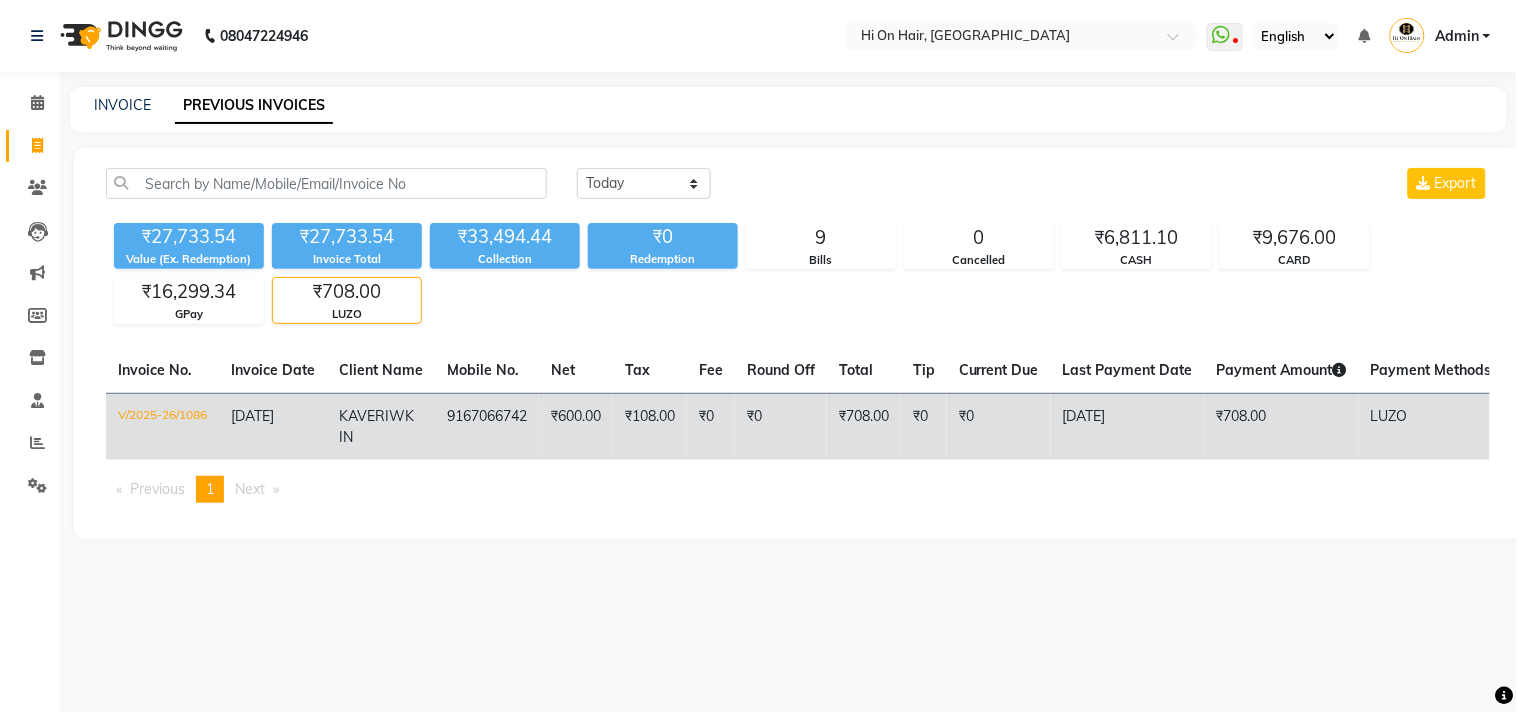click on "V/2025-26/1086" 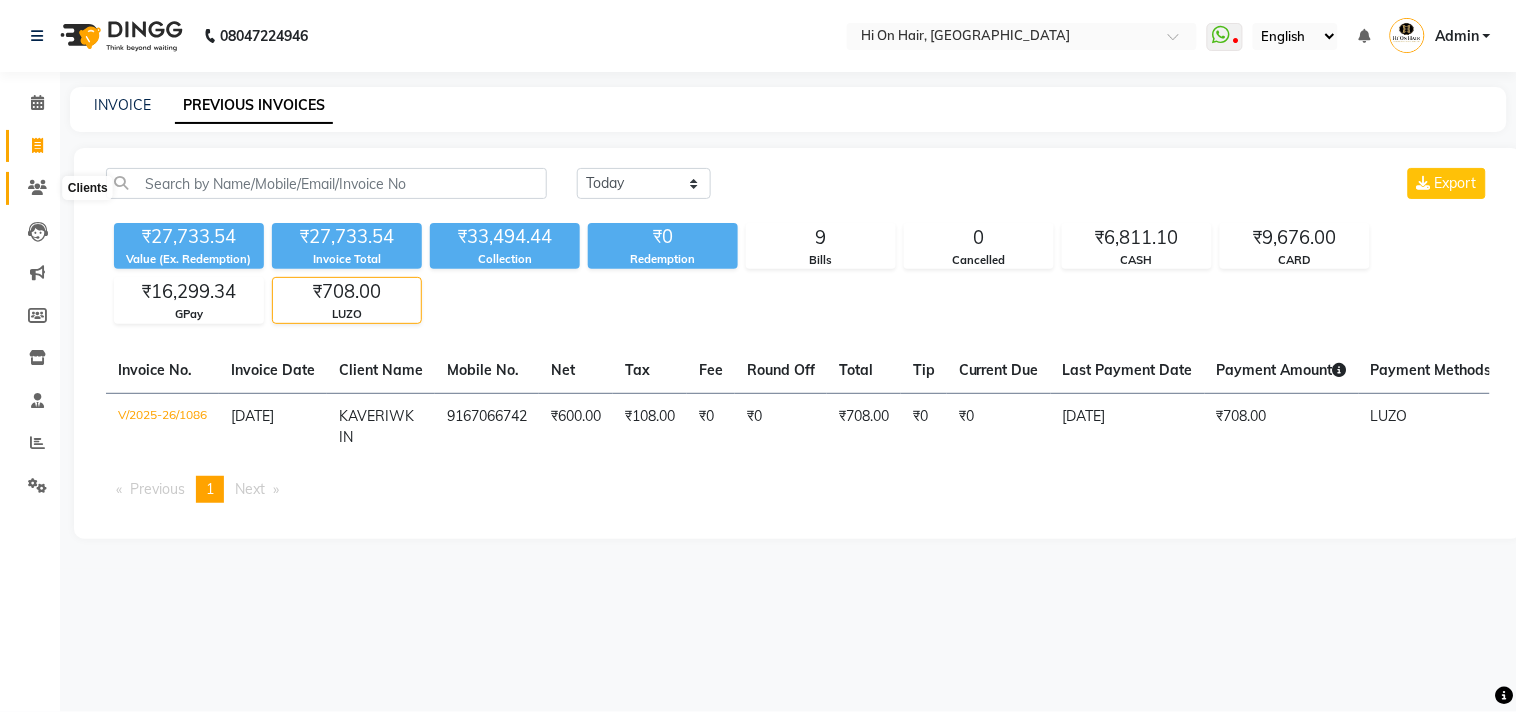 click 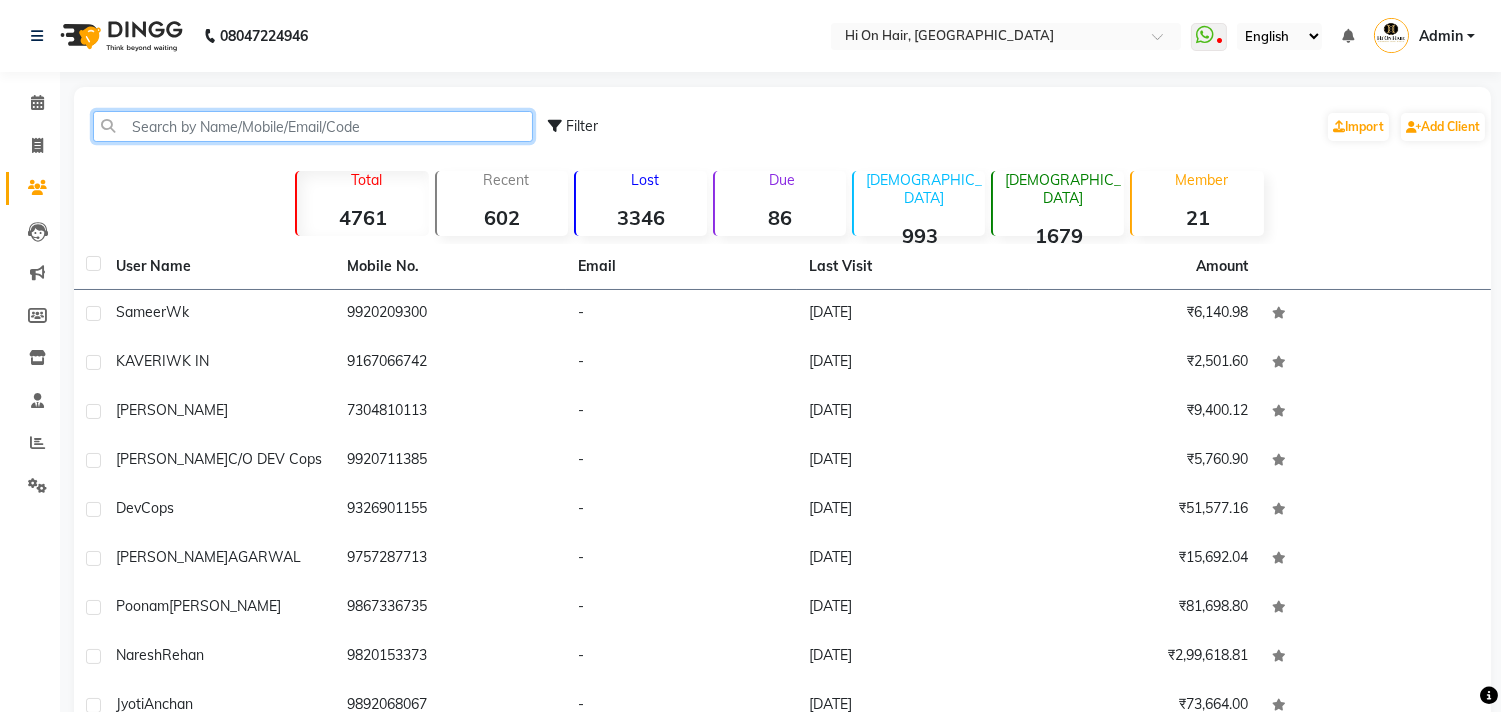 paste on "9167066742" 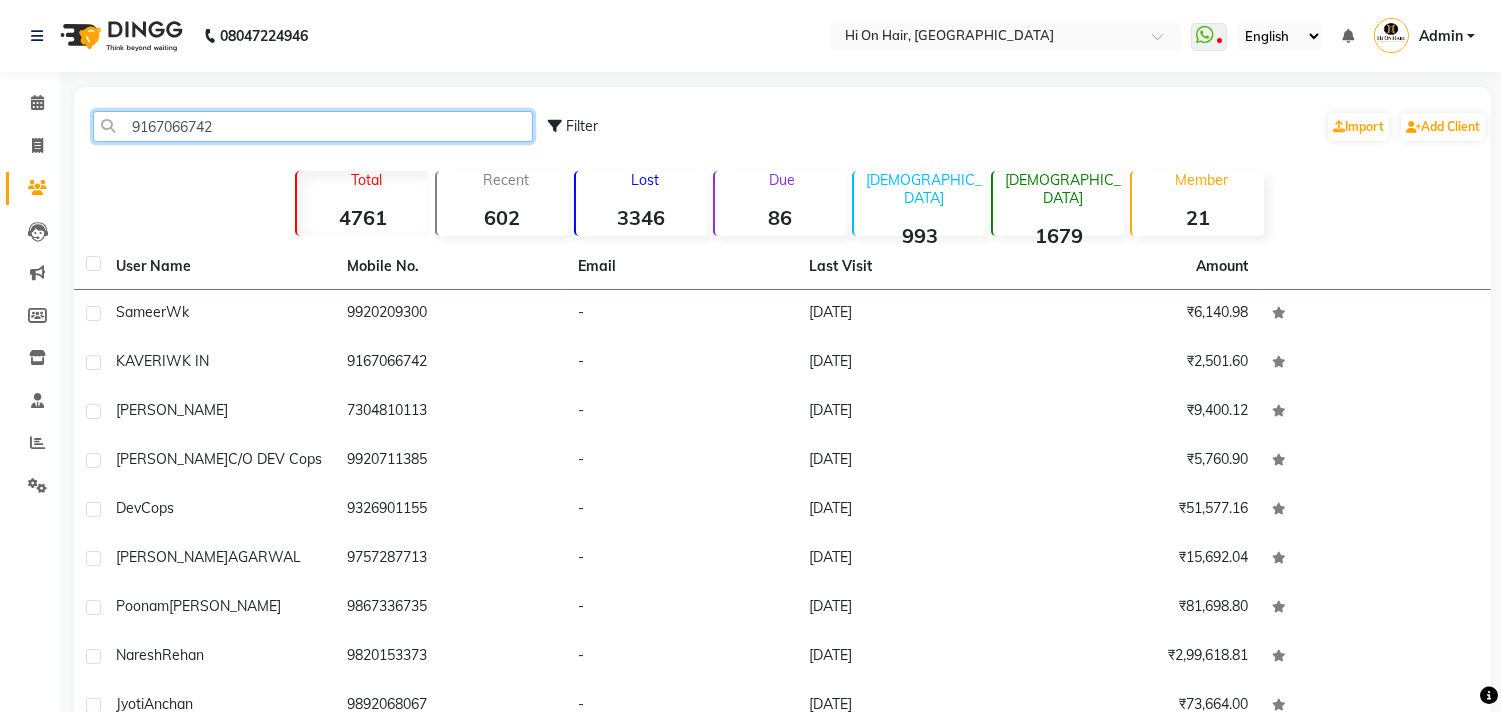 click on "9167066742" 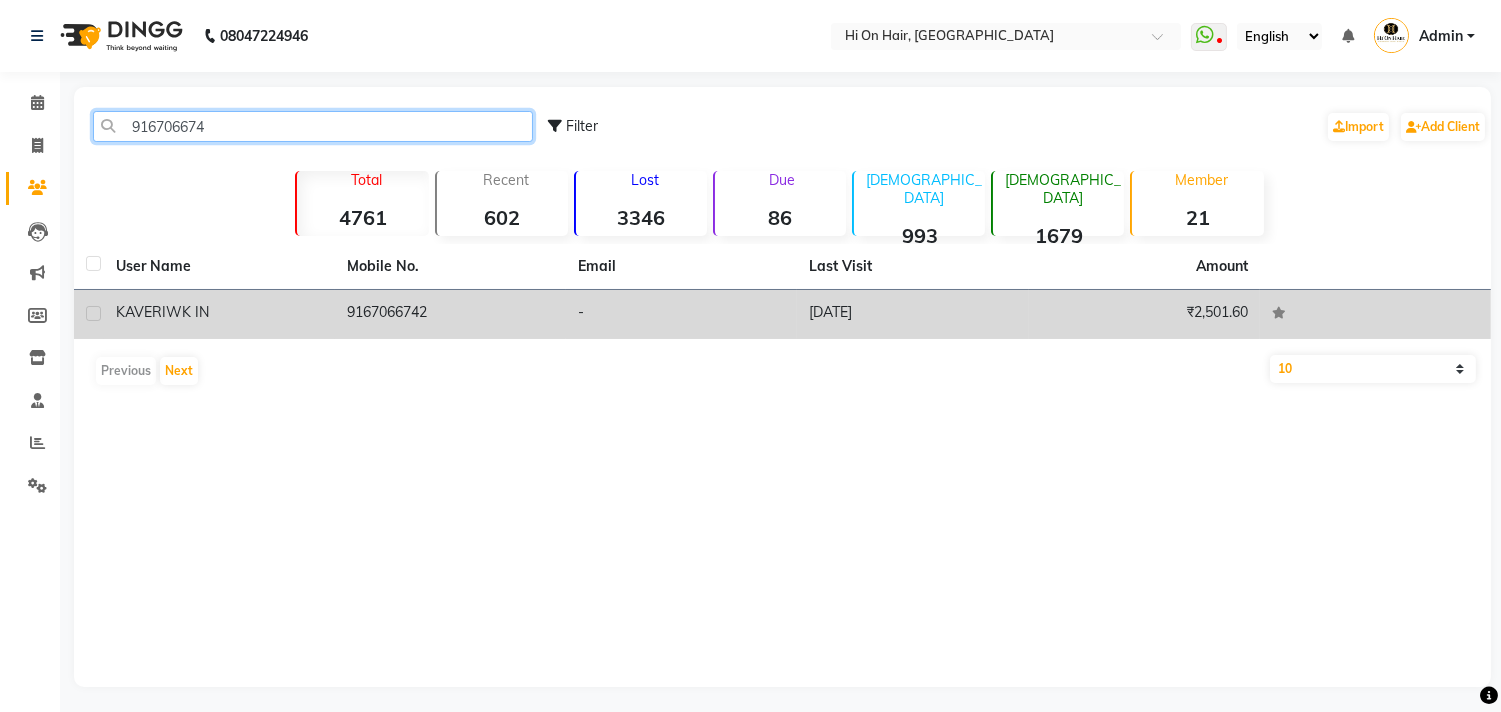 type on "916706674" 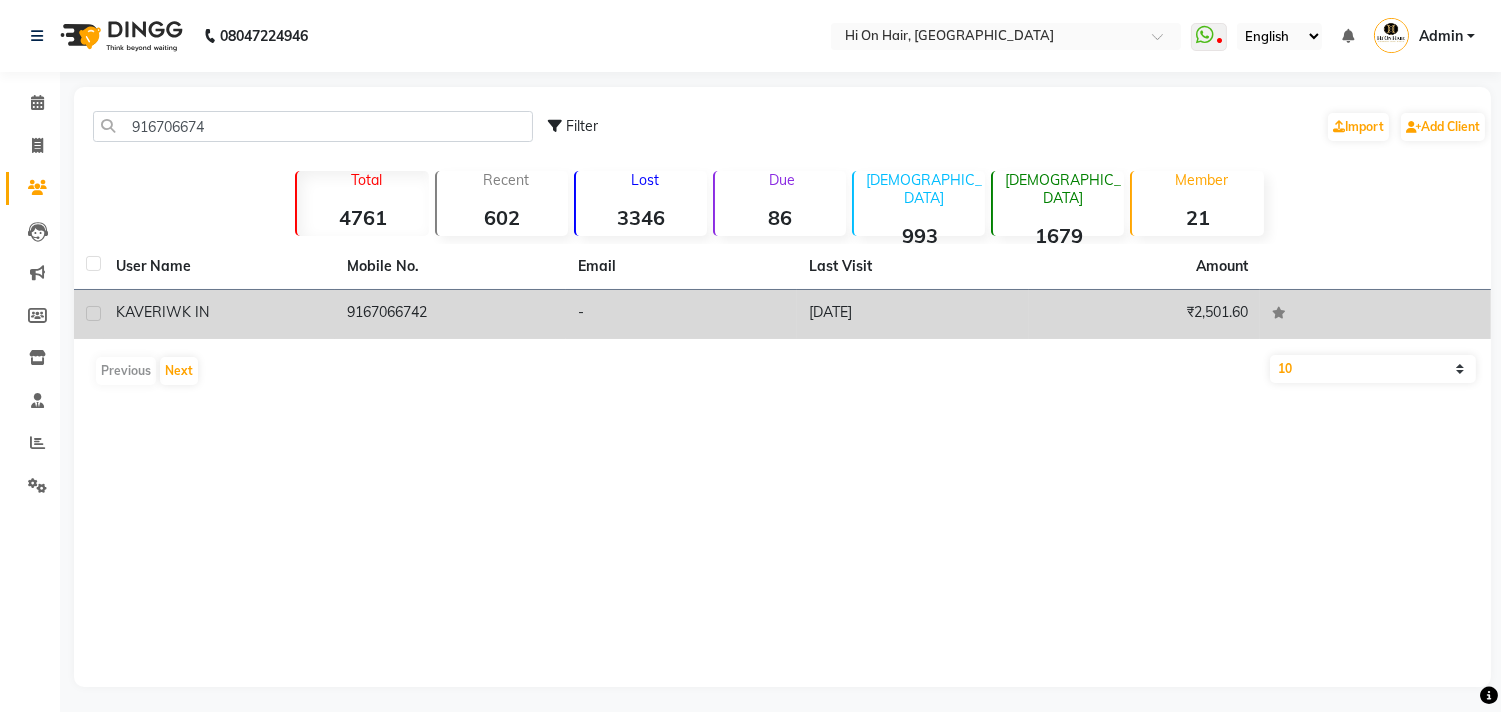 click on "WK IN" 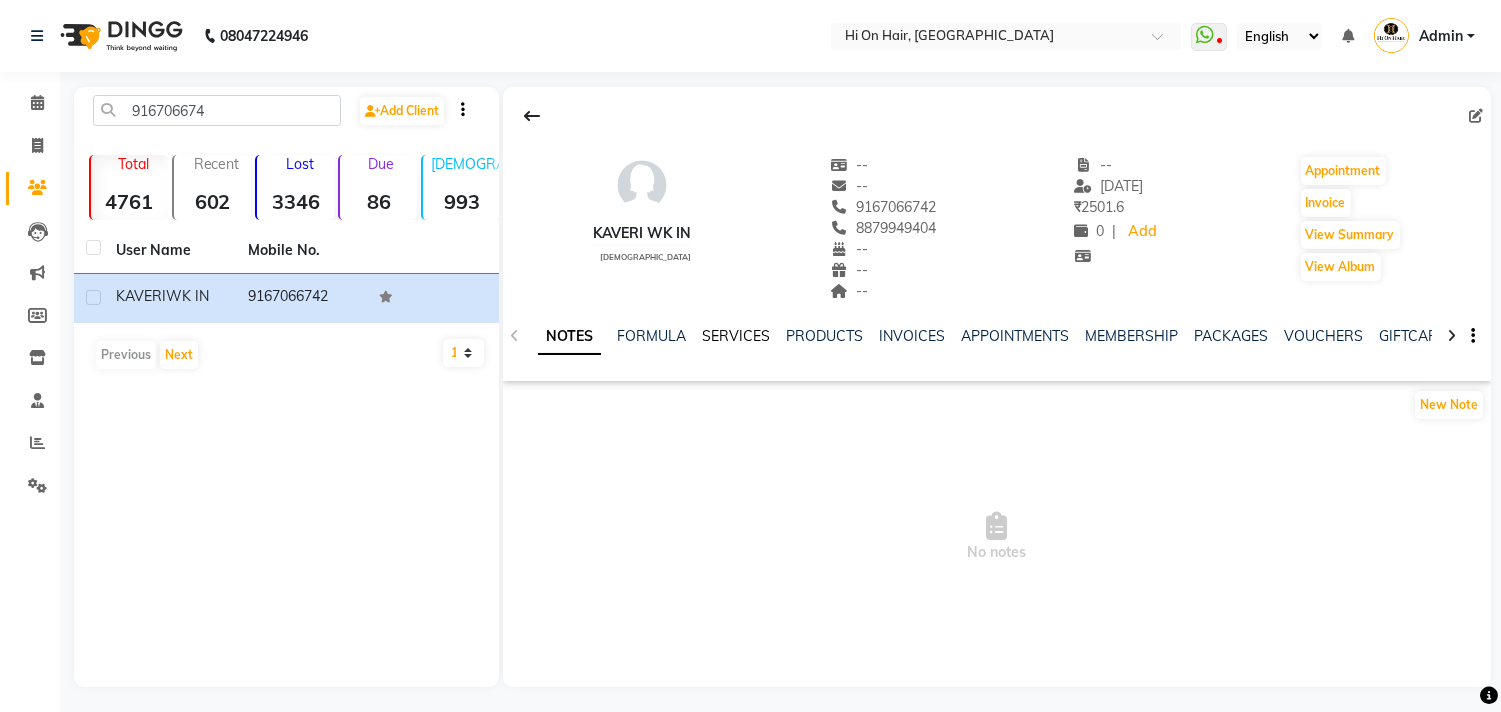 click on "SERVICES" 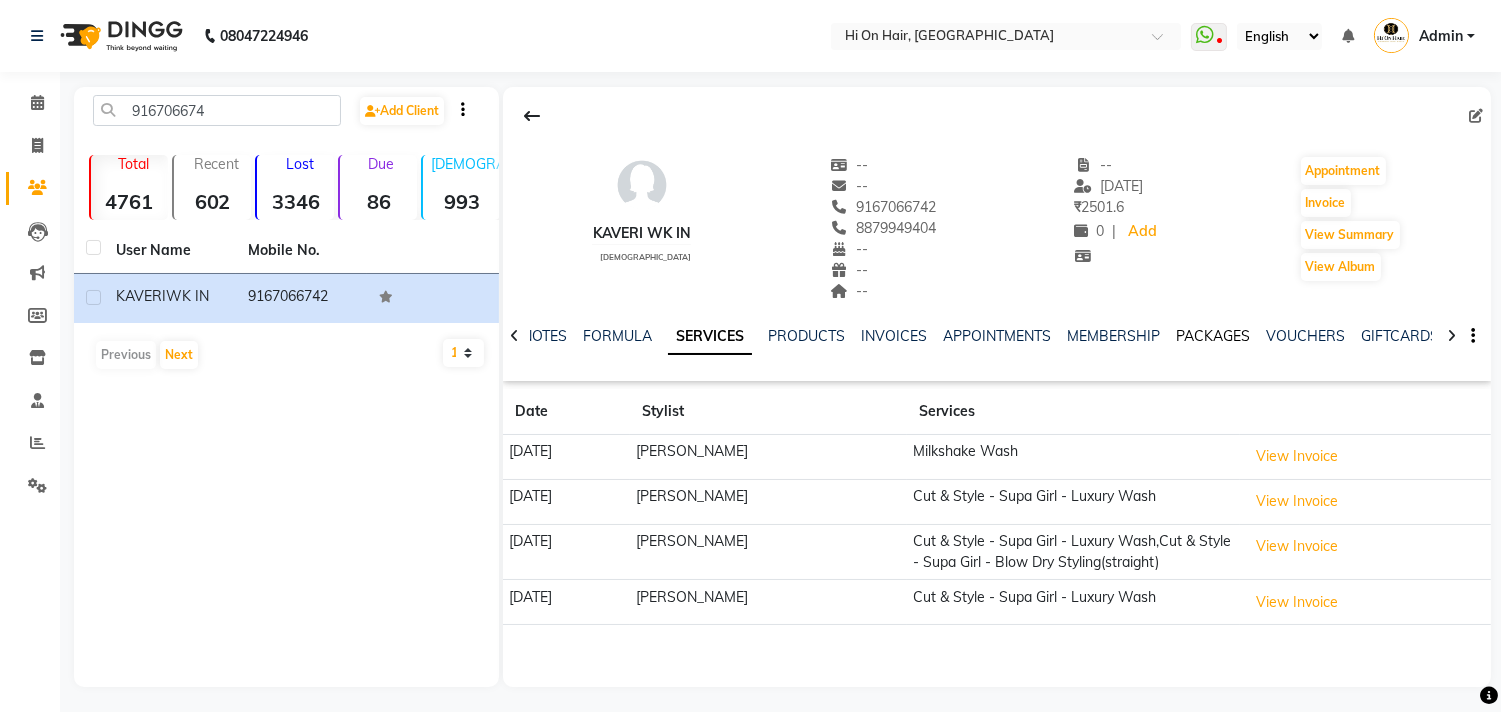 click on "PACKAGES" 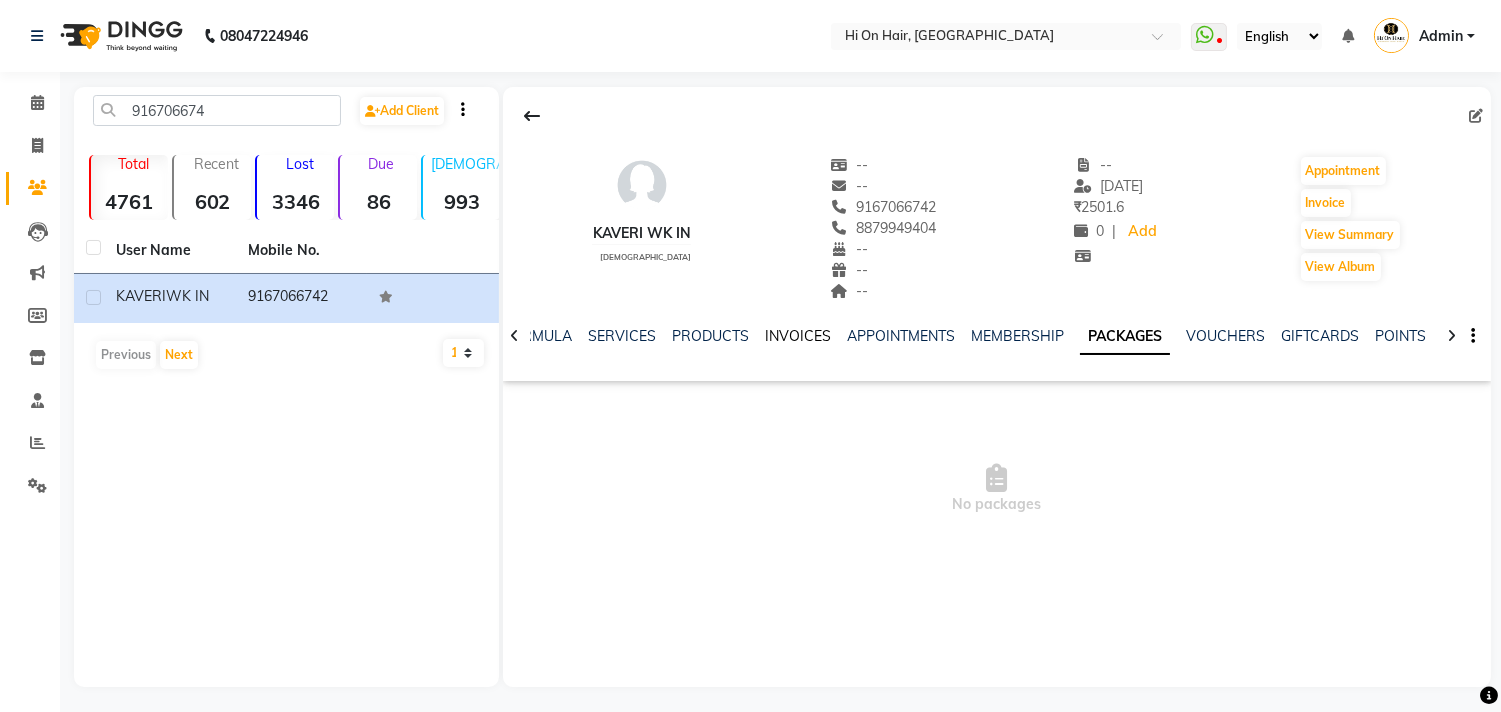 click on "INVOICES" 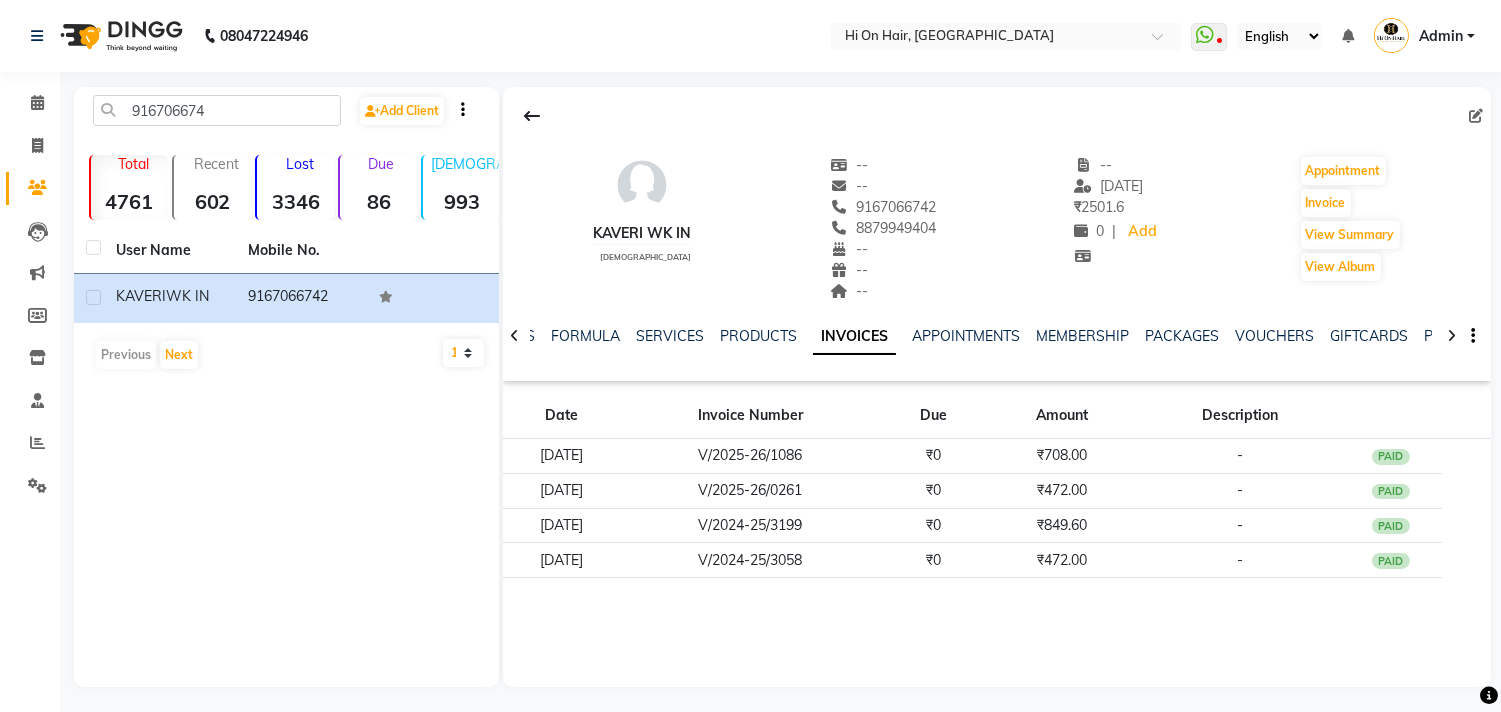 click 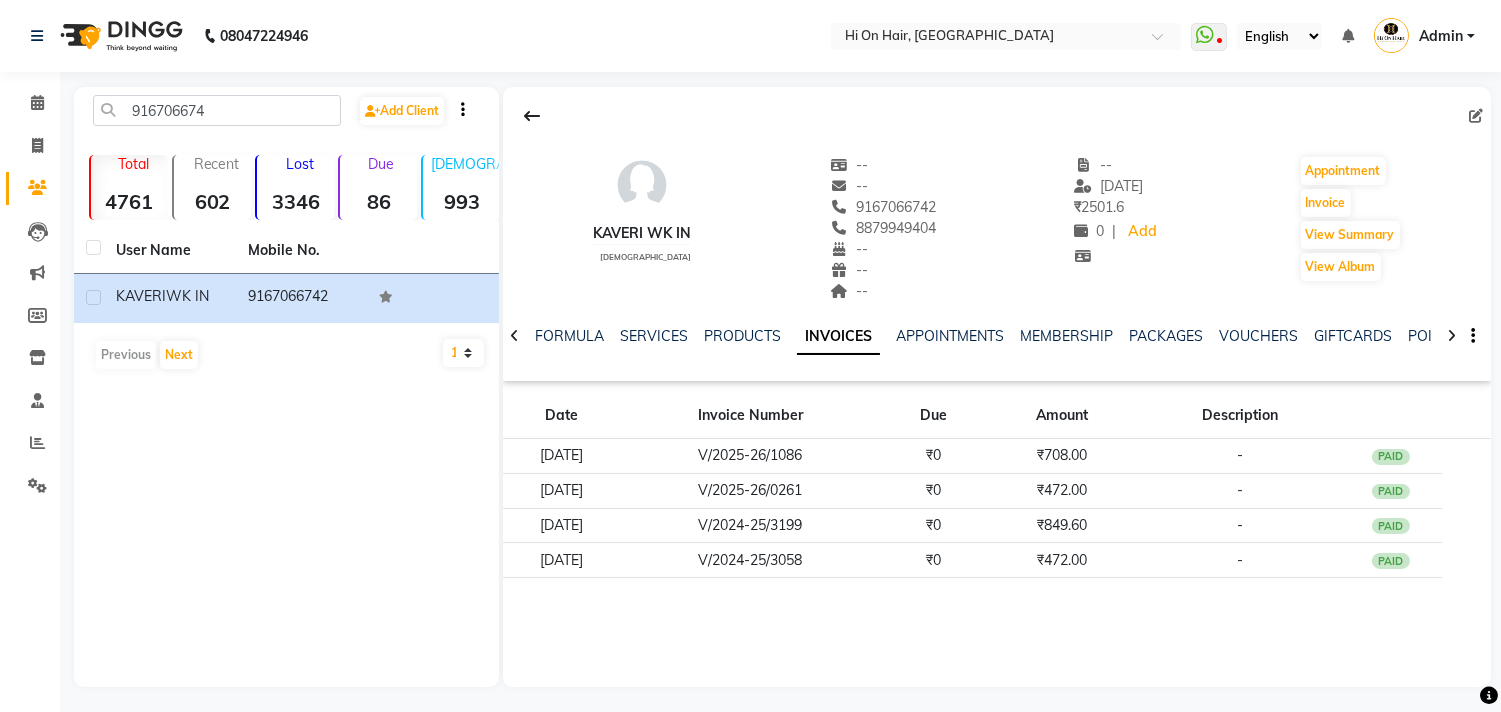 click 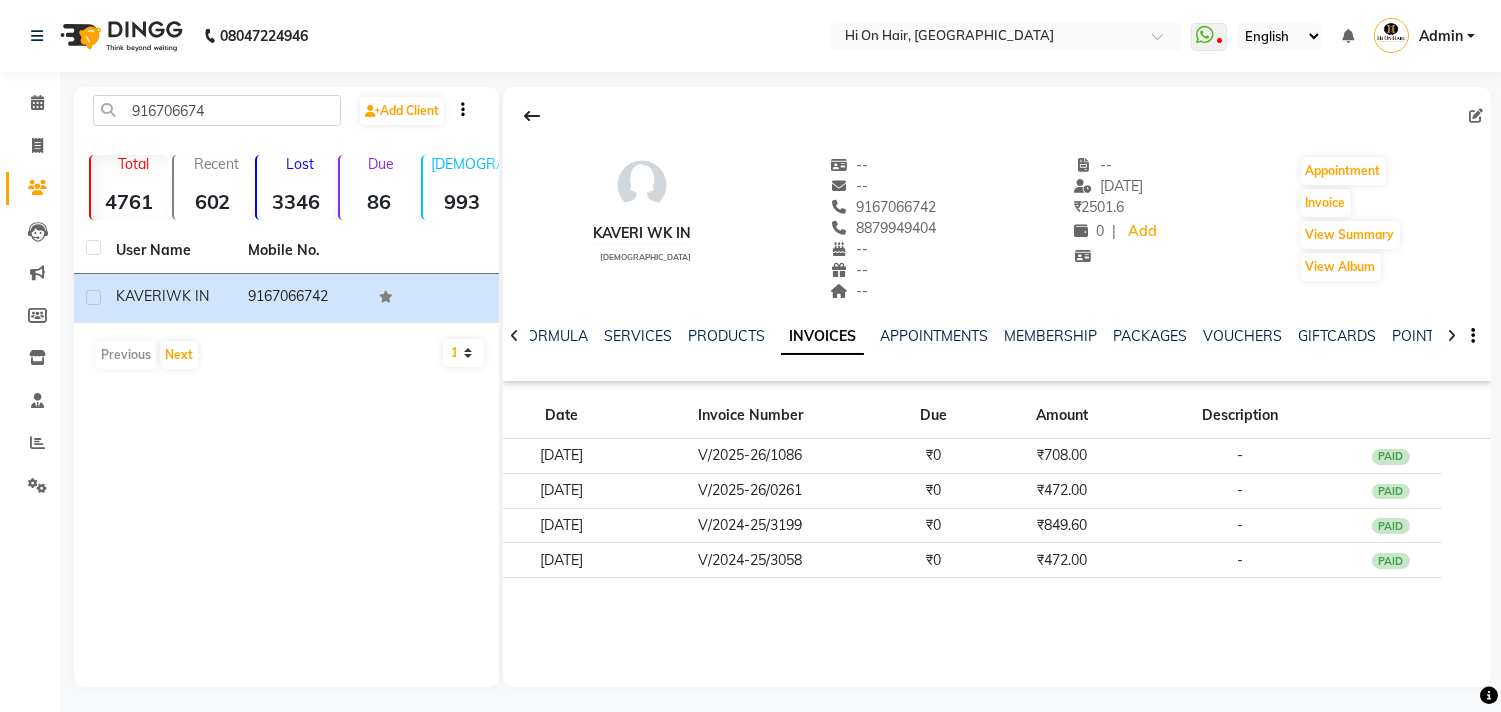 click 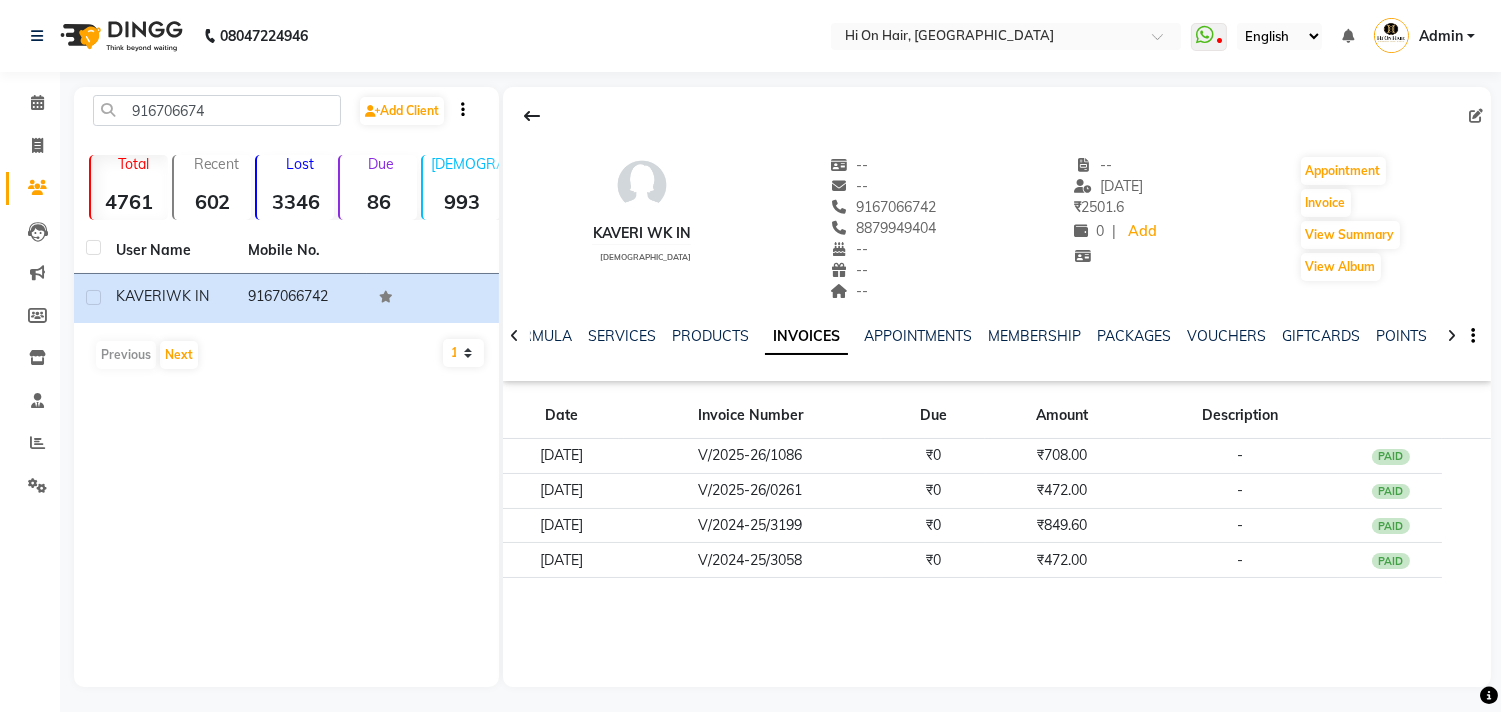click 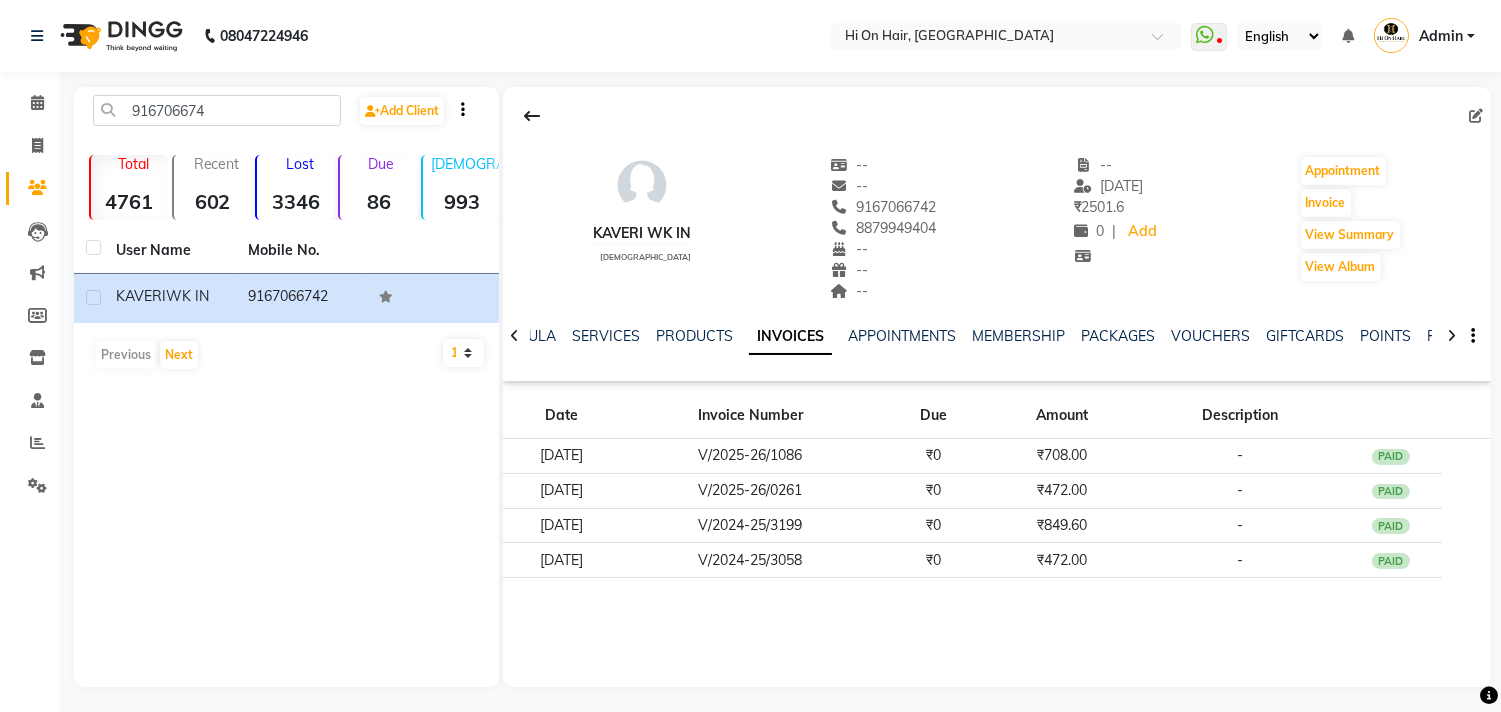 click 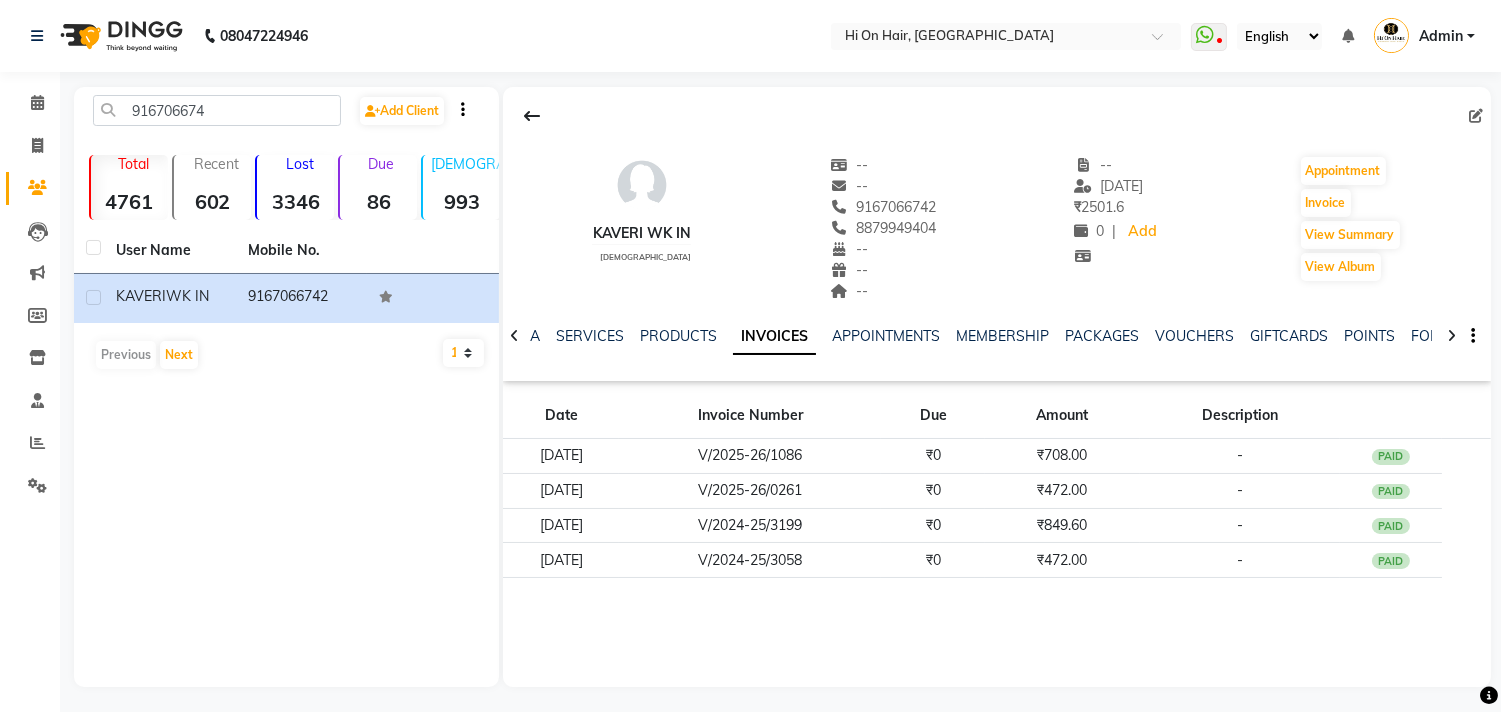 click 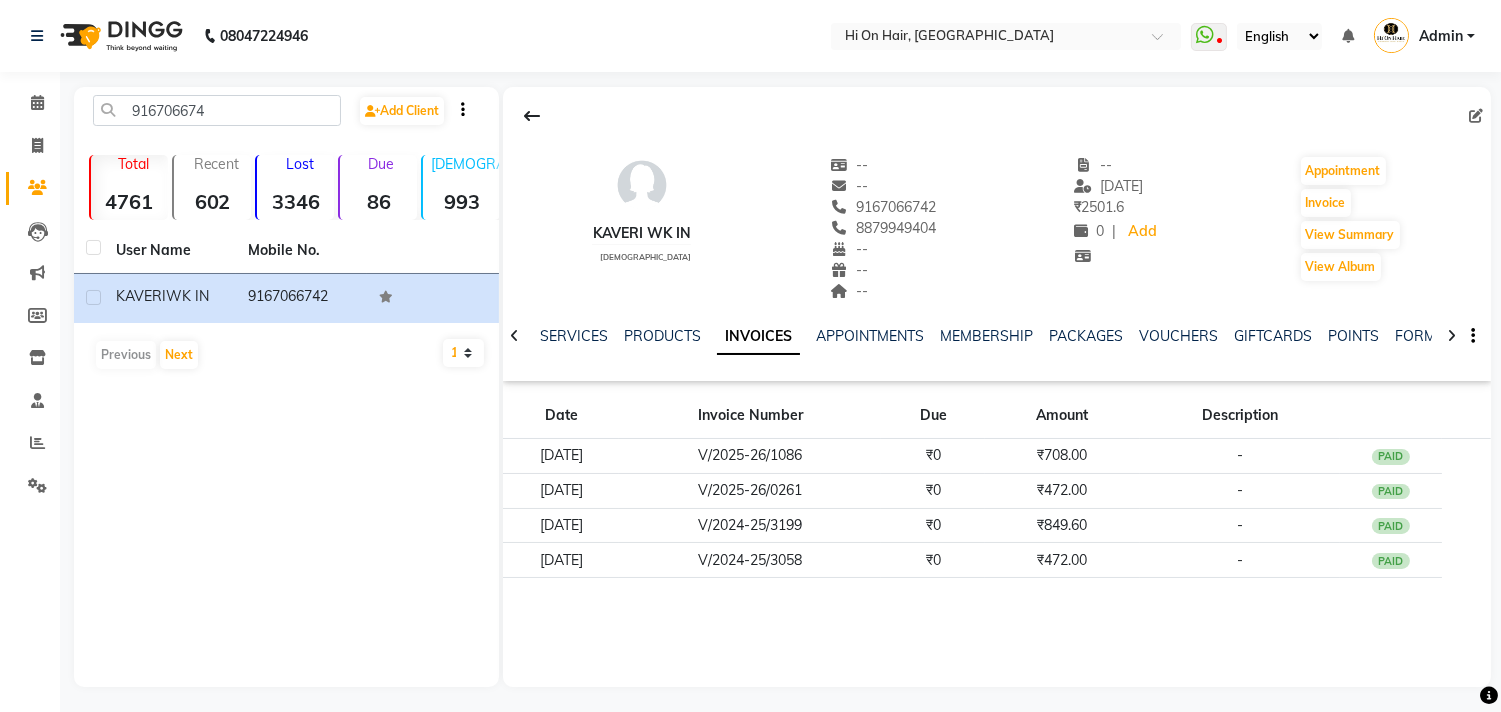 click 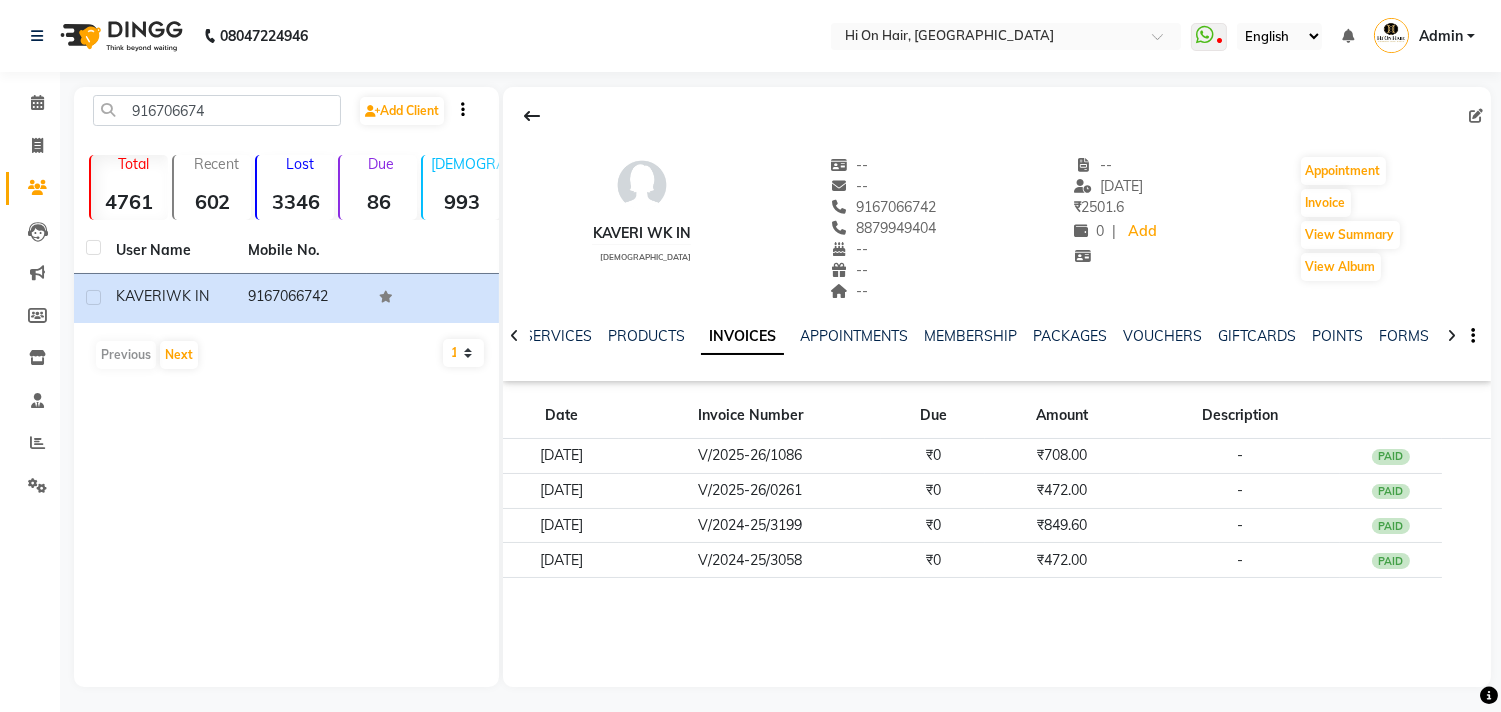 click 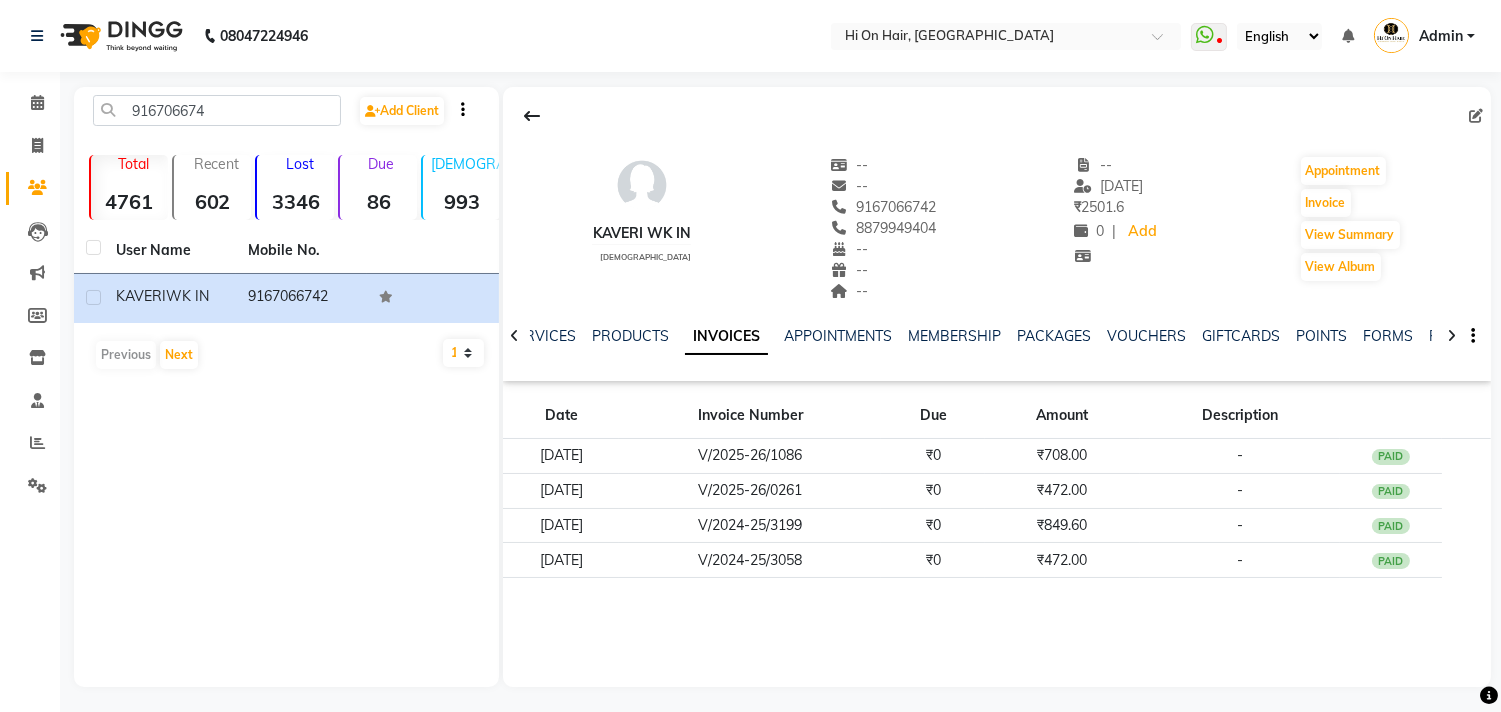 click 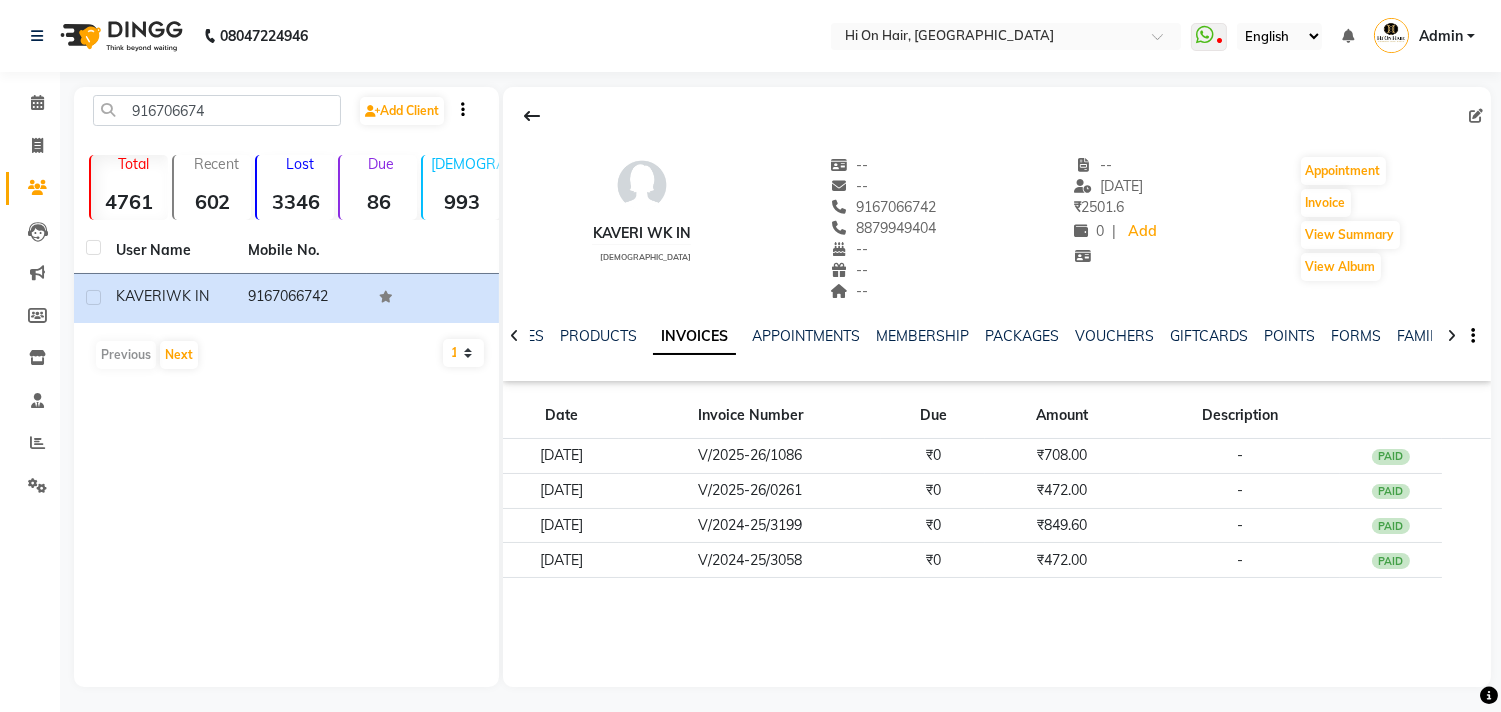 click 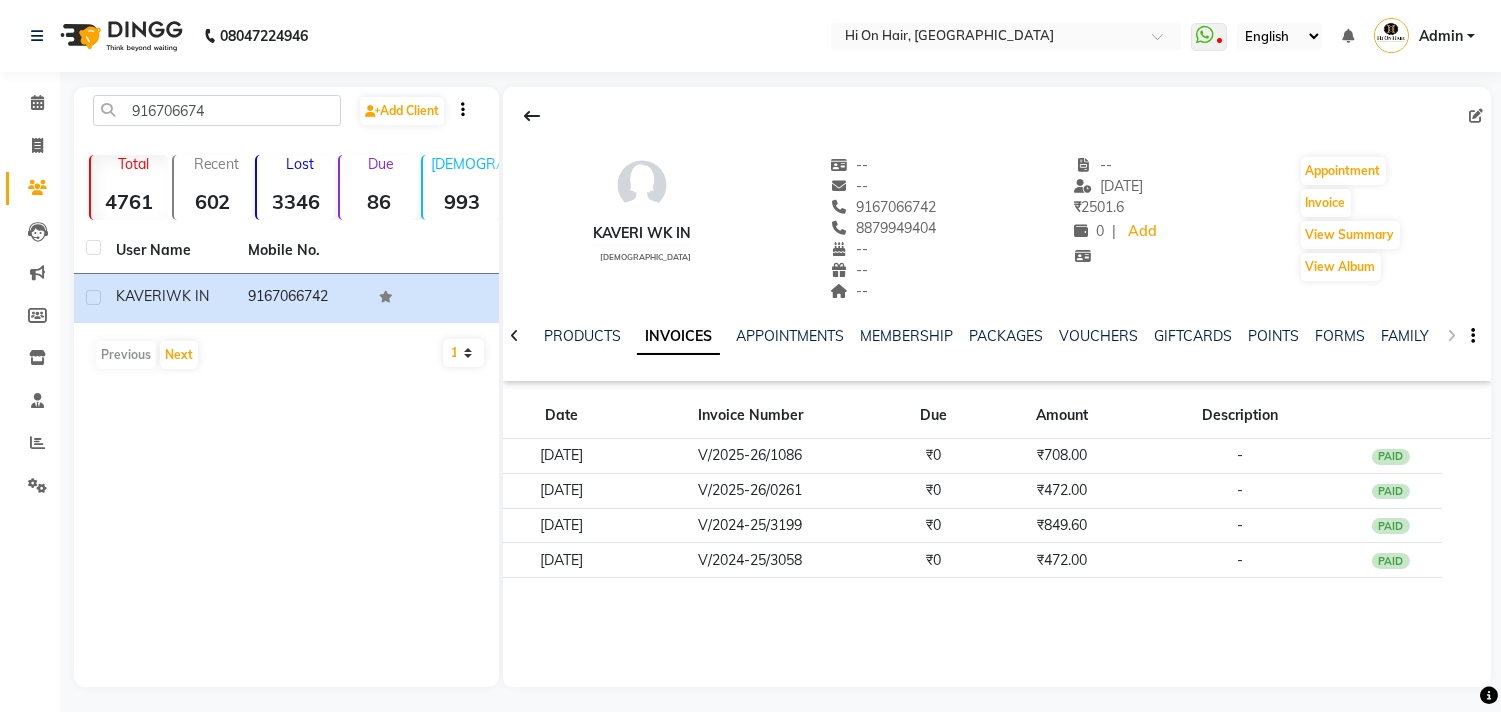 click on "NOTES FORMULA SERVICES PRODUCTS INVOICES APPOINTMENTS MEMBERSHIP PACKAGES VOUCHERS GIFTCARDS POINTS FORMS FAMILY CARDS WALLET" 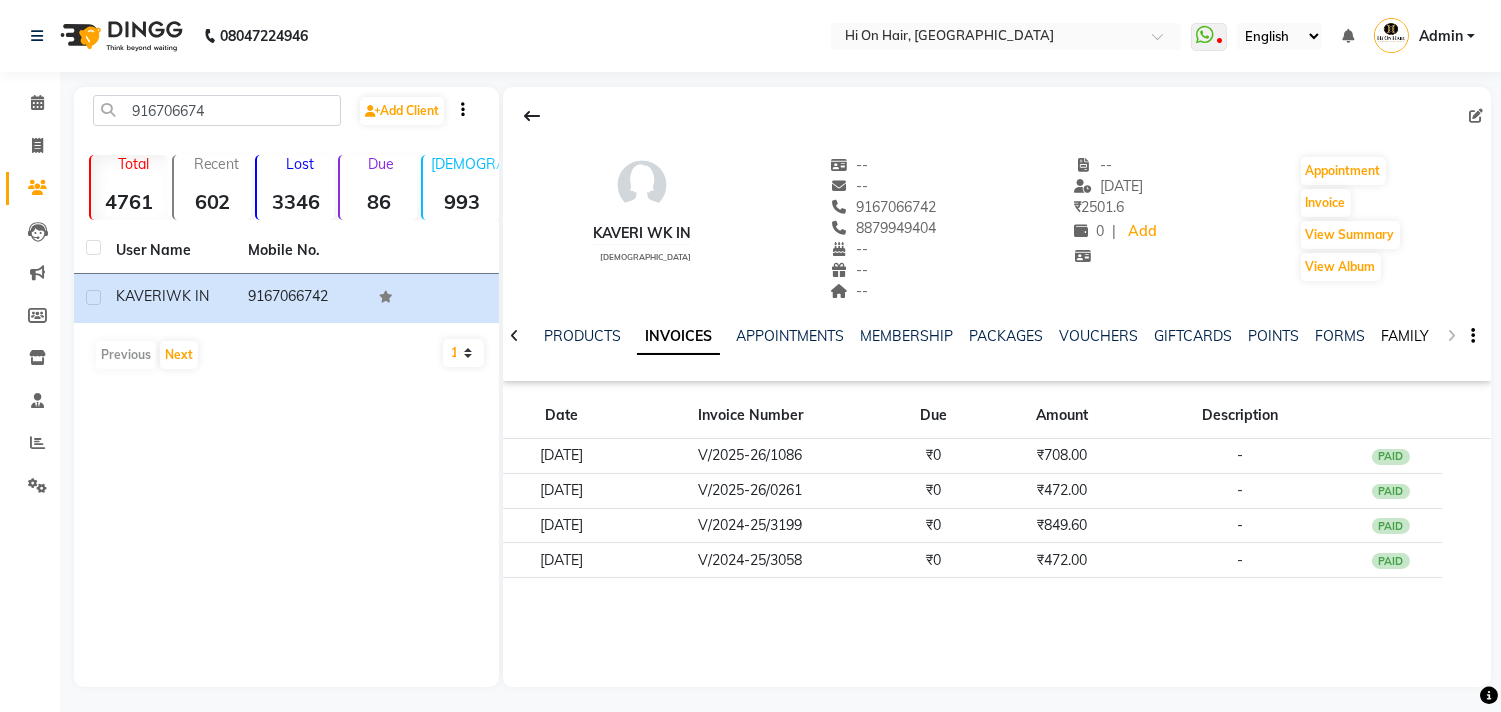 click on "FAMILY" 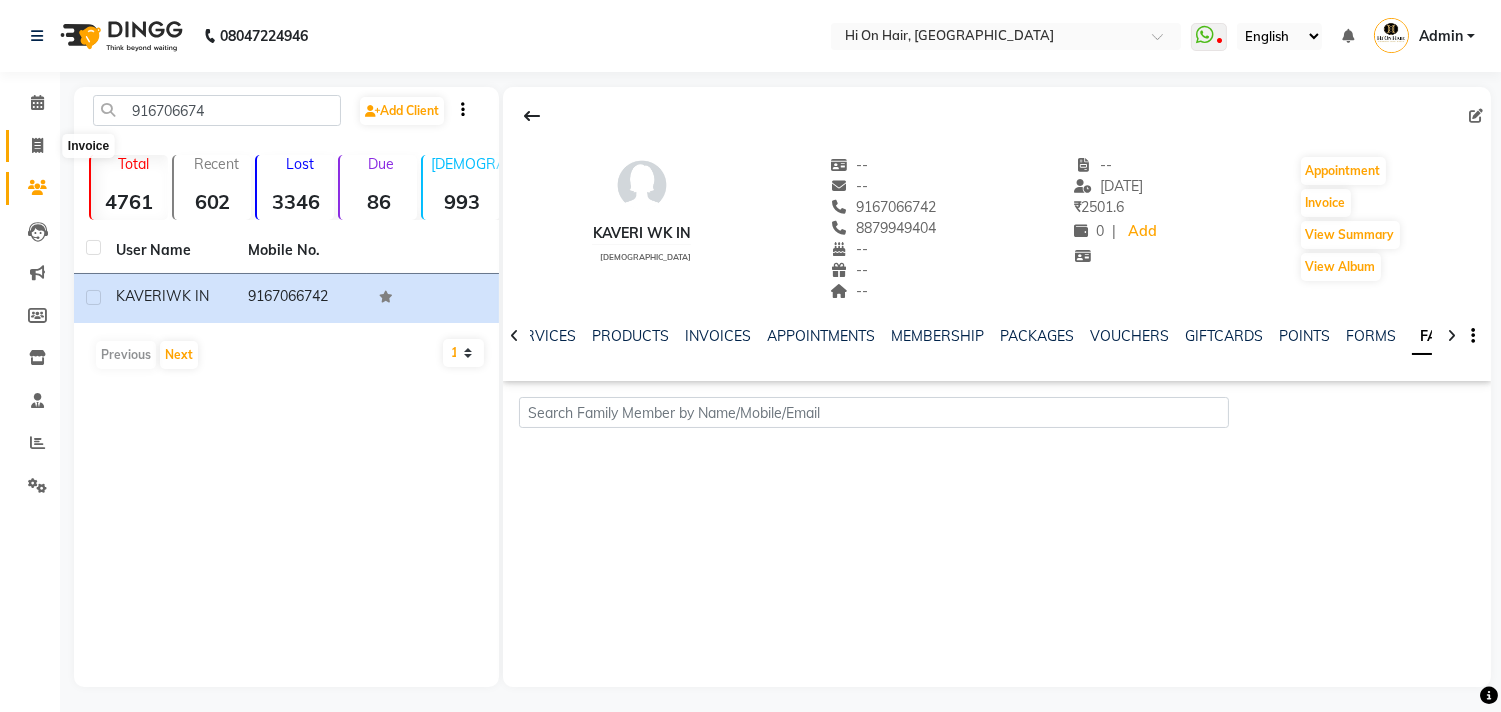 click 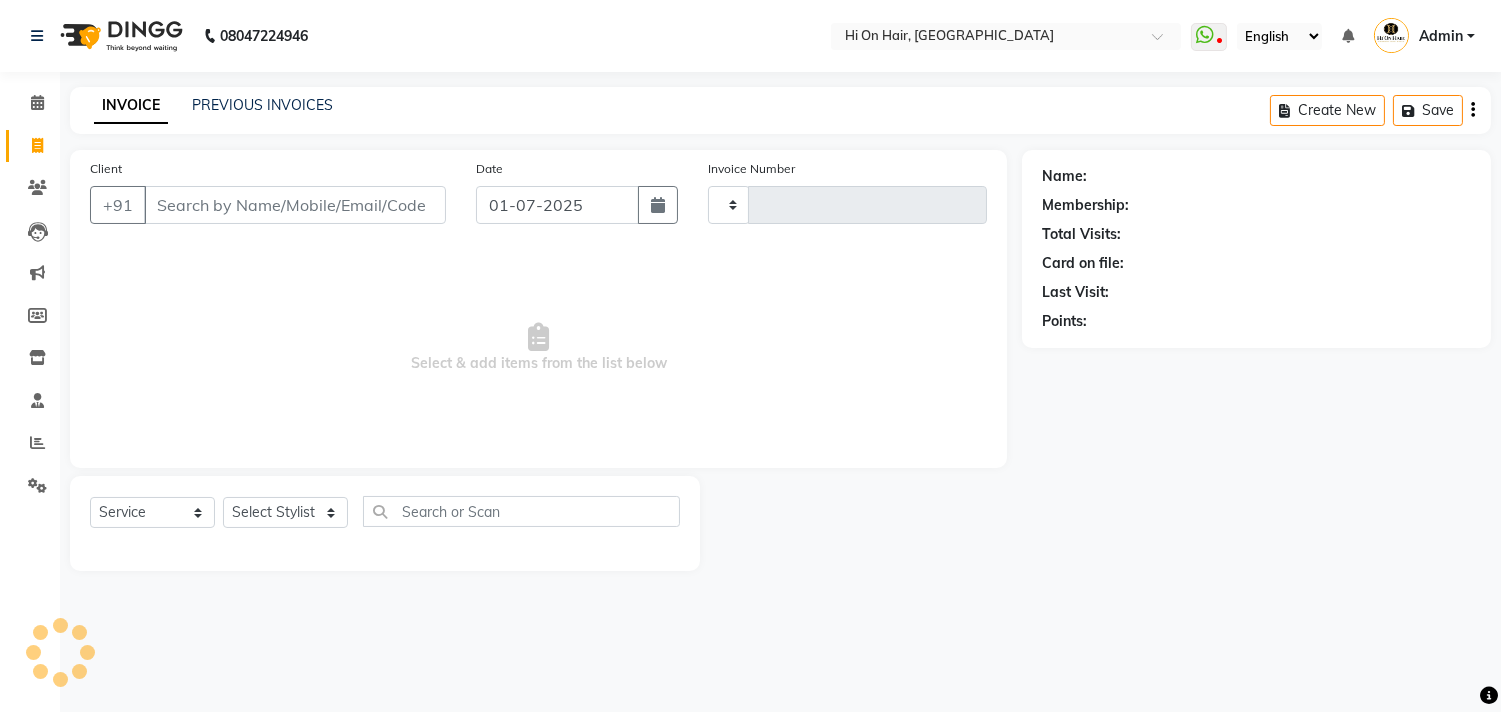 type on "1088" 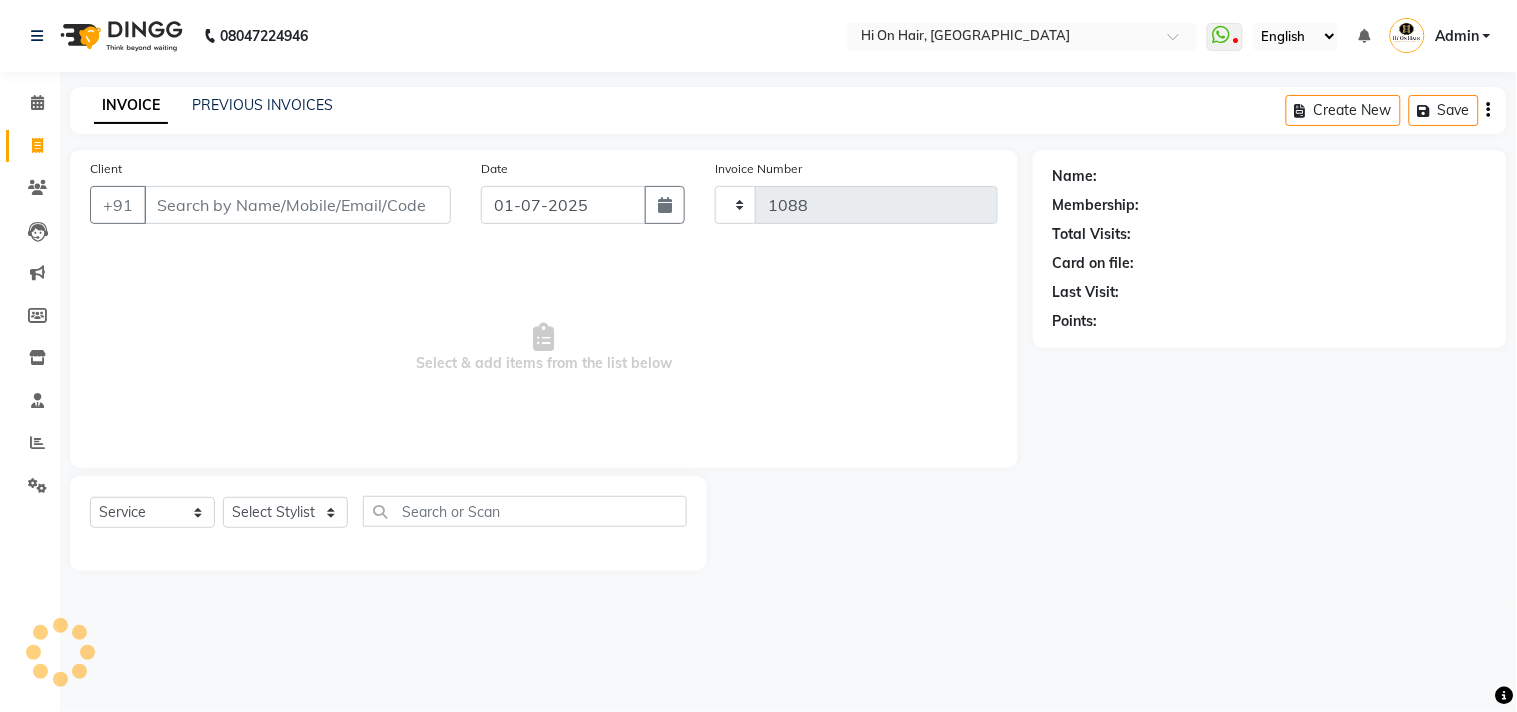 select on "535" 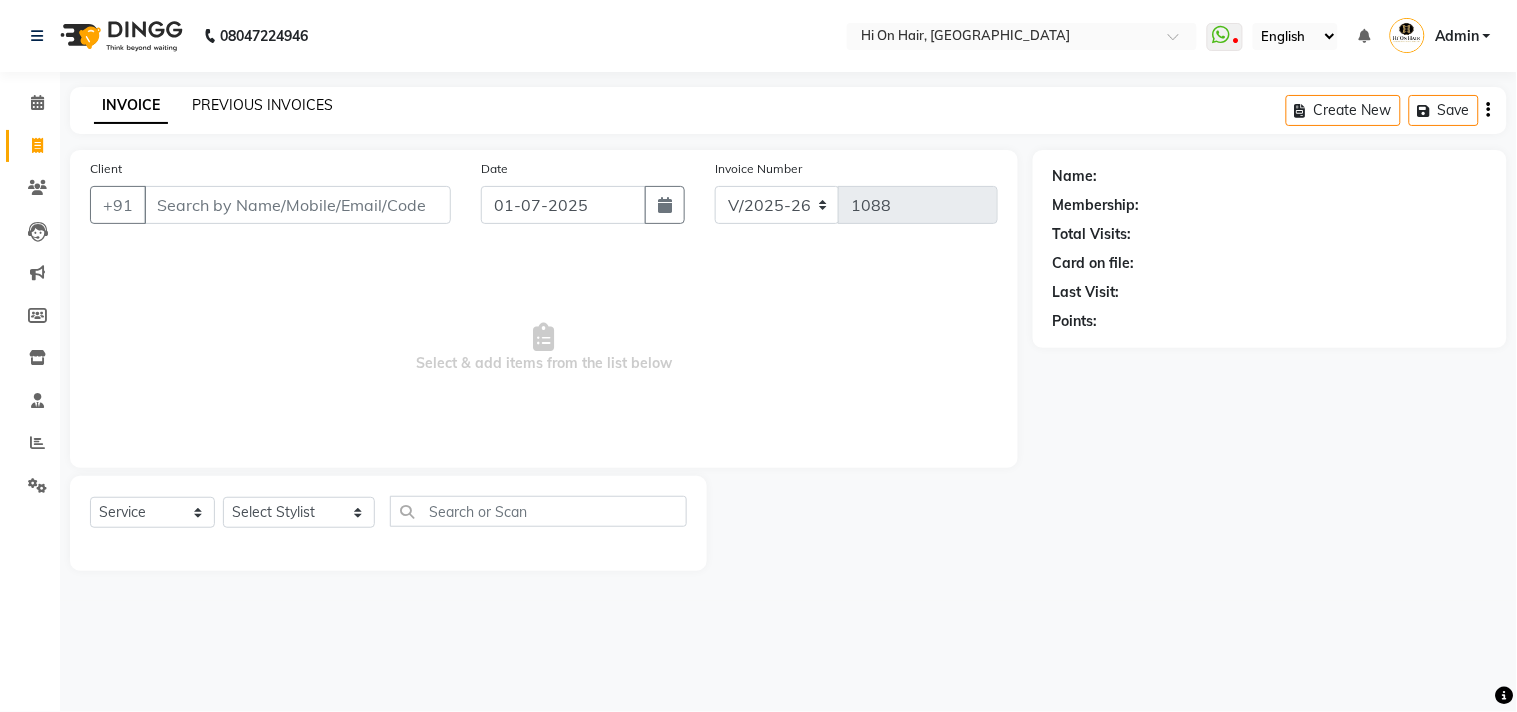 click on "PREVIOUS INVOICES" 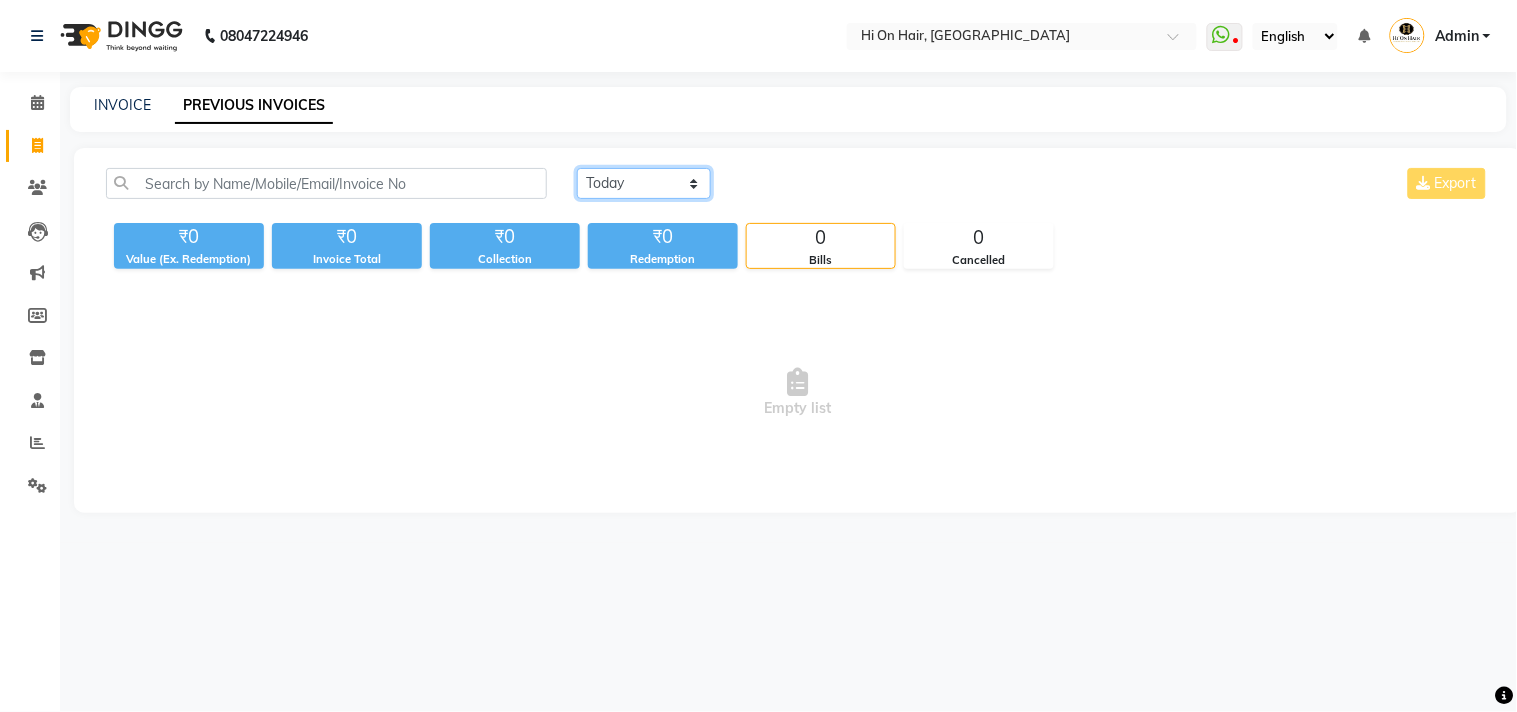 click on "[DATE] [DATE] Custom Range" 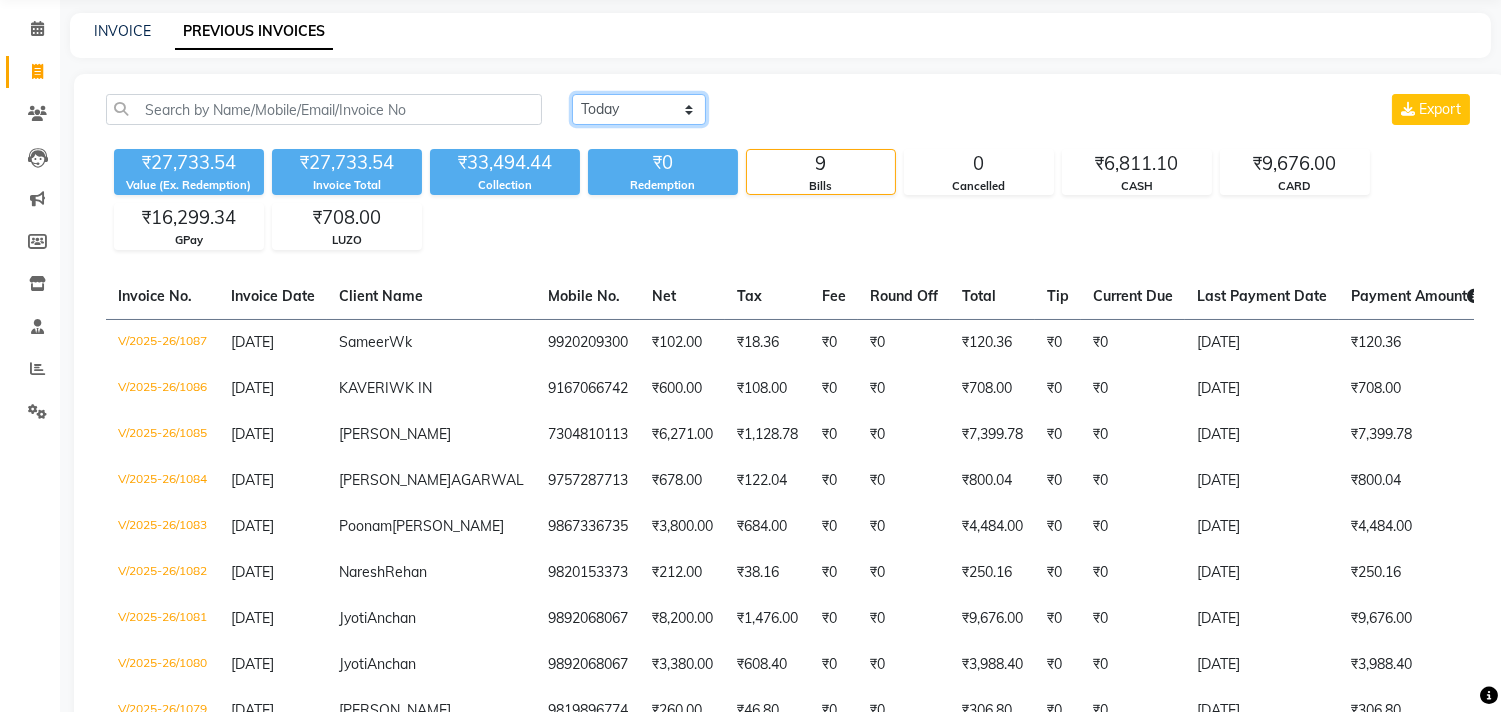 scroll, scrollTop: 0, scrollLeft: 0, axis: both 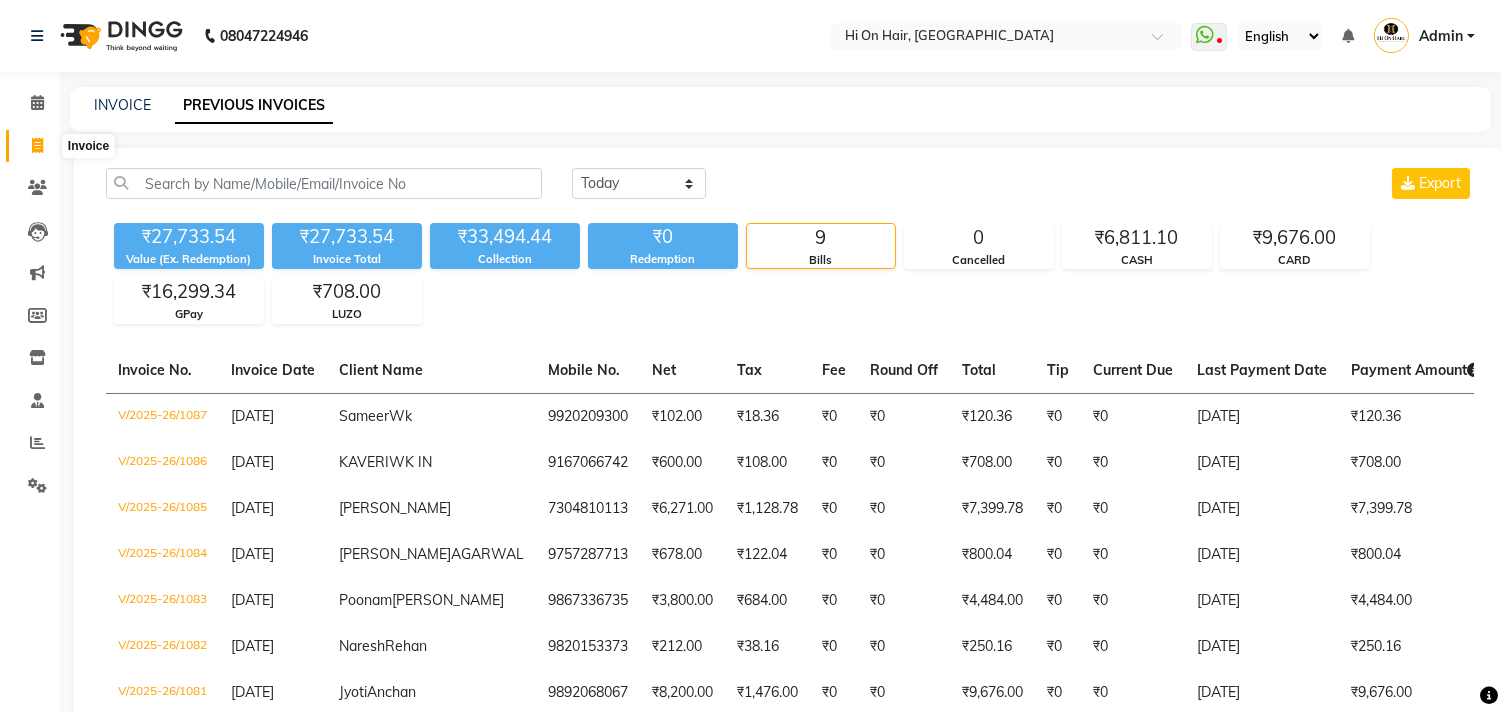 click 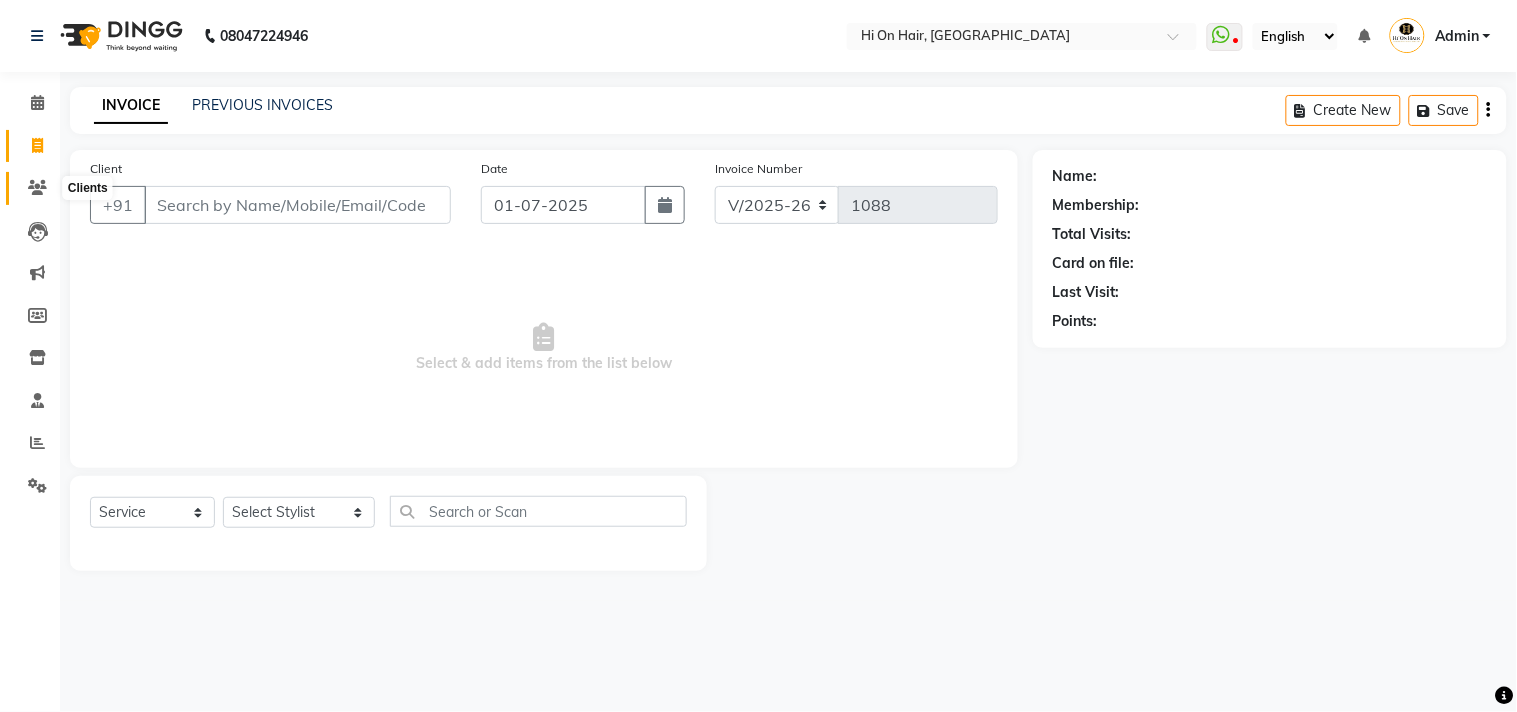 click 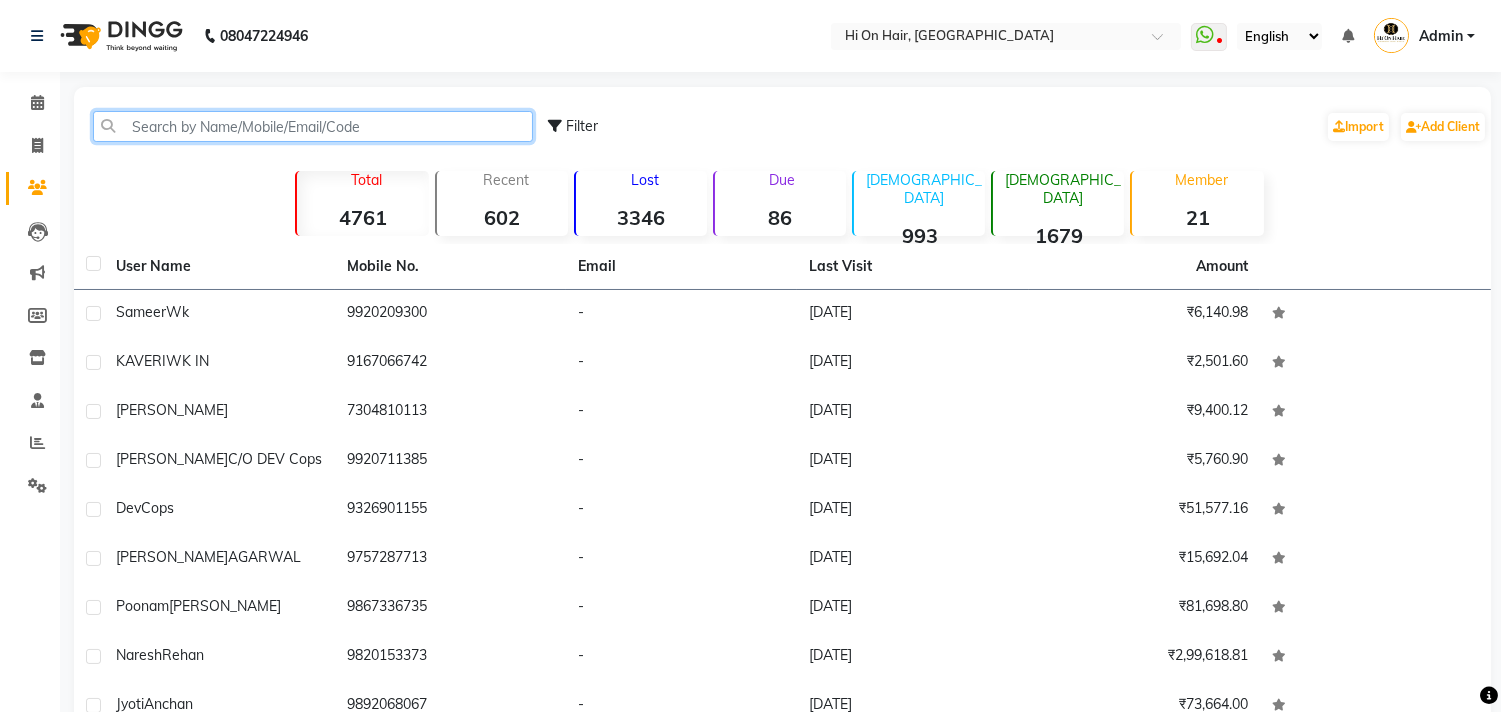 click 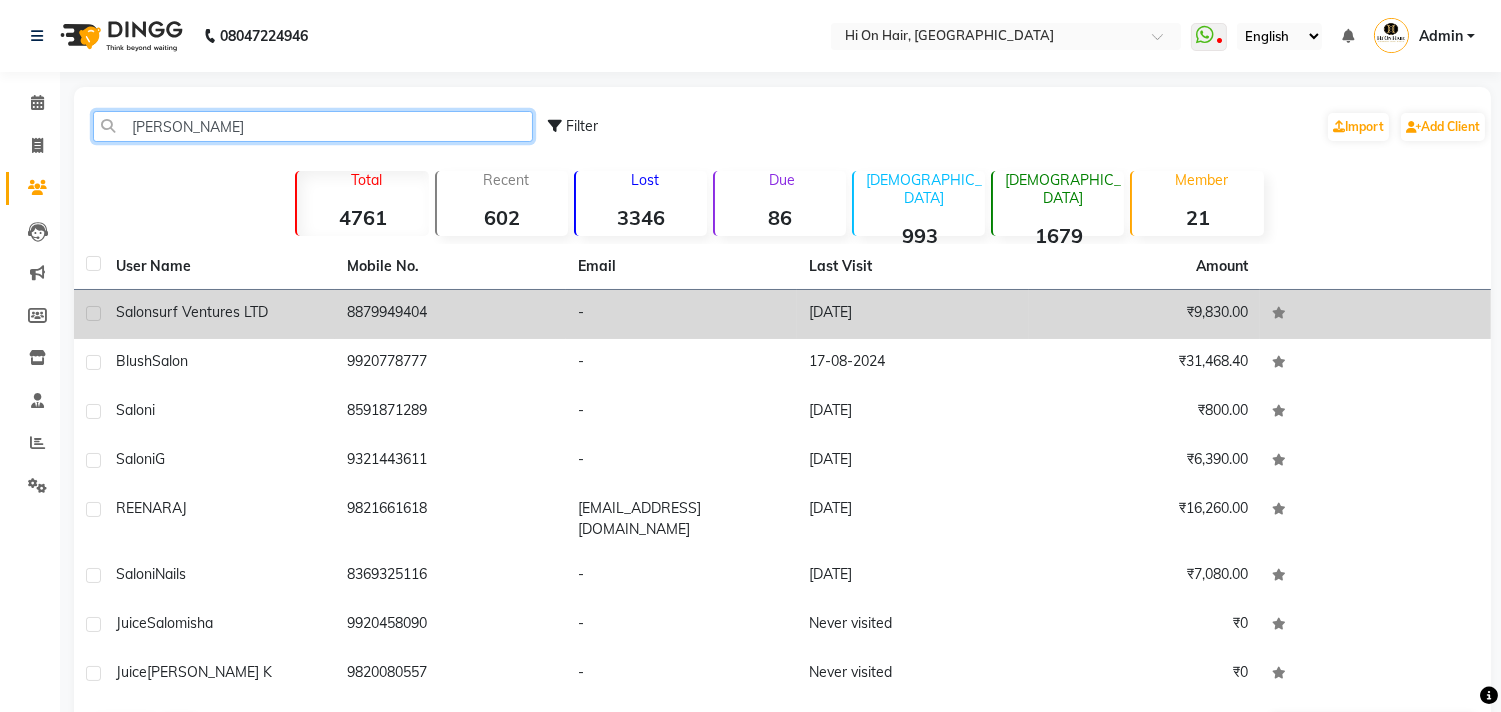 type on "salo" 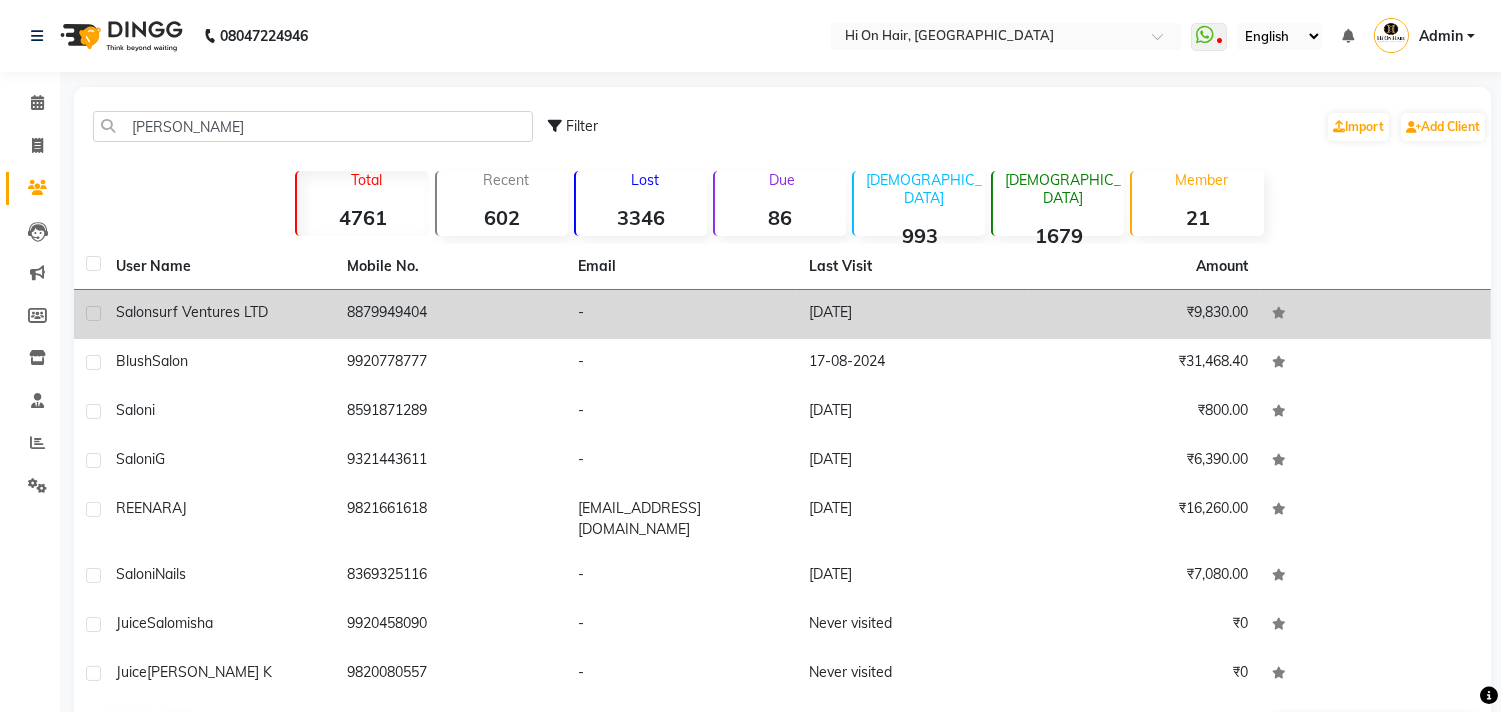 click on "Salonsurf ventures LTD" 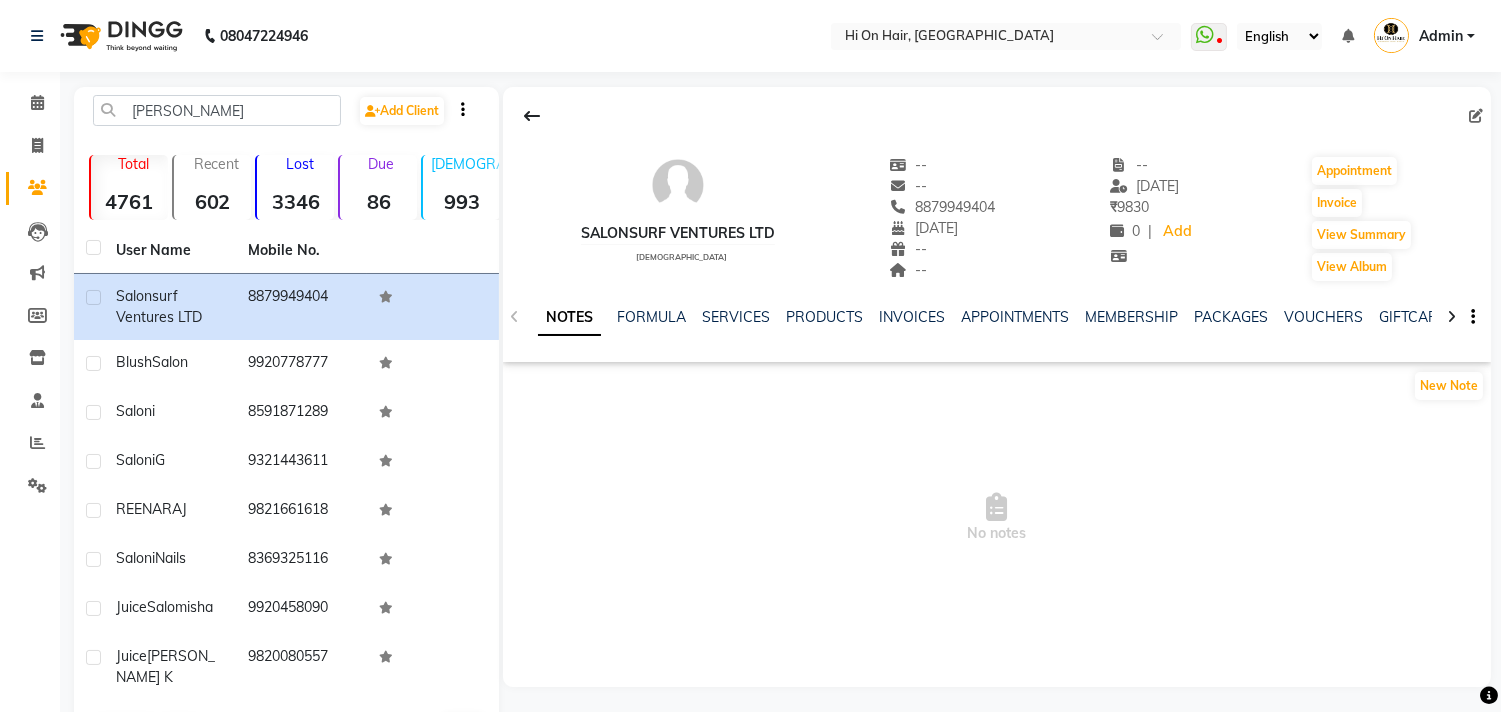 click 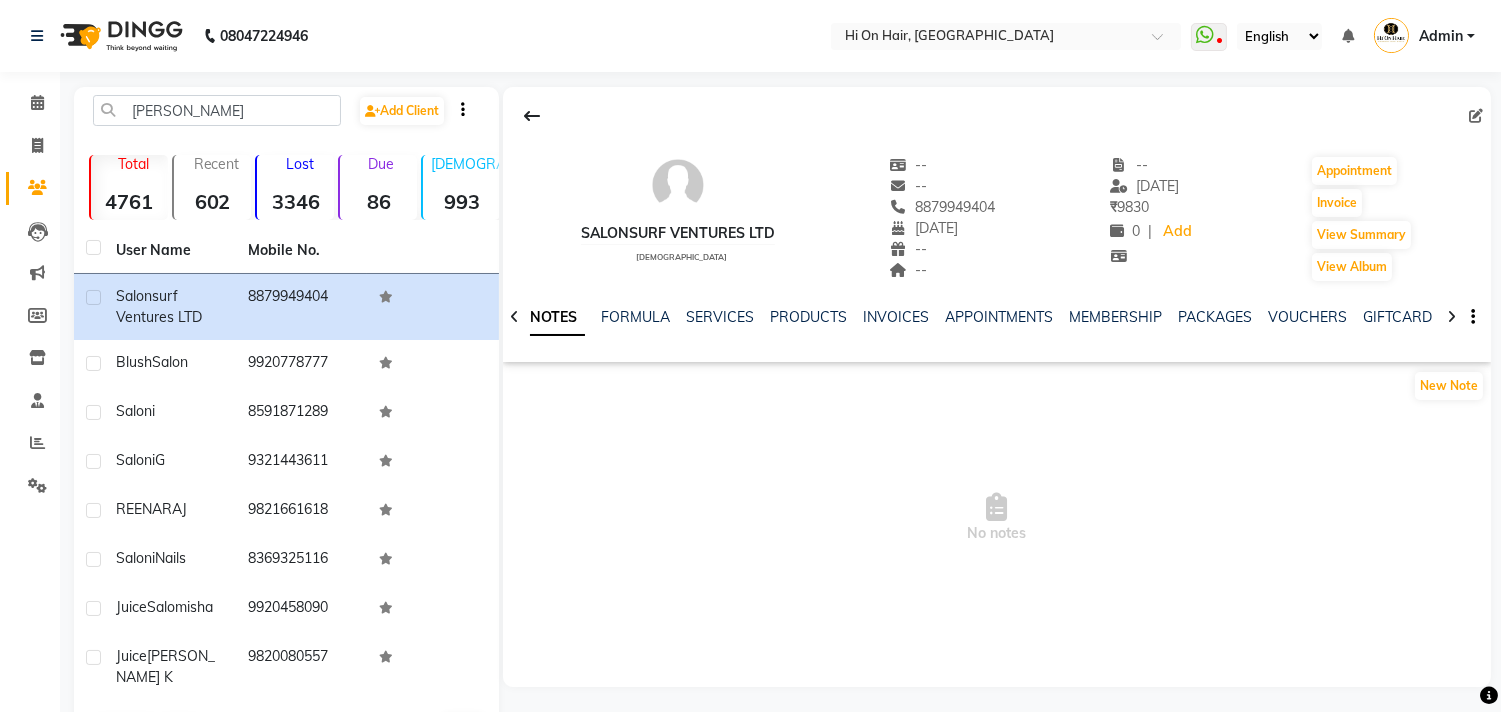 click 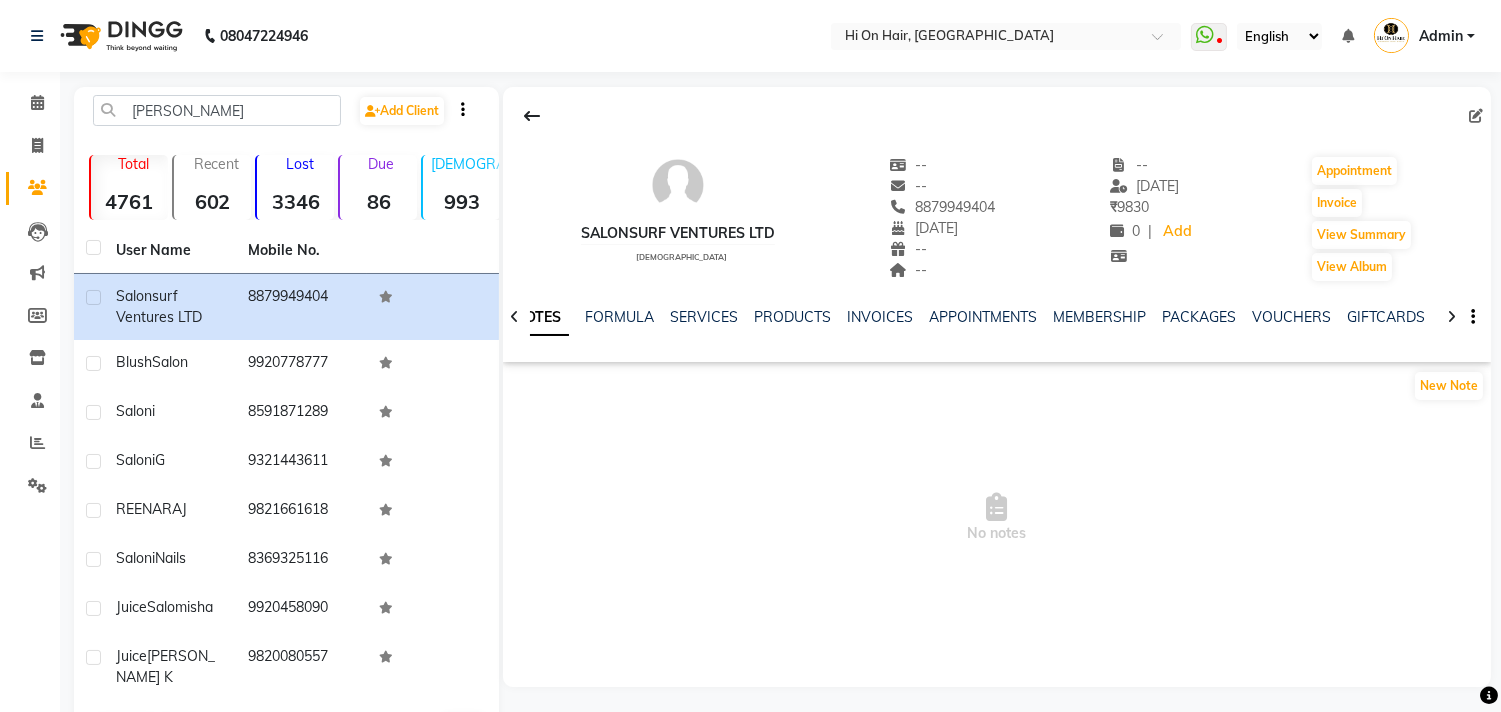 click 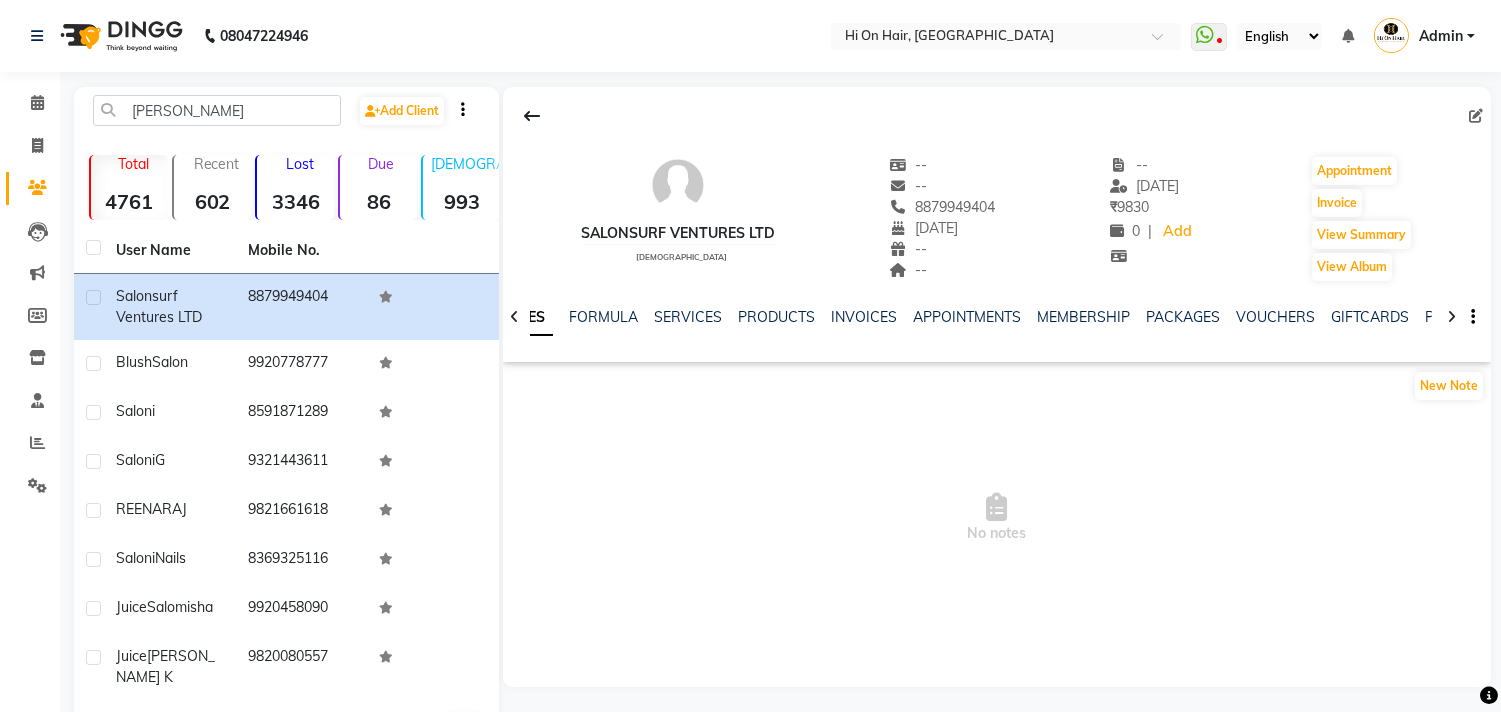 click 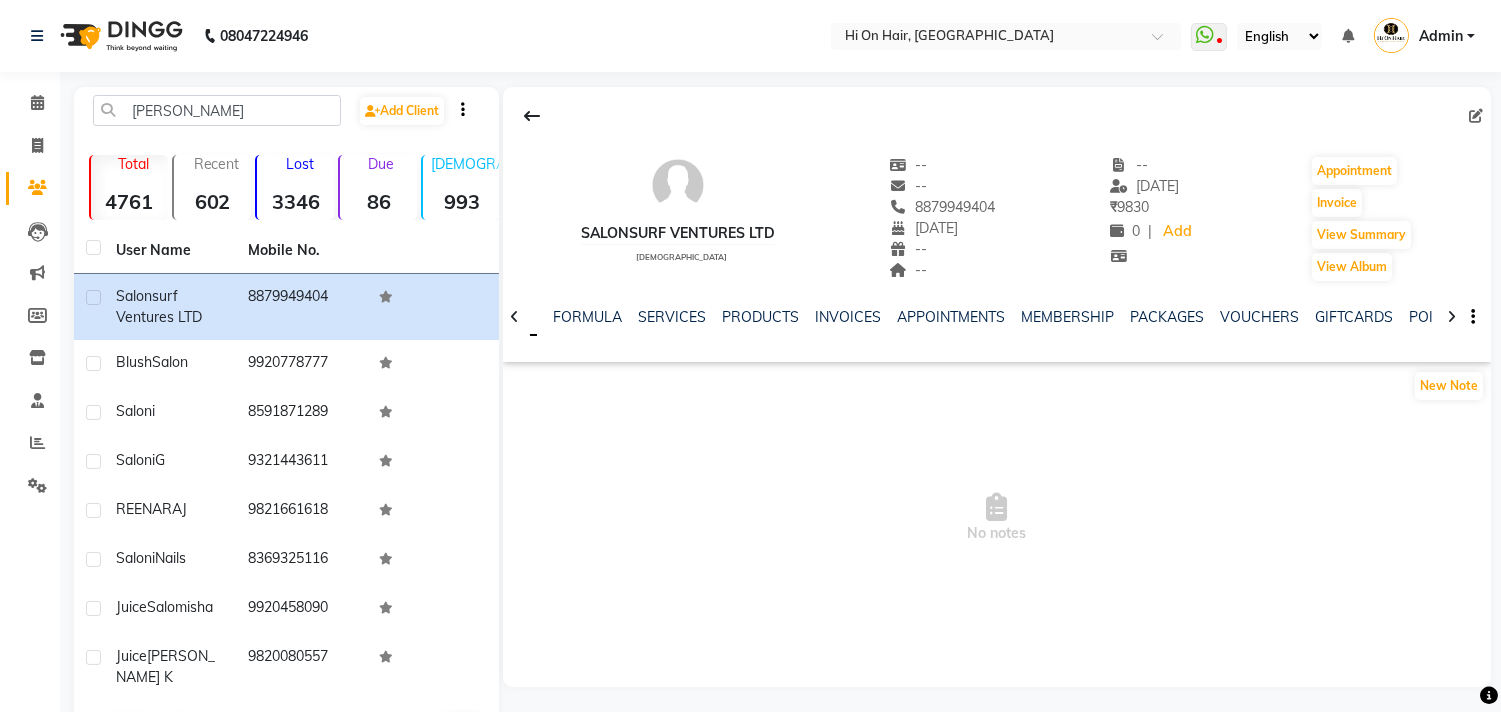 click 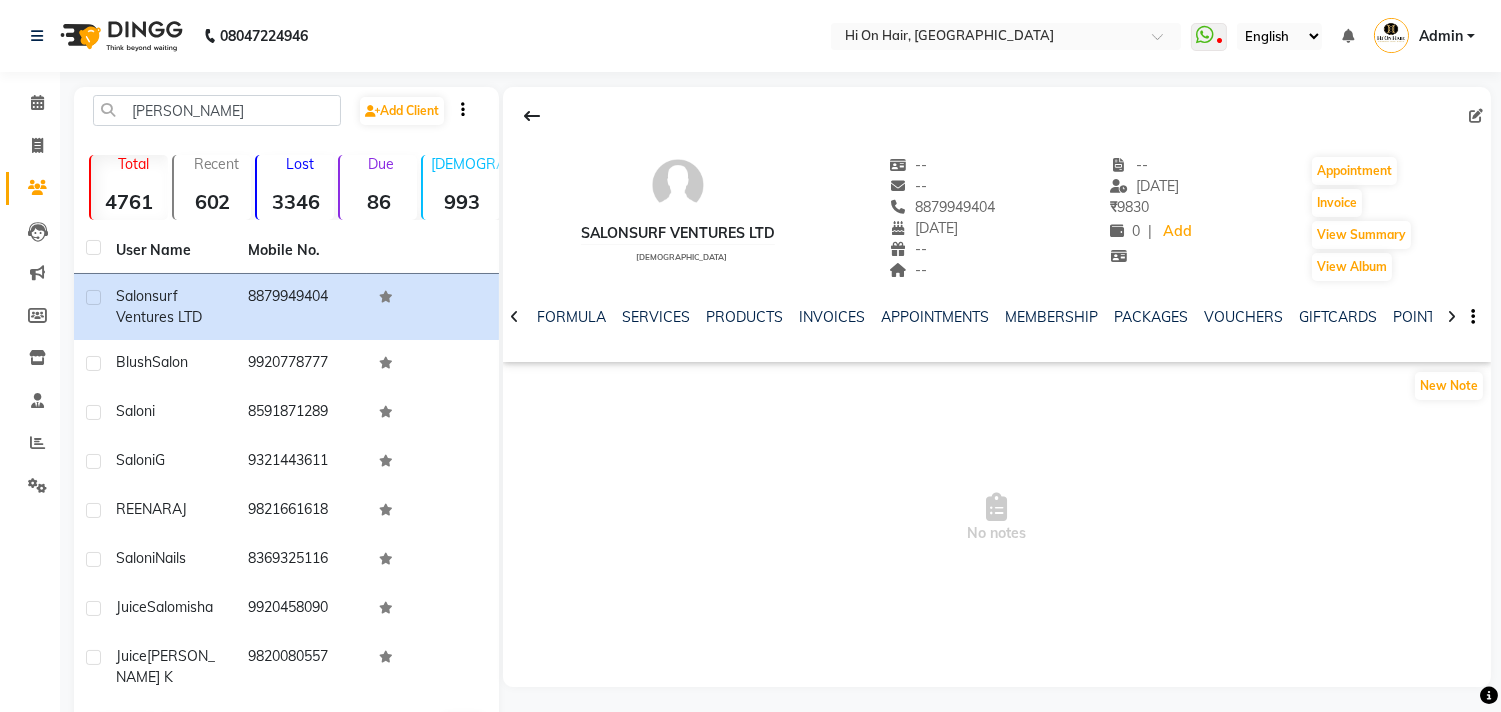 click 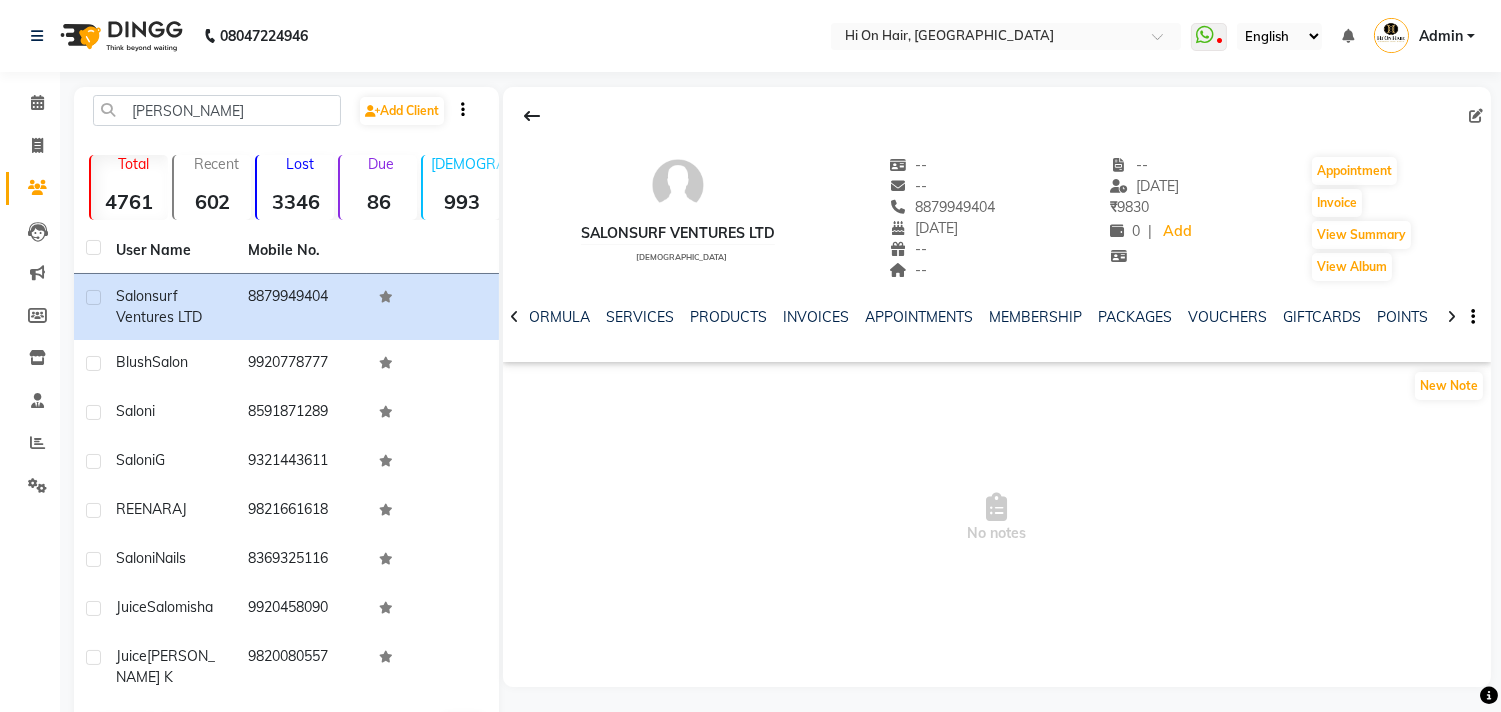 click 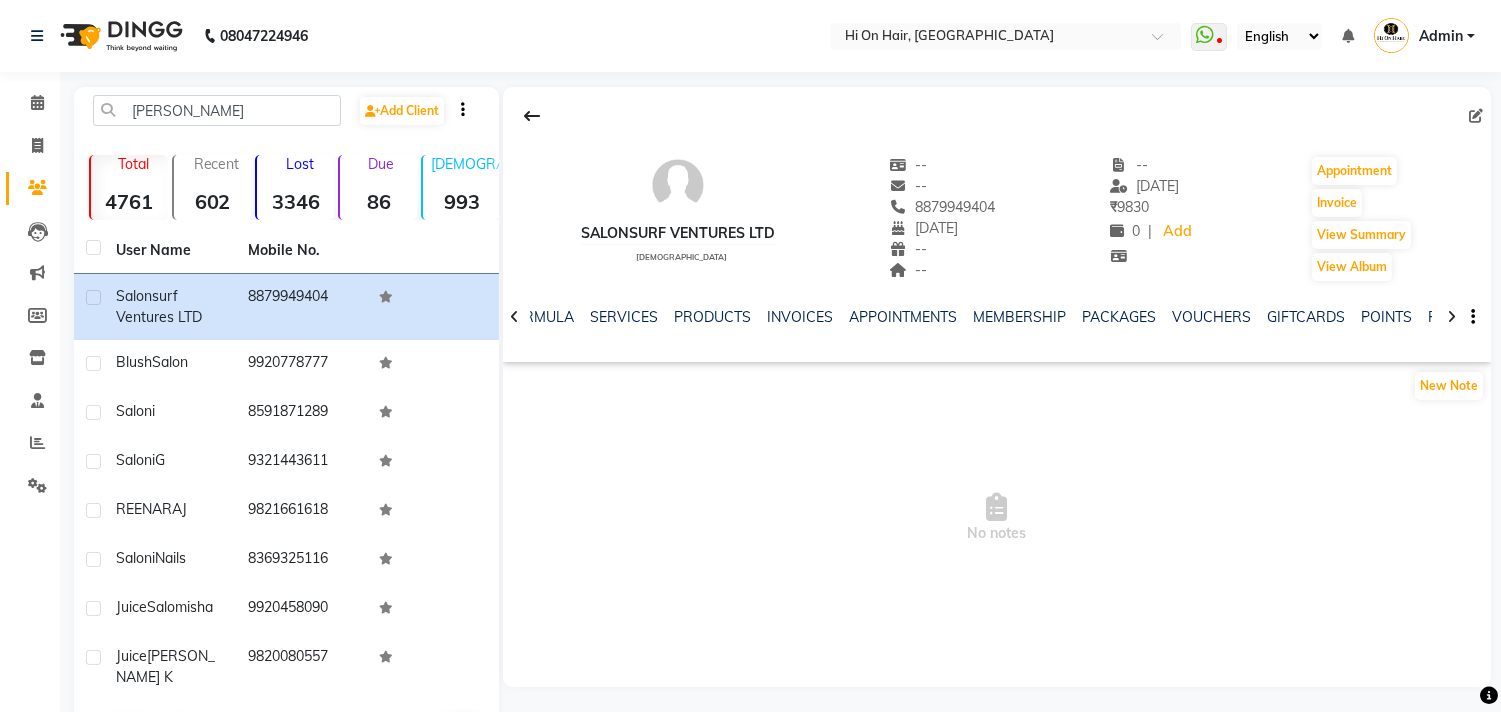click 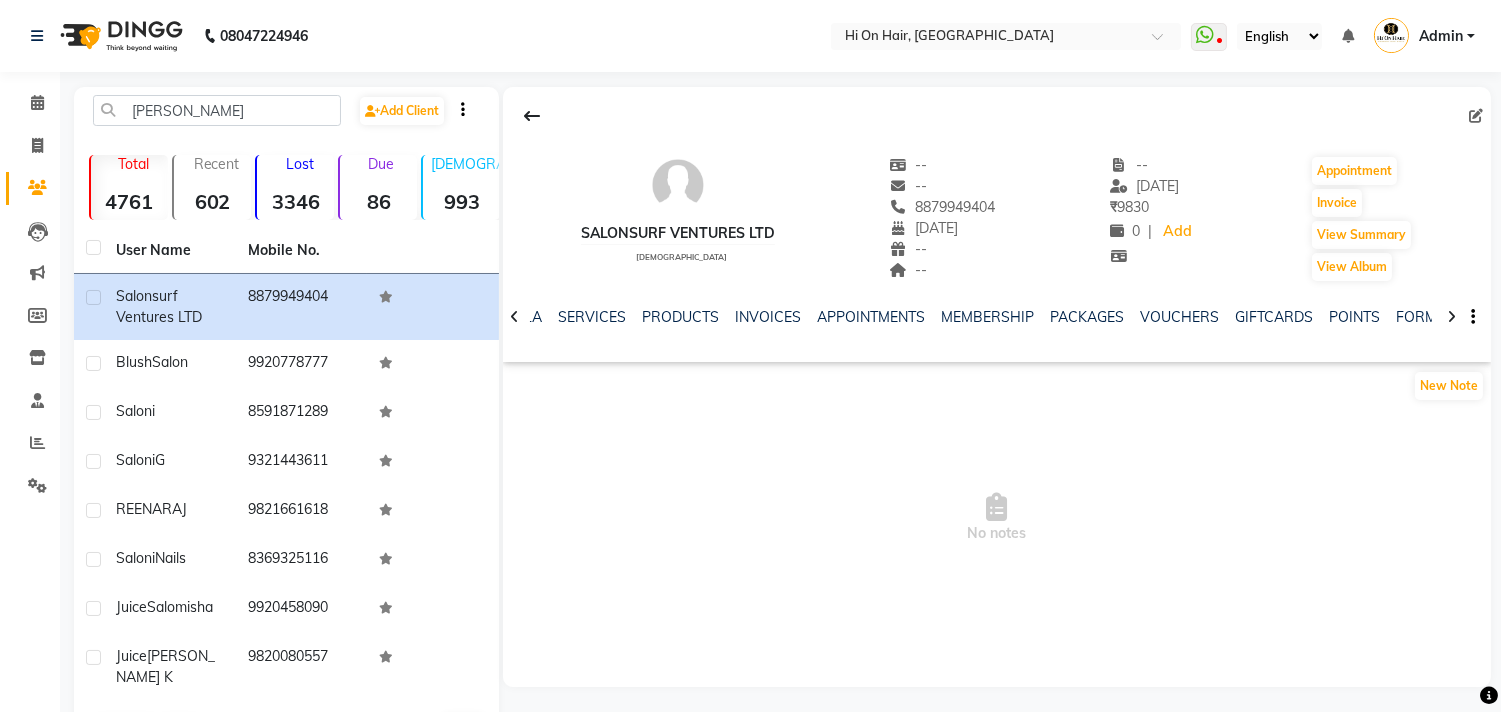 click 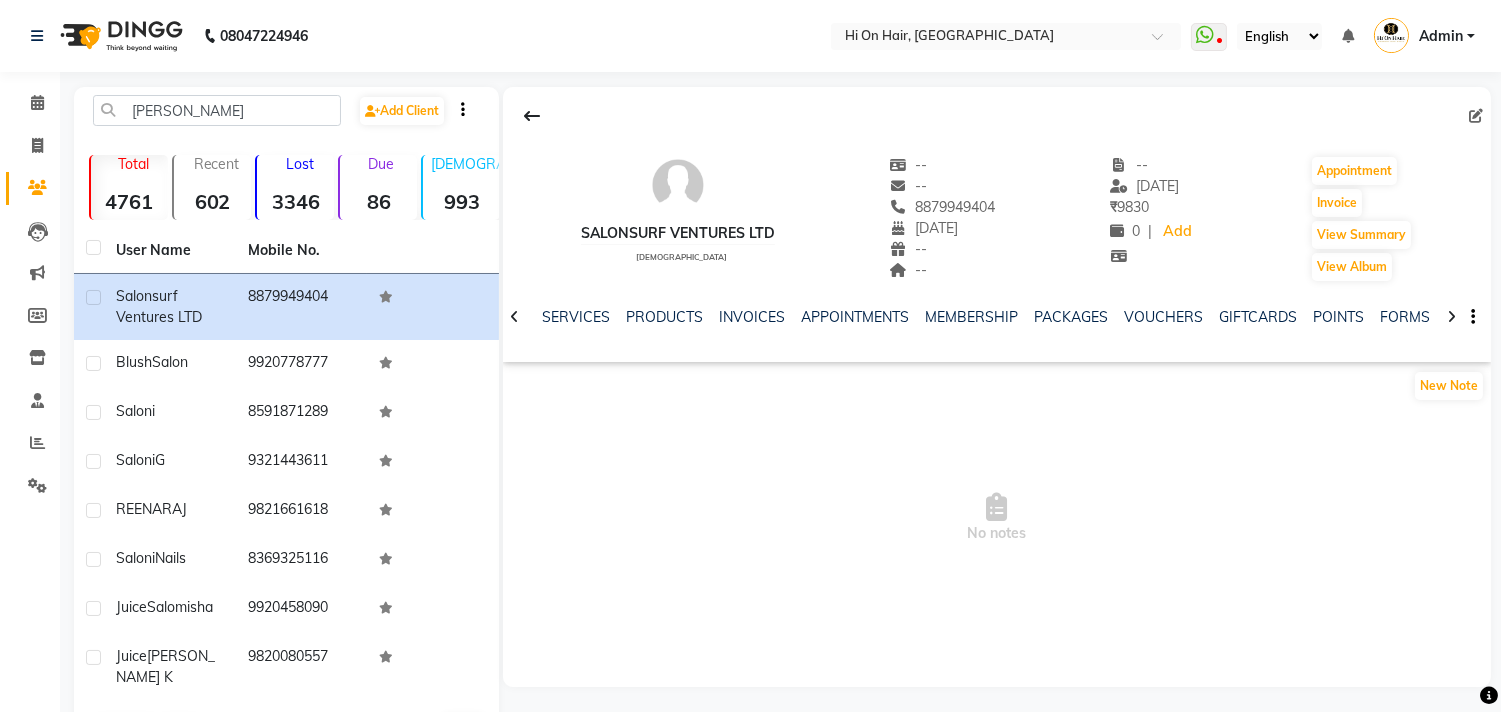 click 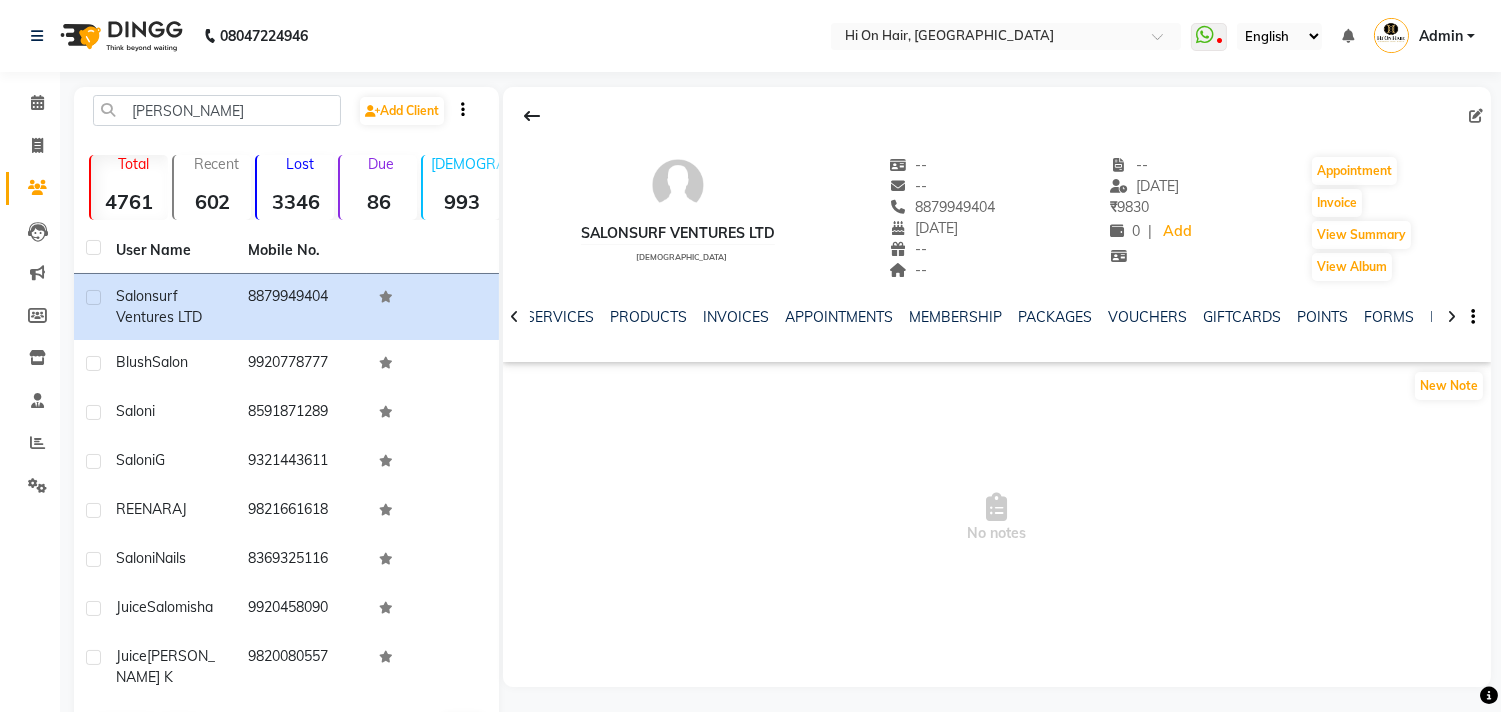 click 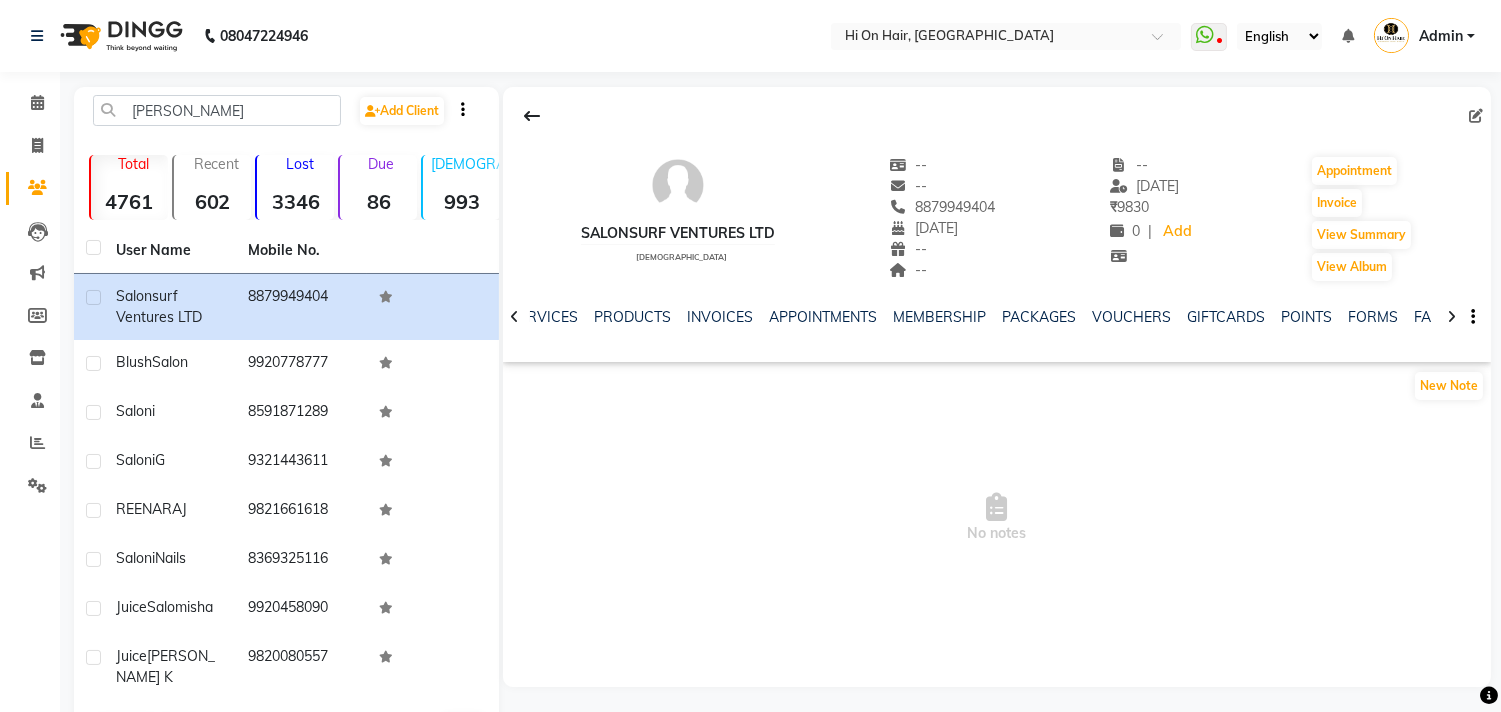 click 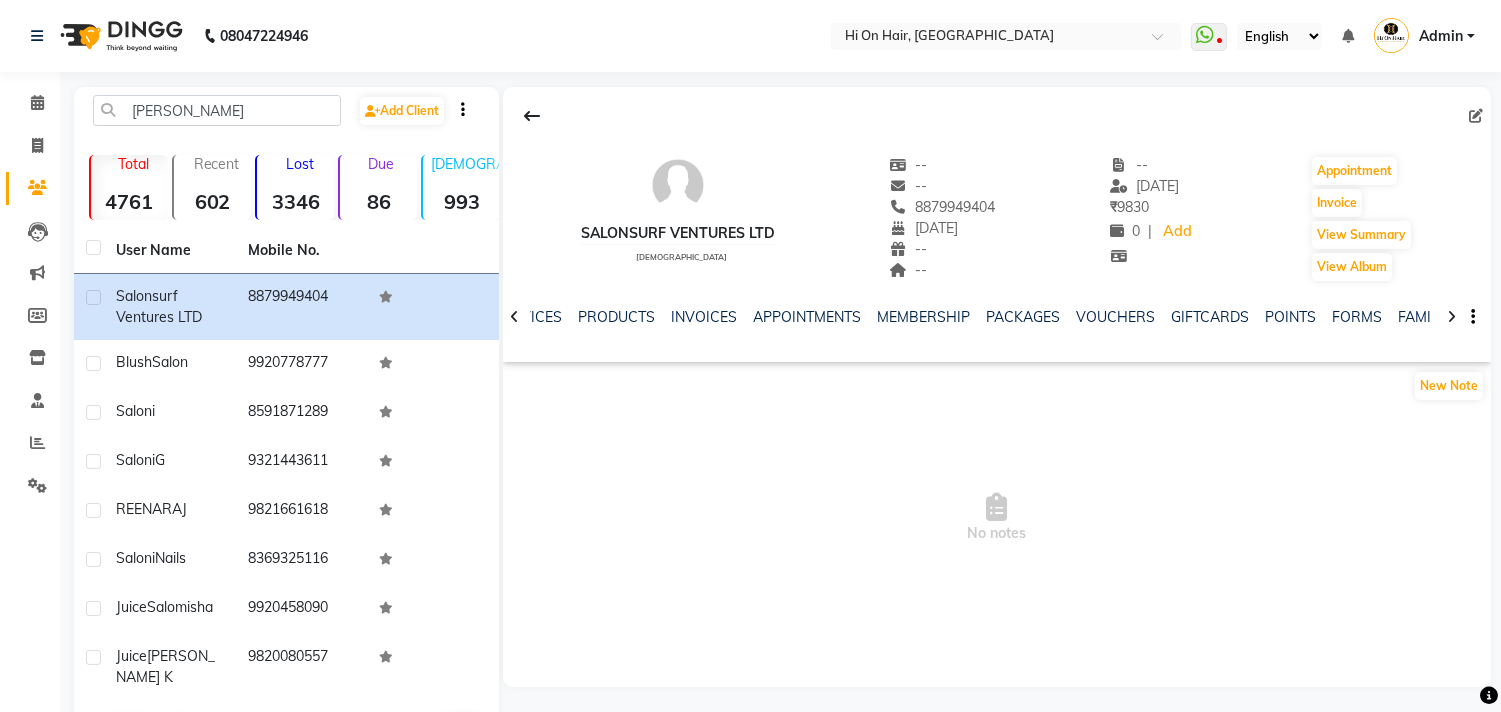 click 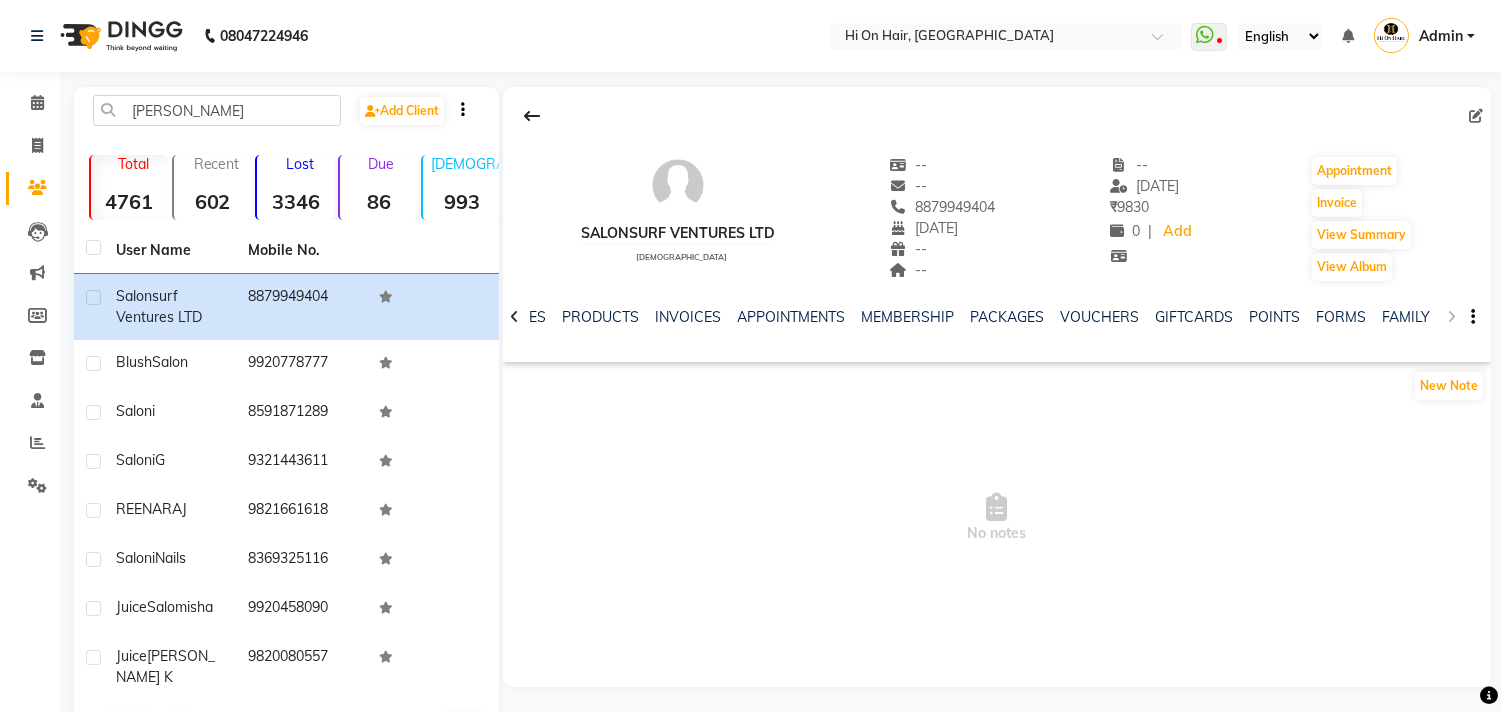 click on "NOTES FORMULA SERVICES PRODUCTS INVOICES APPOINTMENTS MEMBERSHIP PACKAGES VOUCHERS GIFTCARDS POINTS FORMS FAMILY CARDS WALLET" 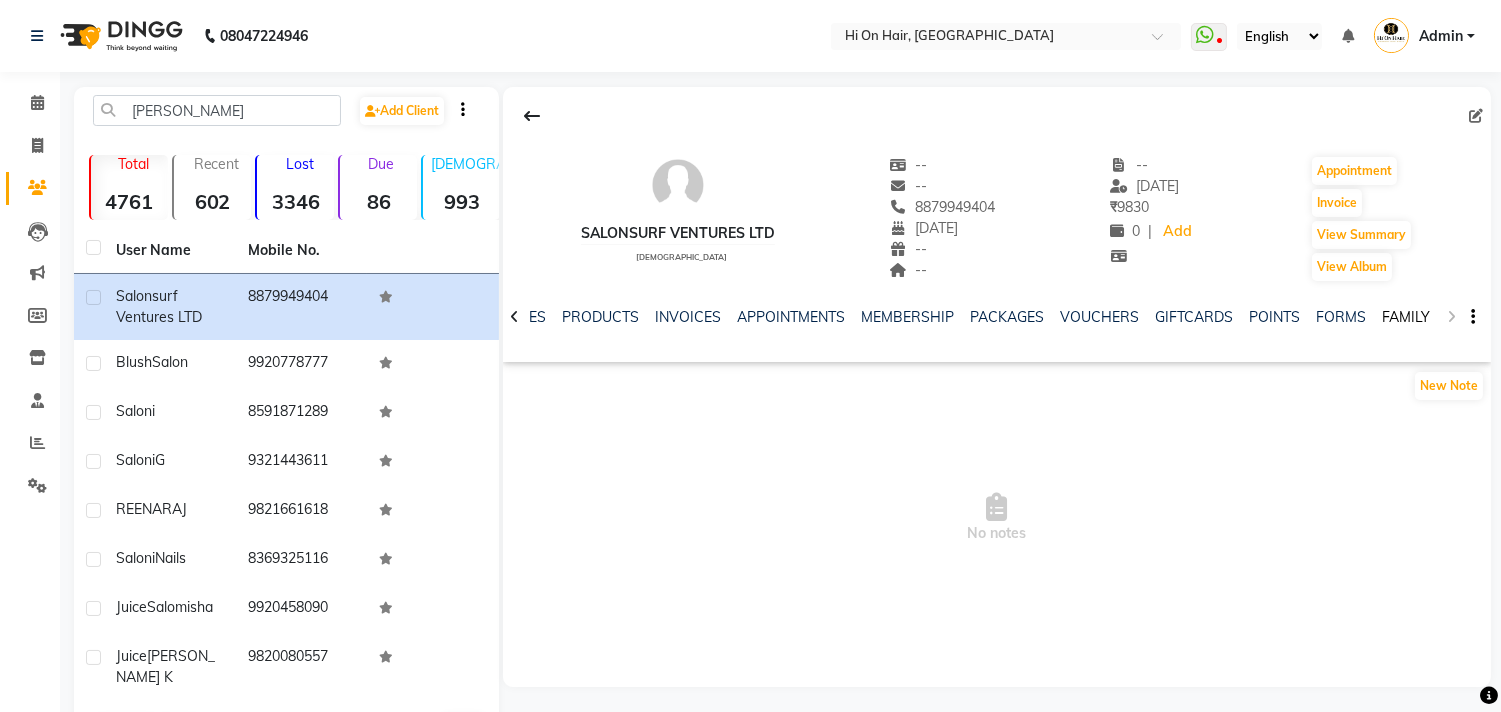 click on "FAMILY" 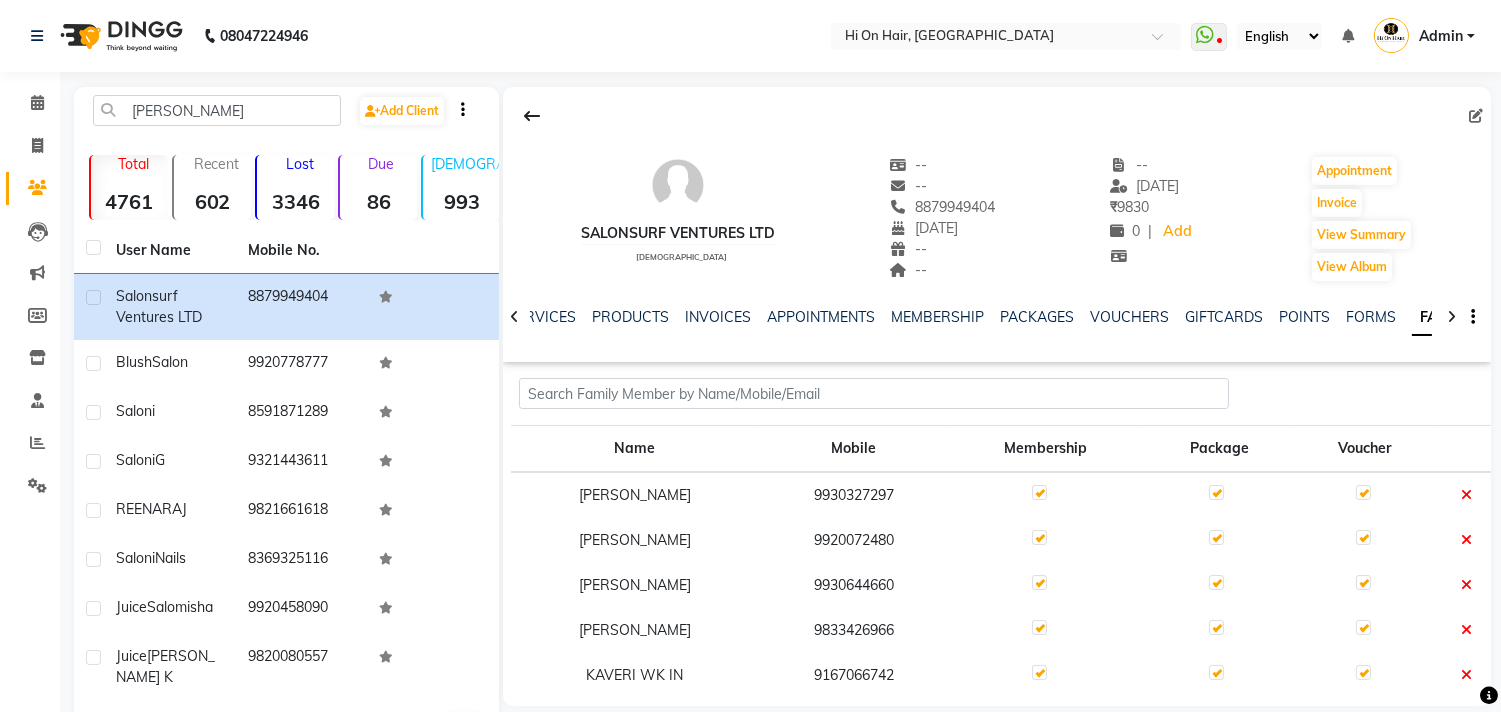 click on "Salonsurf ventures LTD    male  --   --   8879949404  19-01-2001  --  --  -- 18-05-2025 ₹    9830 0 |  Add   Appointment   Invoice  View Summary  View Album  NOTES FORMULA SERVICES PRODUCTS INVOICES APPOINTMENTS MEMBERSHIP PACKAGES VOUCHERS GIFTCARDS POINTS FORMS FAMILY CARDS WALLET Name Mobile Membership Package Voucher Aritra Luzo   9930327297  prateek luzo  9920072480  Meeta Daryani Luzo   9930644660  Rahul Luzo   9833426966  KAVERI WK IN  9167066742" 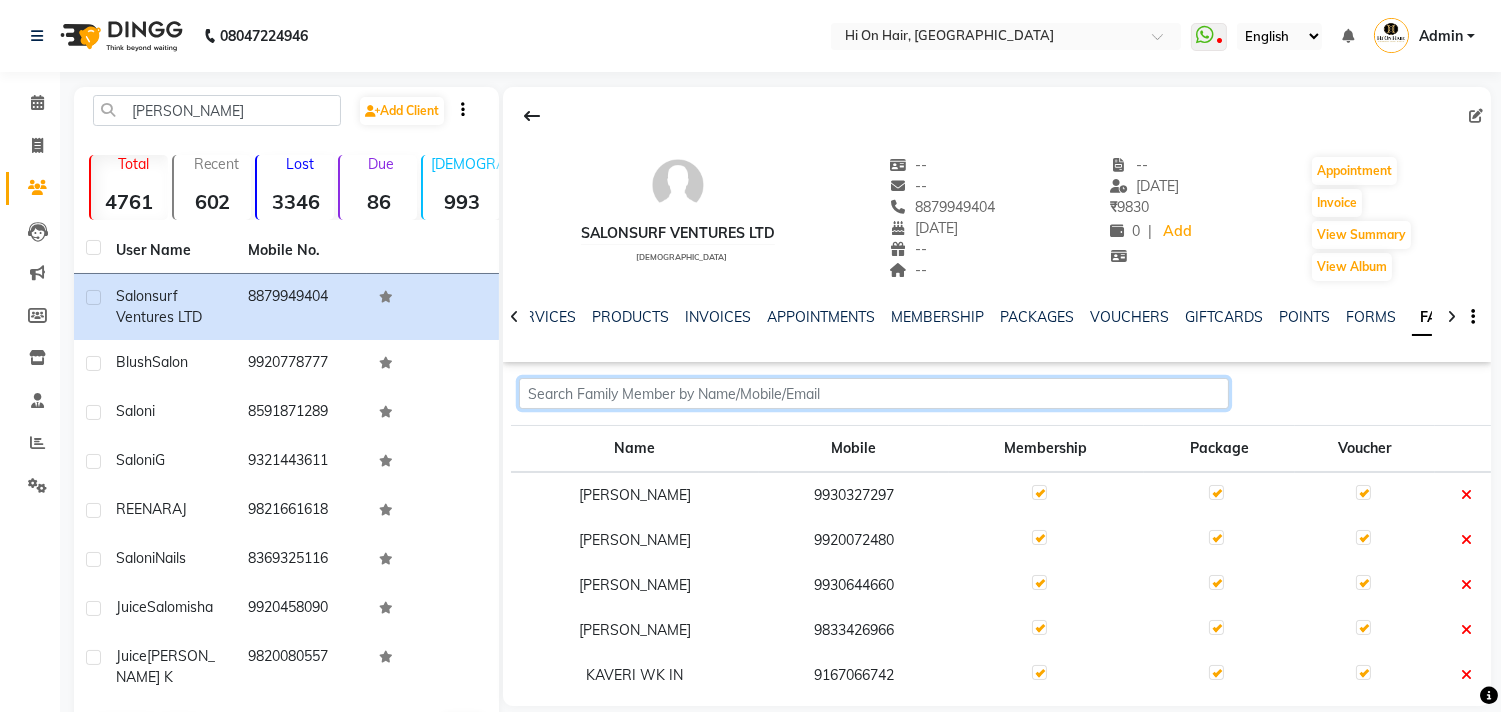 click at bounding box center (873, 393) 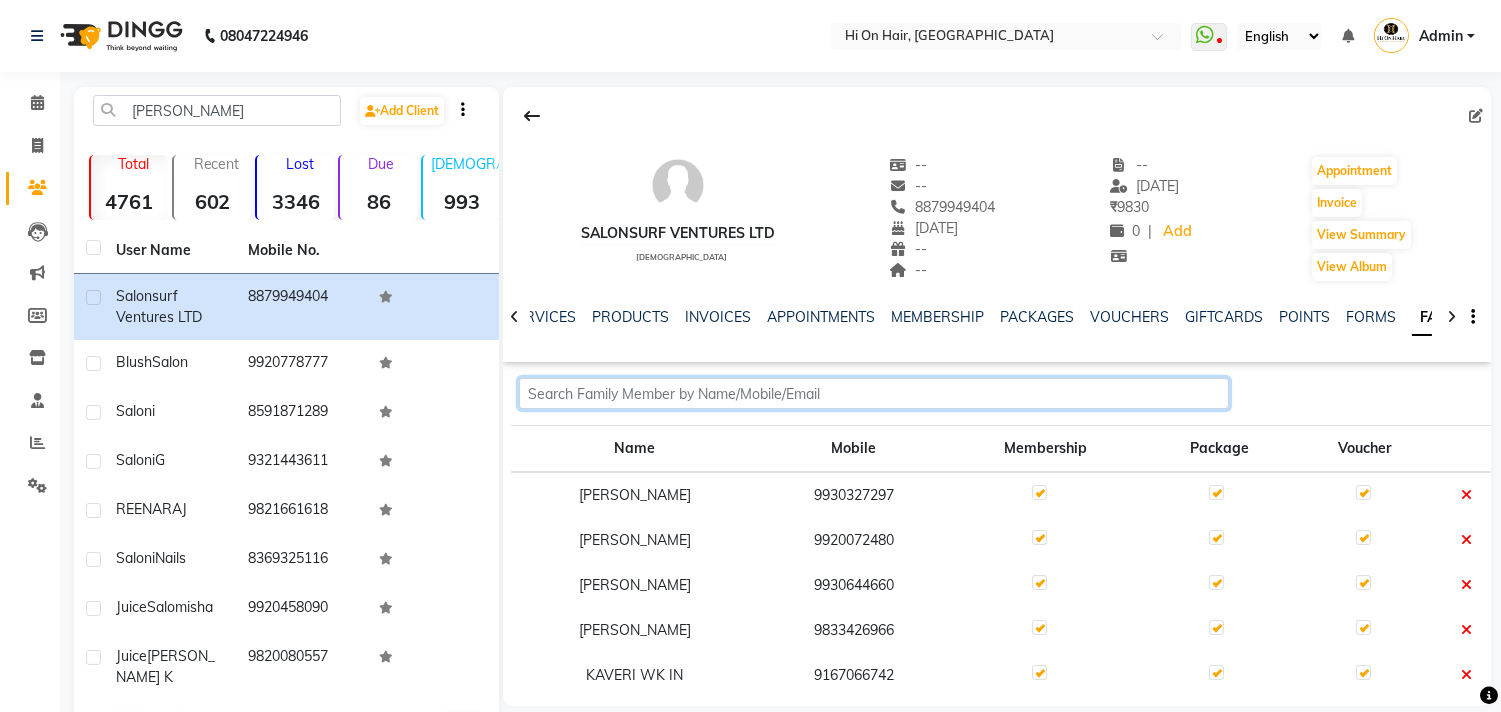 paste on "9167066742" 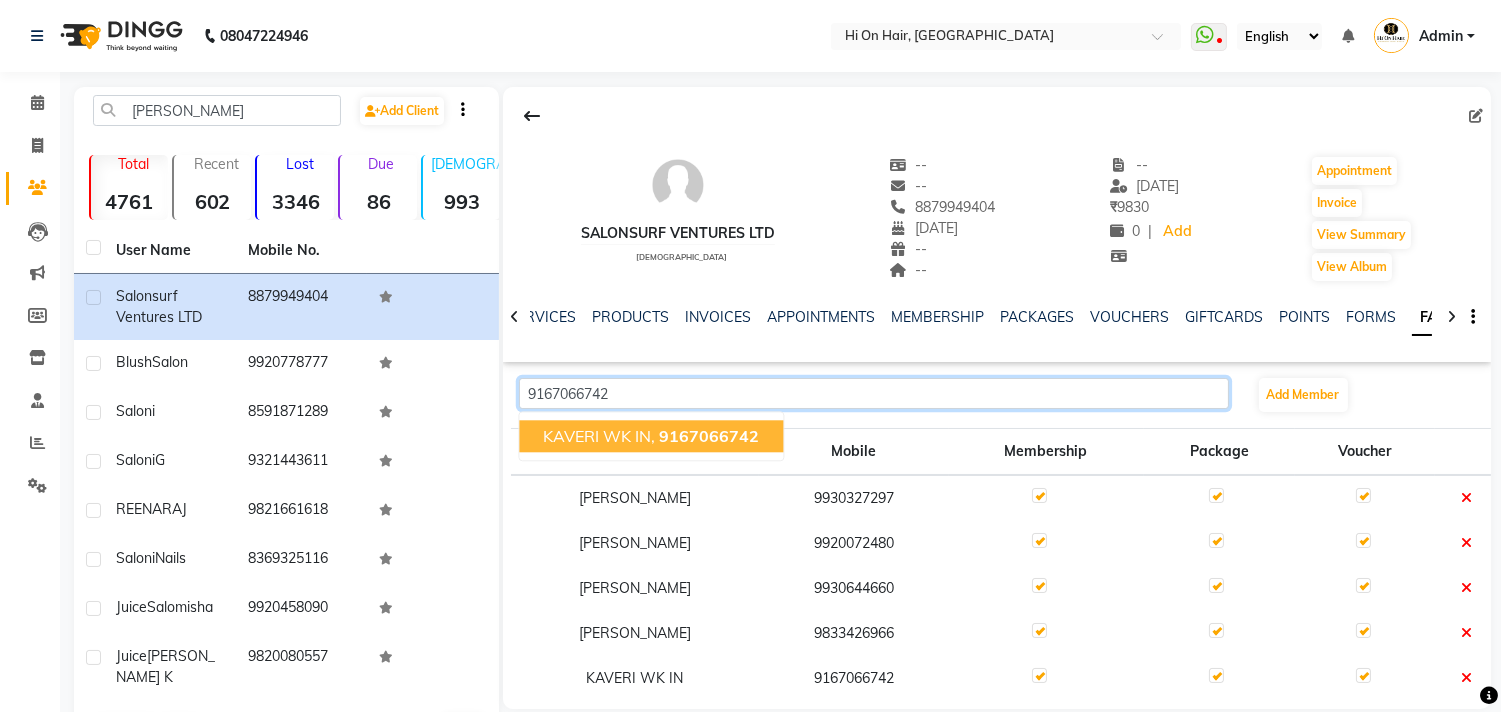 click on "9167066742" 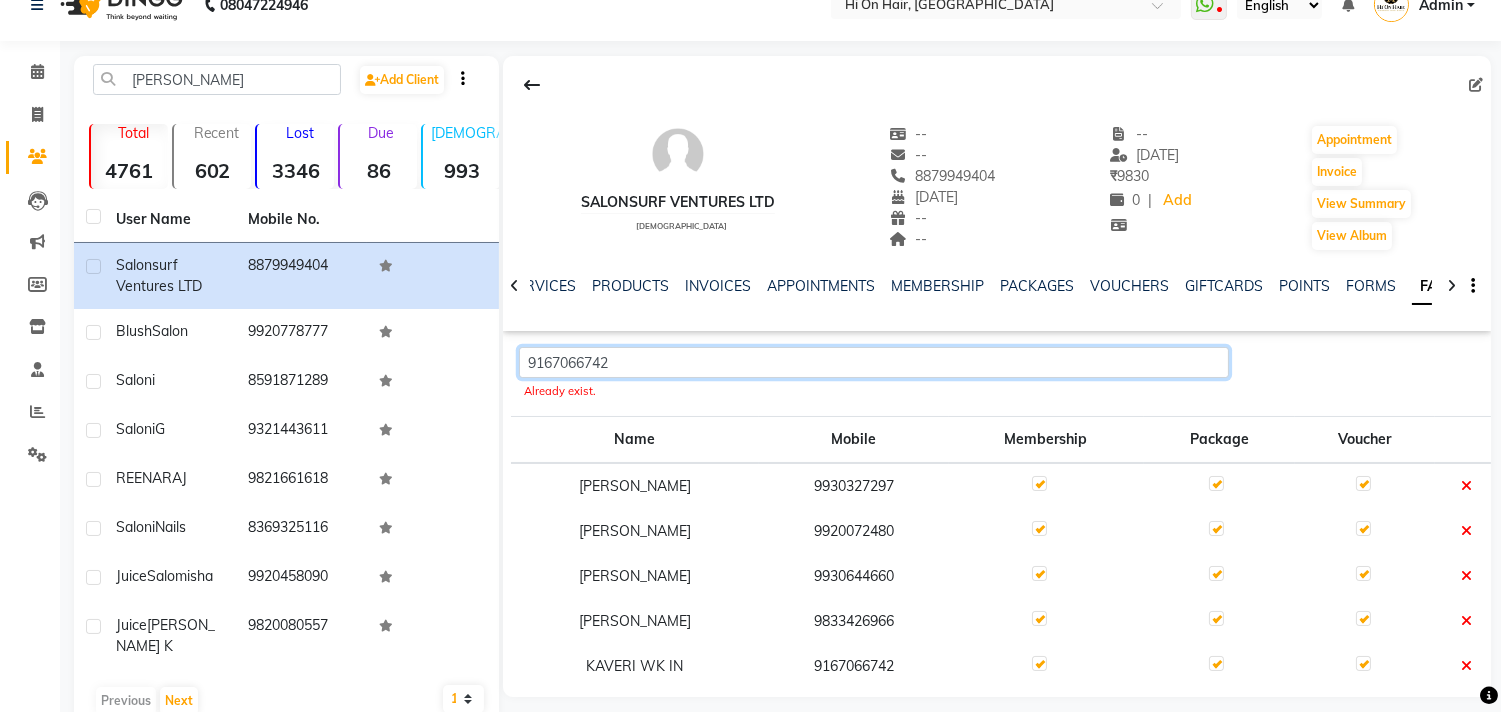 scroll, scrollTop: 56, scrollLeft: 0, axis: vertical 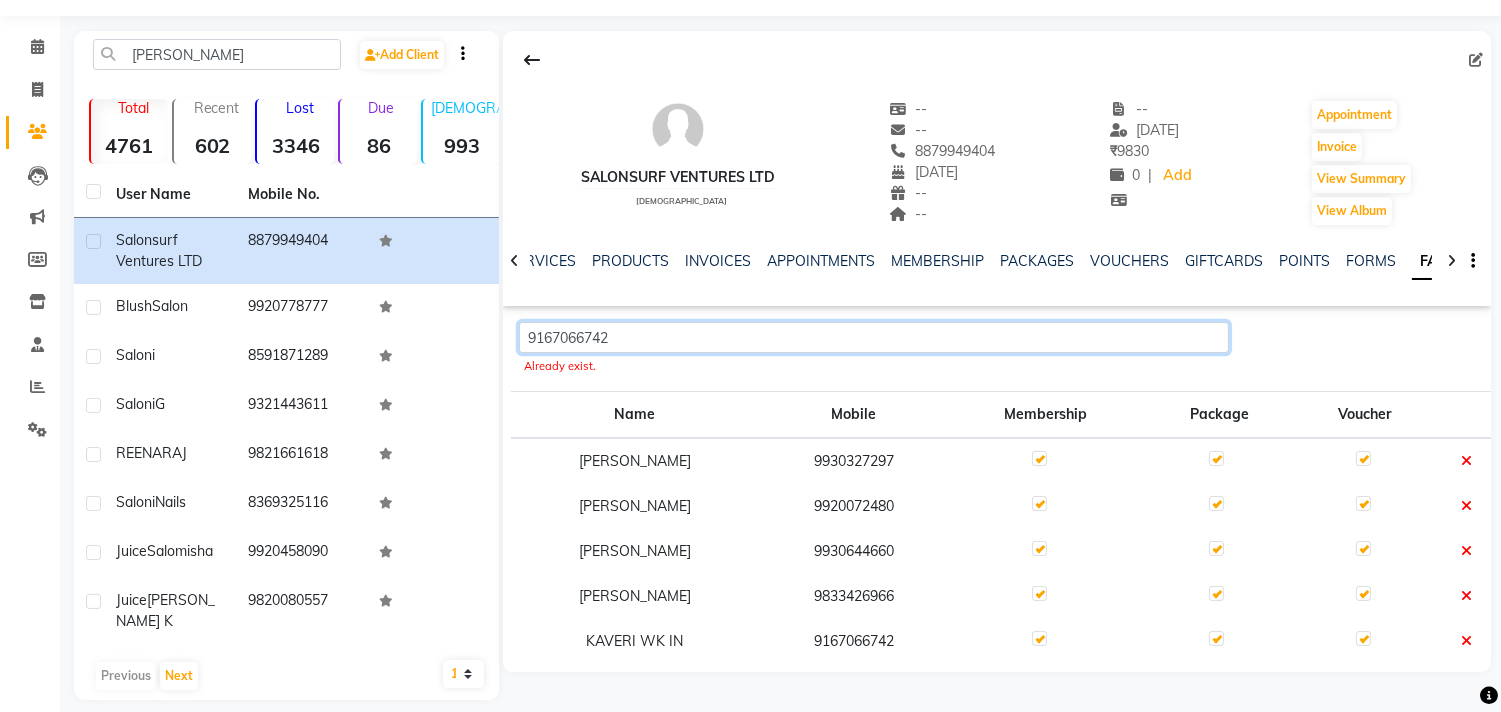 type on "9167066742" 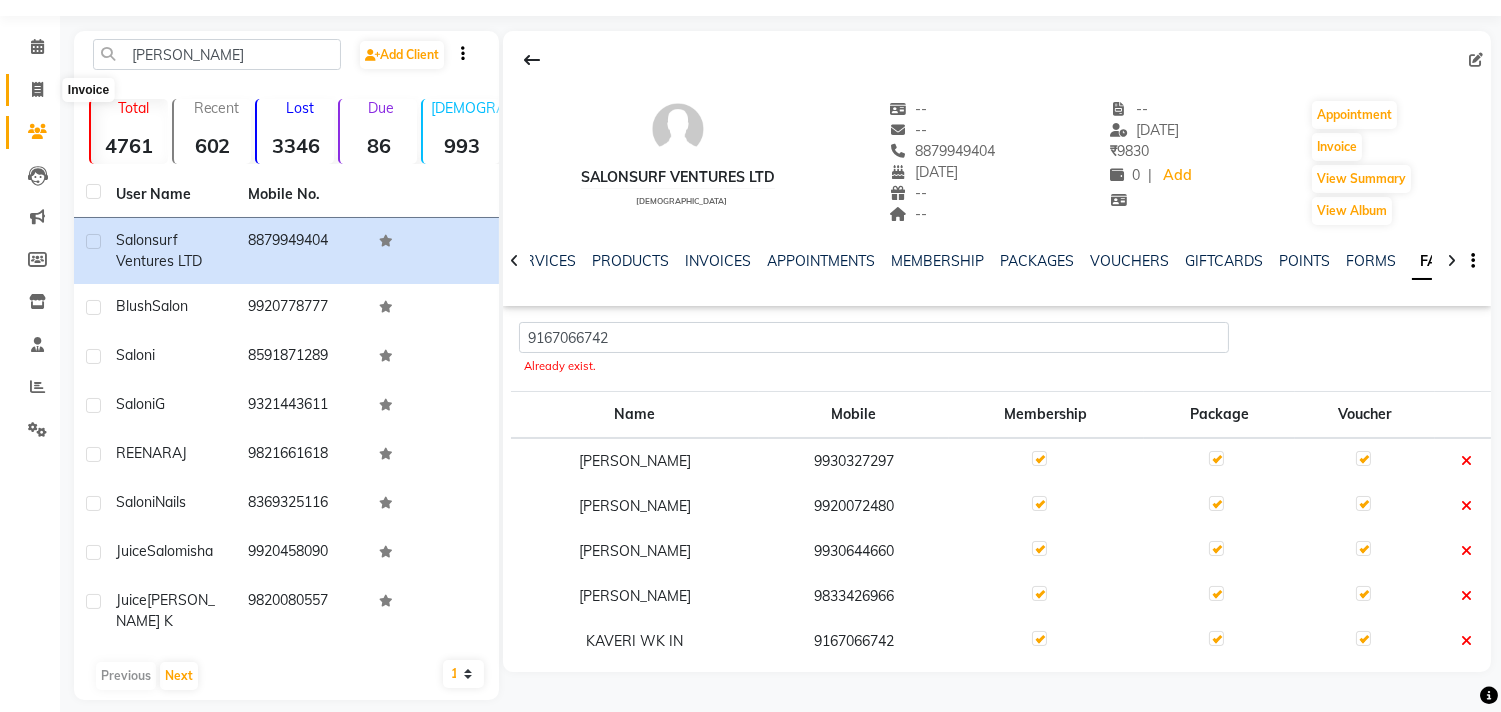 click 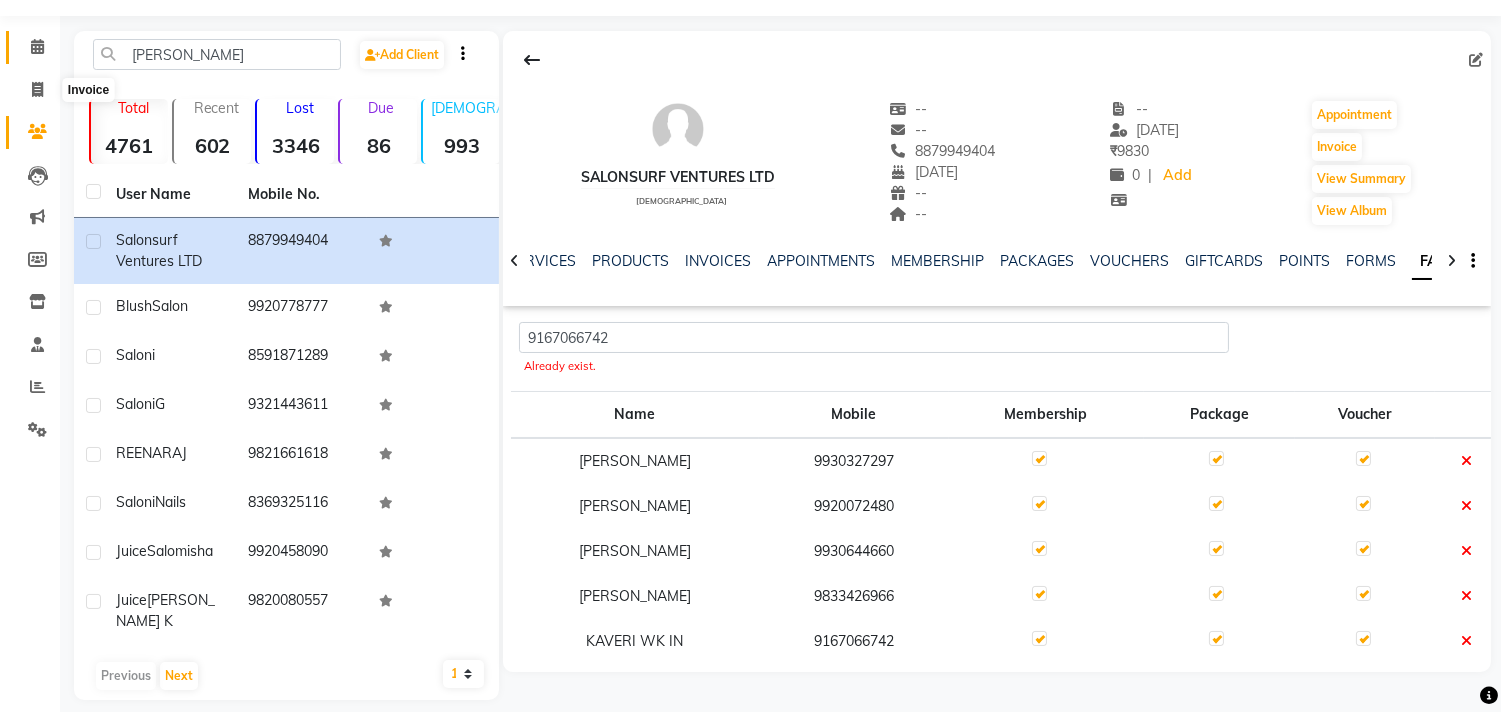 select on "535" 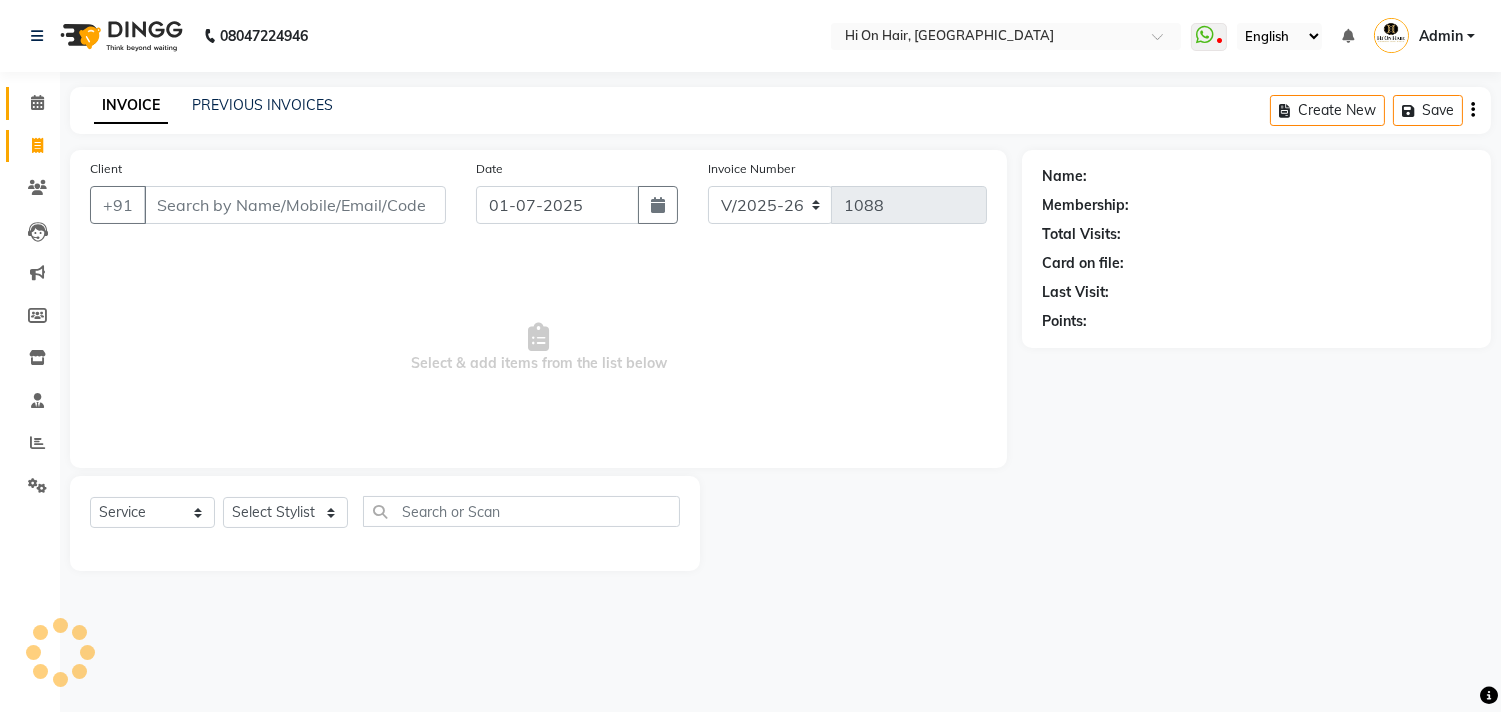 scroll, scrollTop: 0, scrollLeft: 0, axis: both 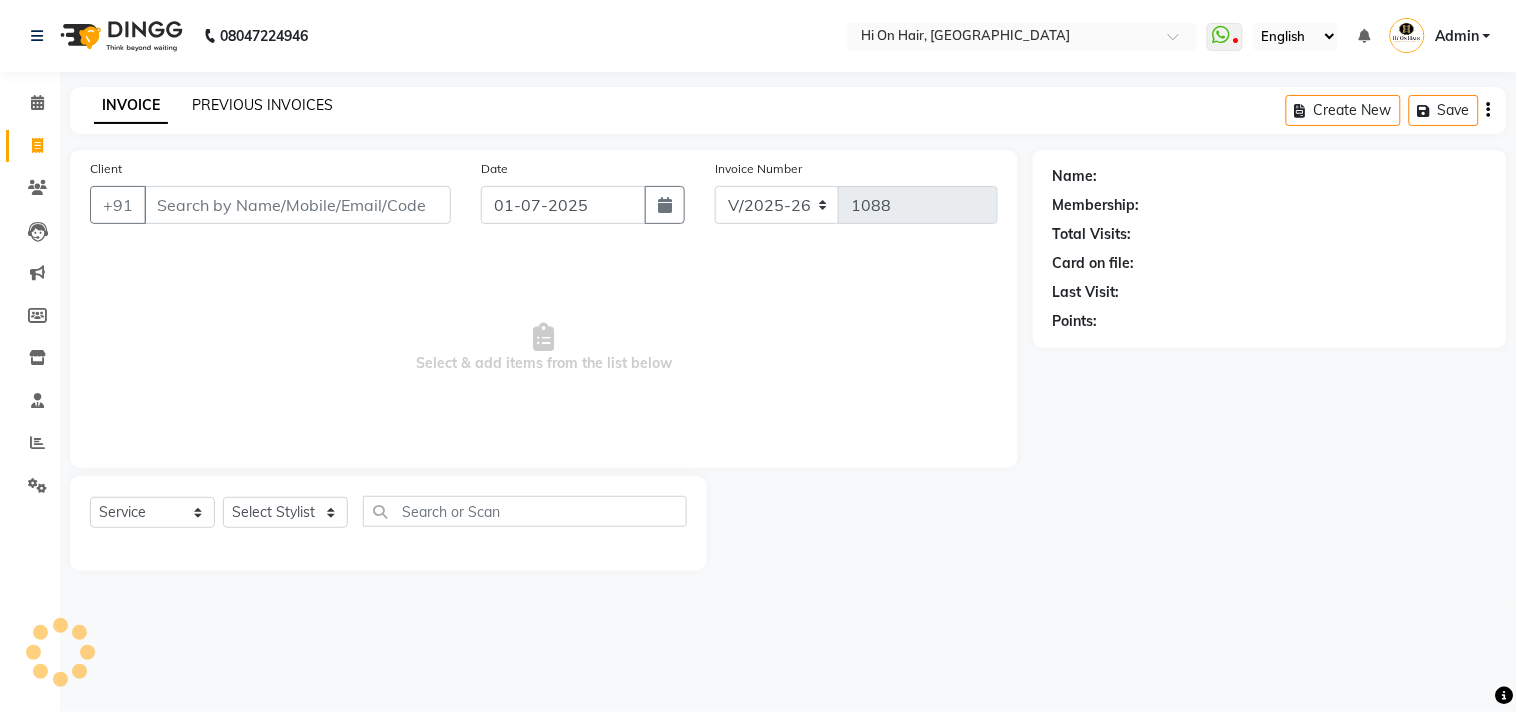 click on "PREVIOUS INVOICES" 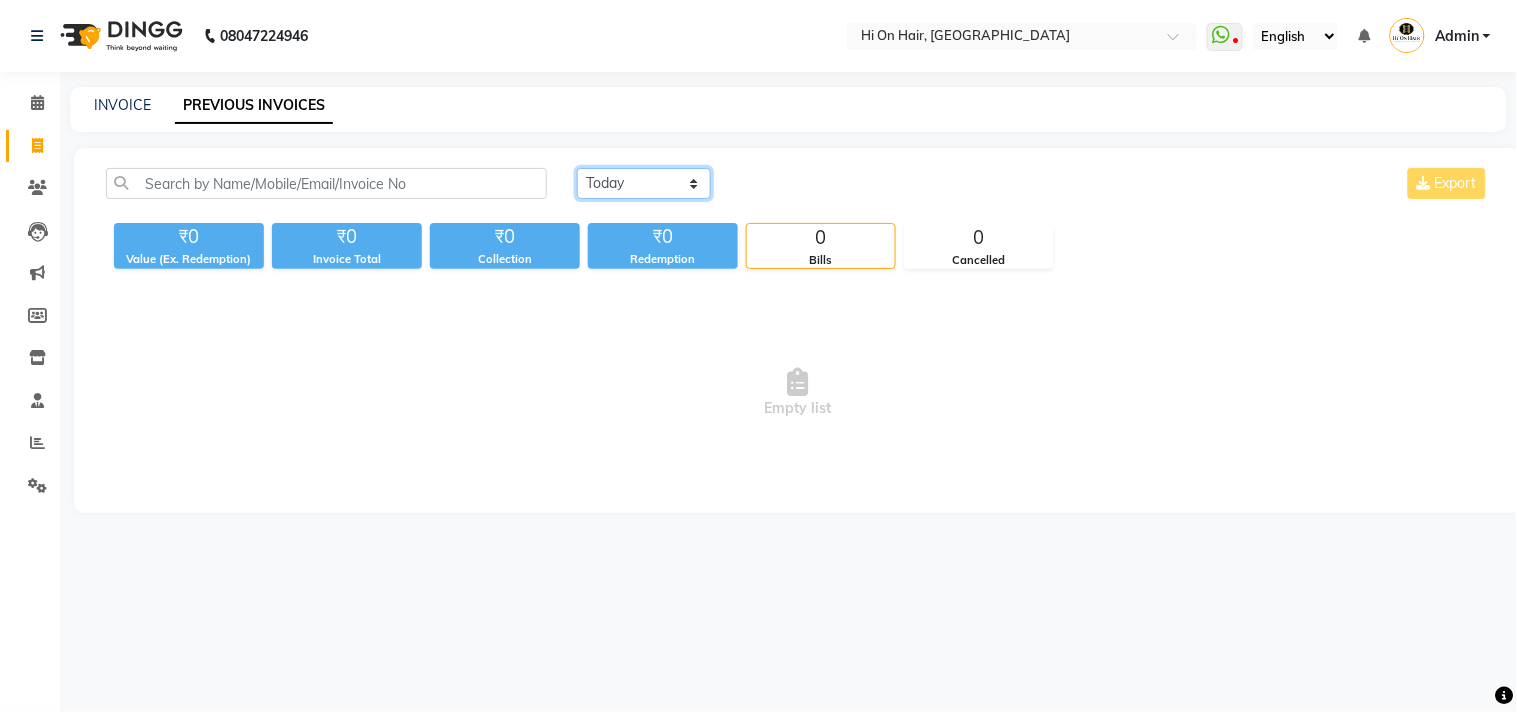 click on "[DATE] [DATE] Custom Range" 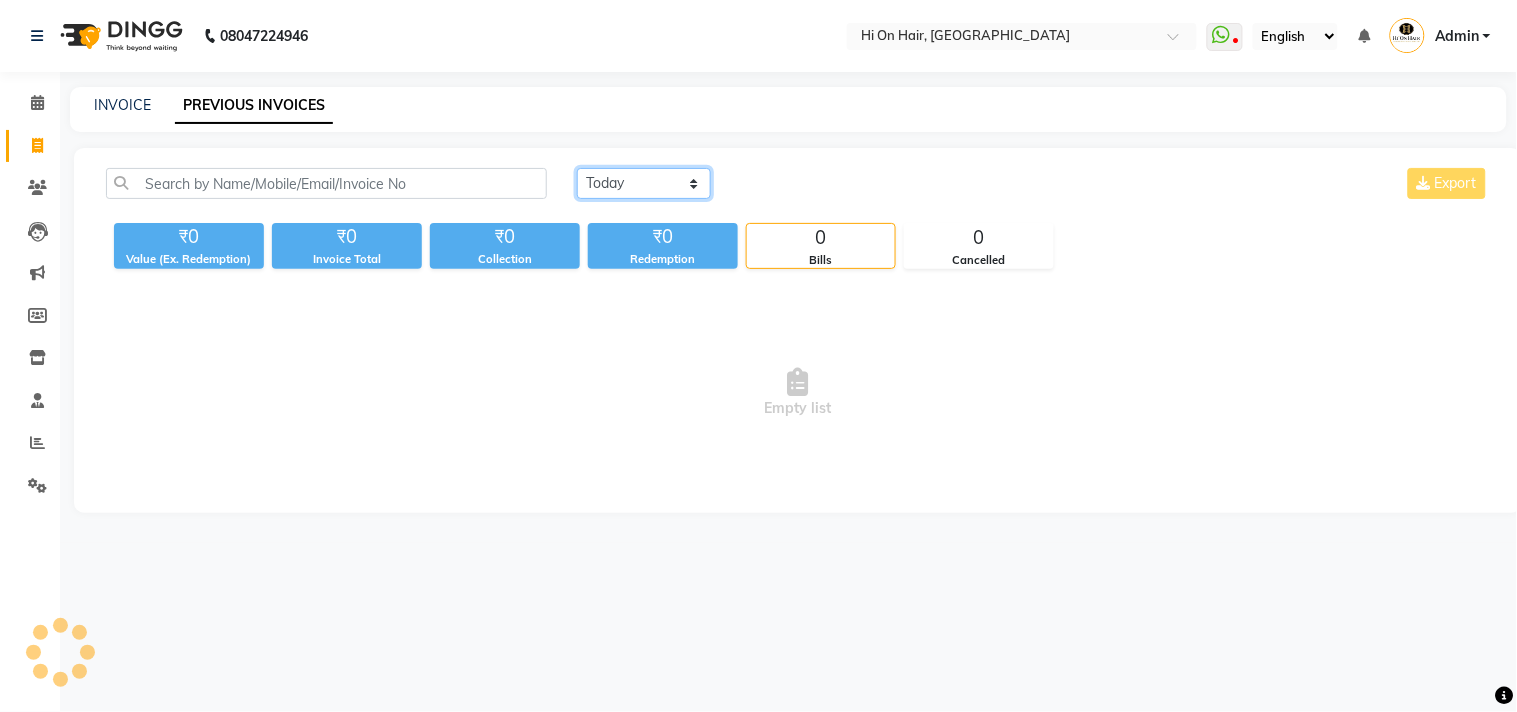 select on "[DATE]" 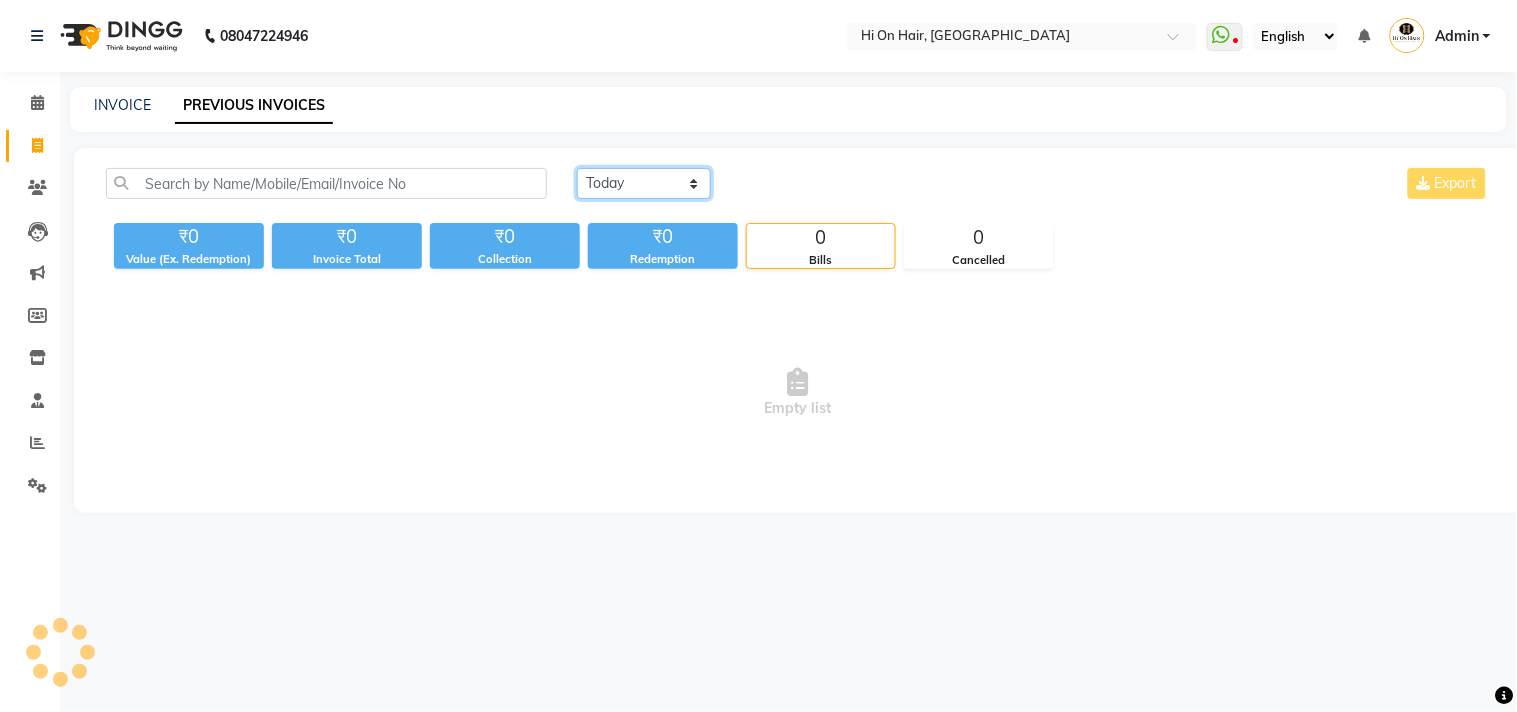 click on "[DATE] [DATE] Custom Range" 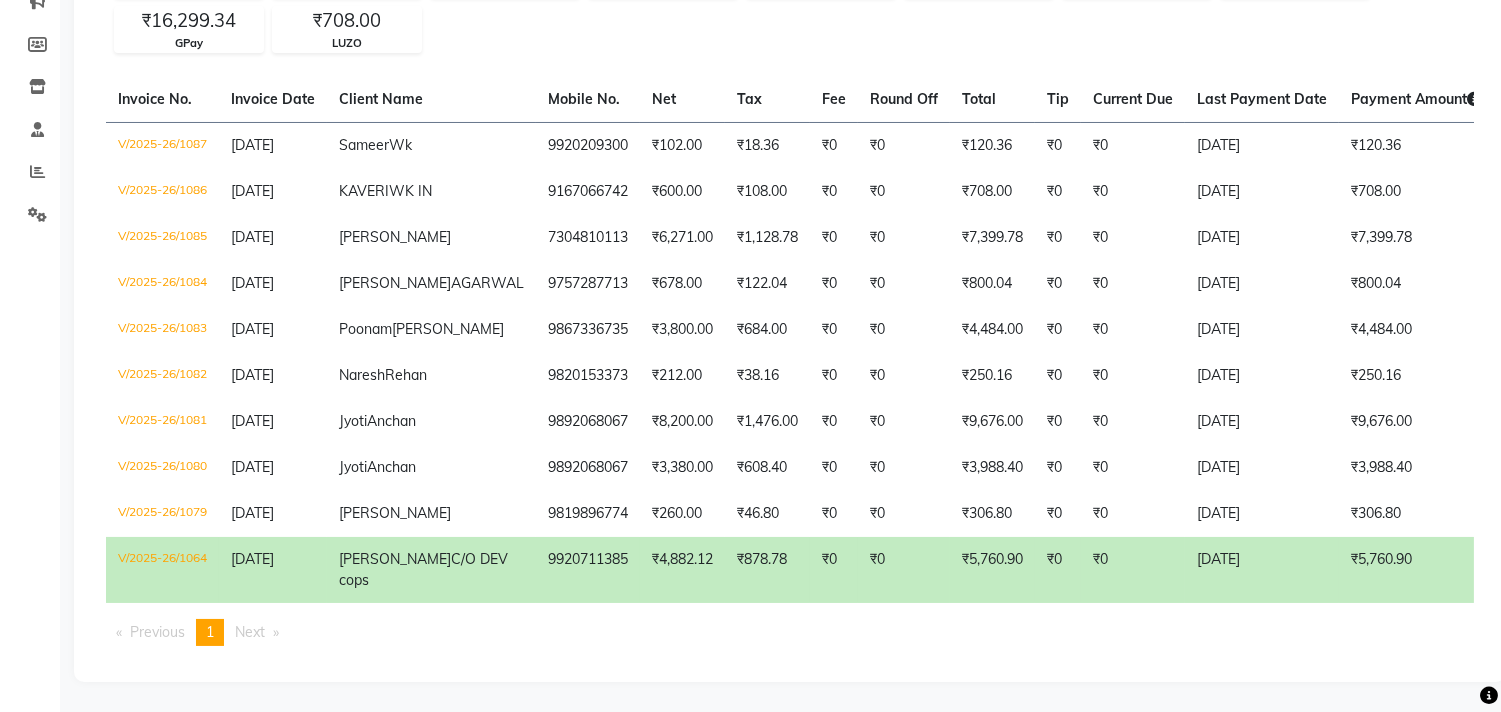 scroll, scrollTop: 204, scrollLeft: 0, axis: vertical 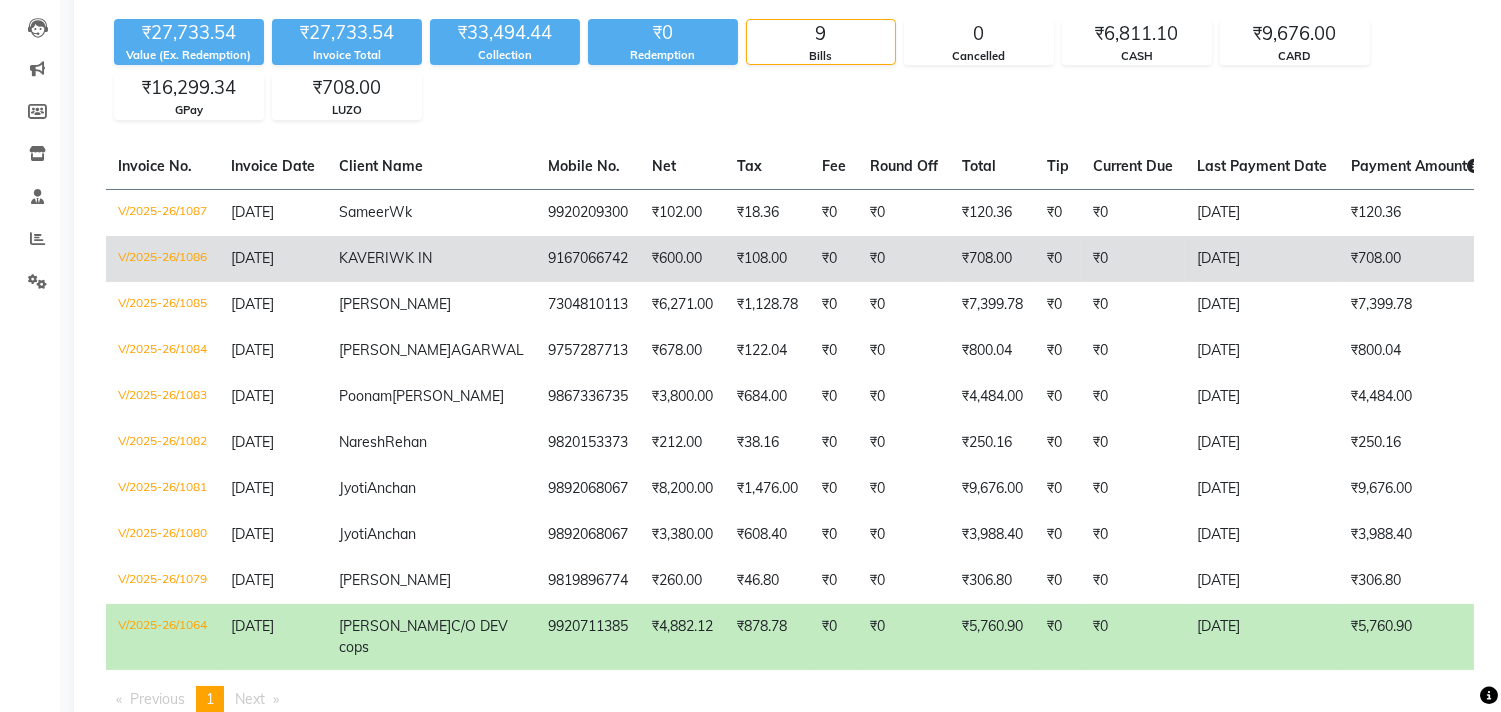 click on "₹108.00" 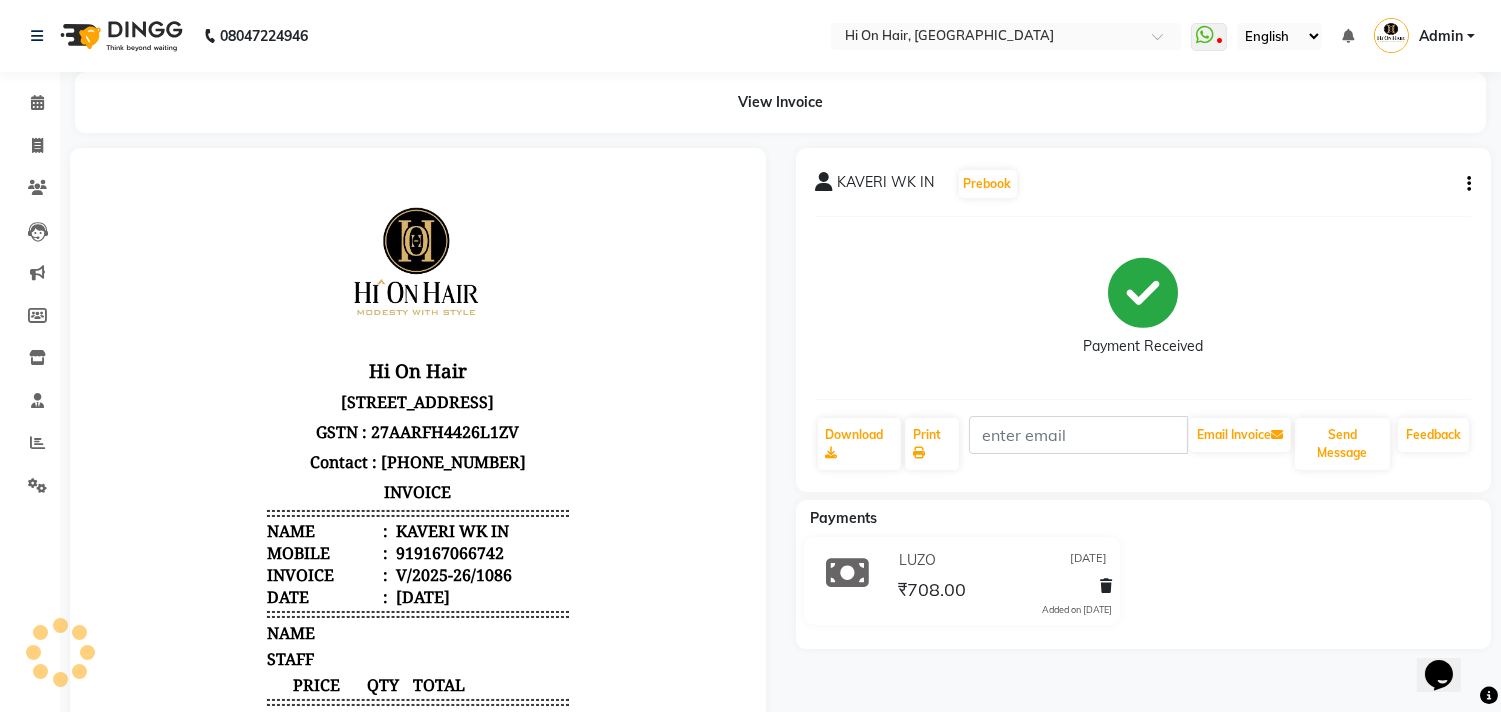 scroll, scrollTop: 0, scrollLeft: 0, axis: both 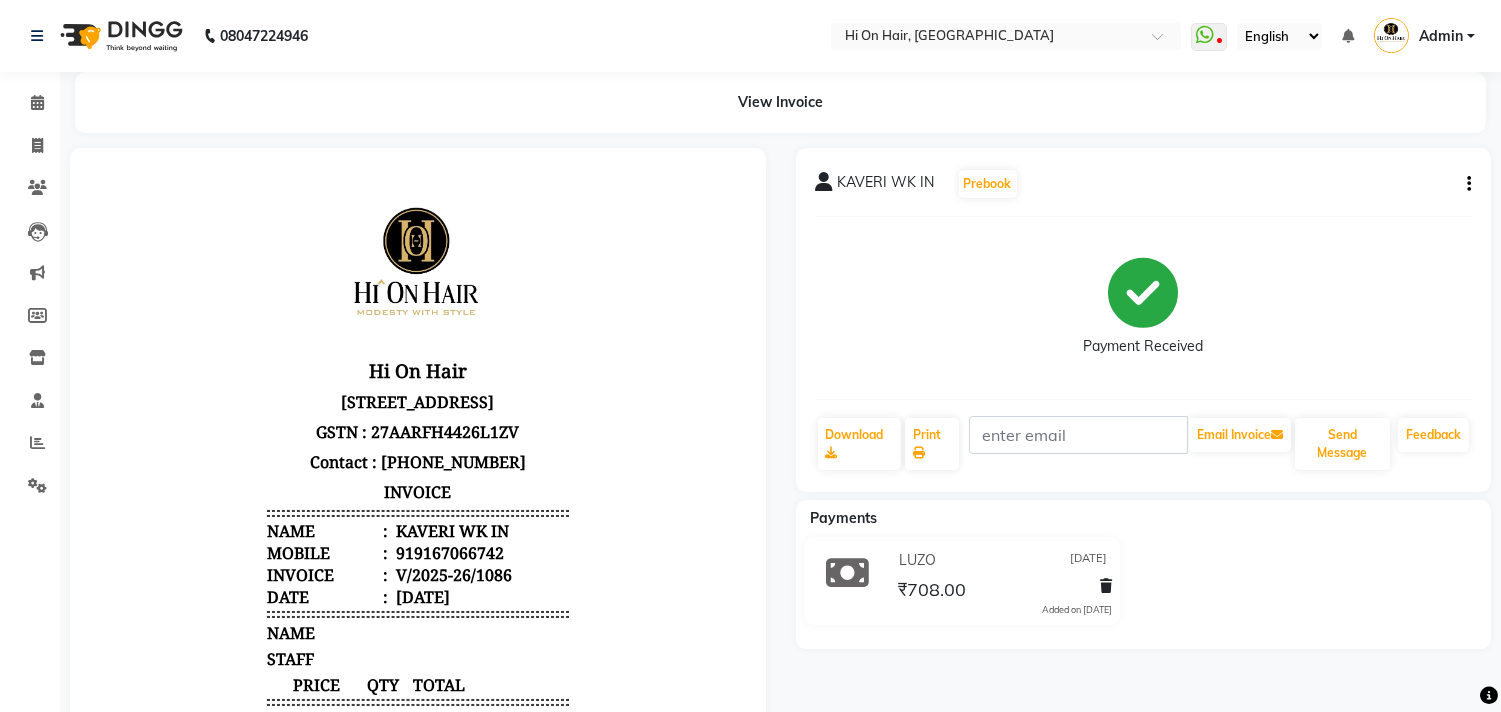 click 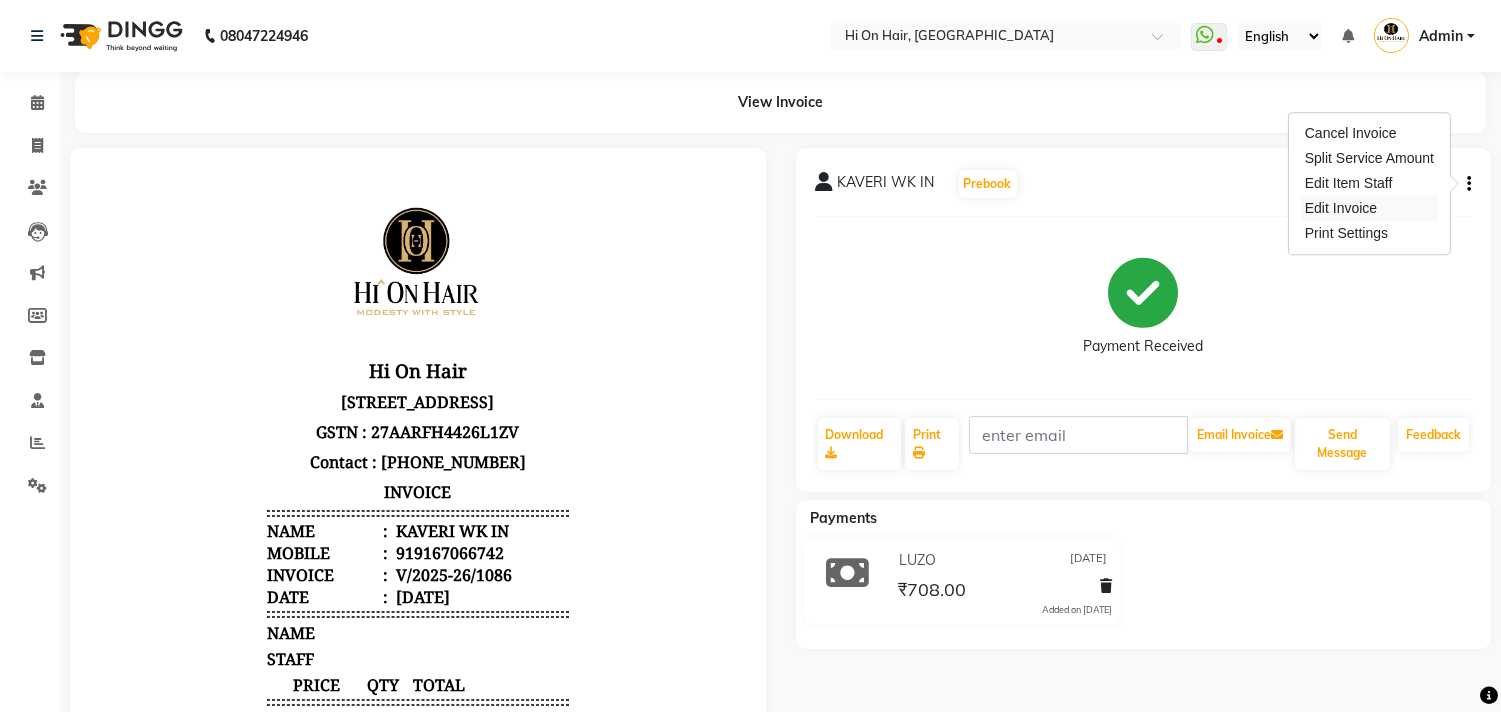 click on "Edit Invoice" at bounding box center [1369, 208] 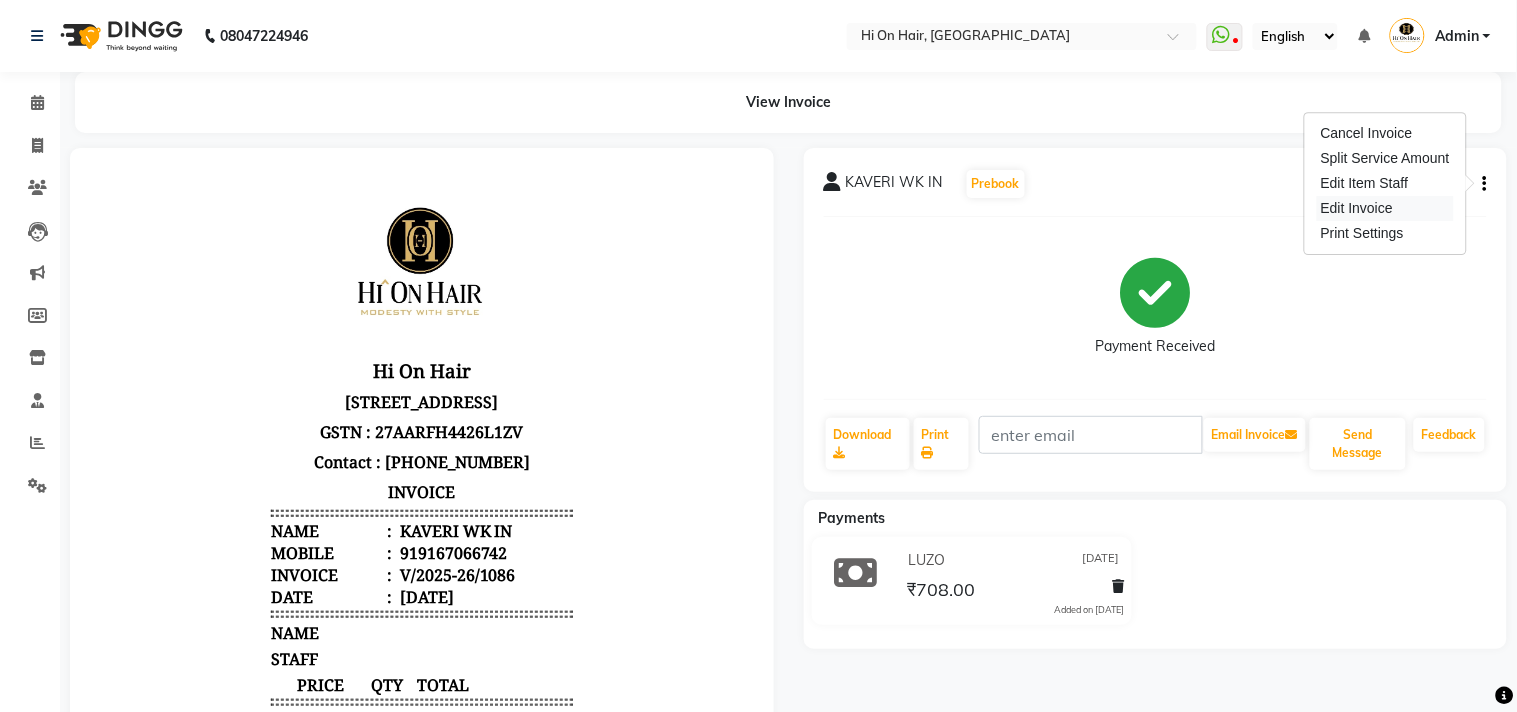 select on "service" 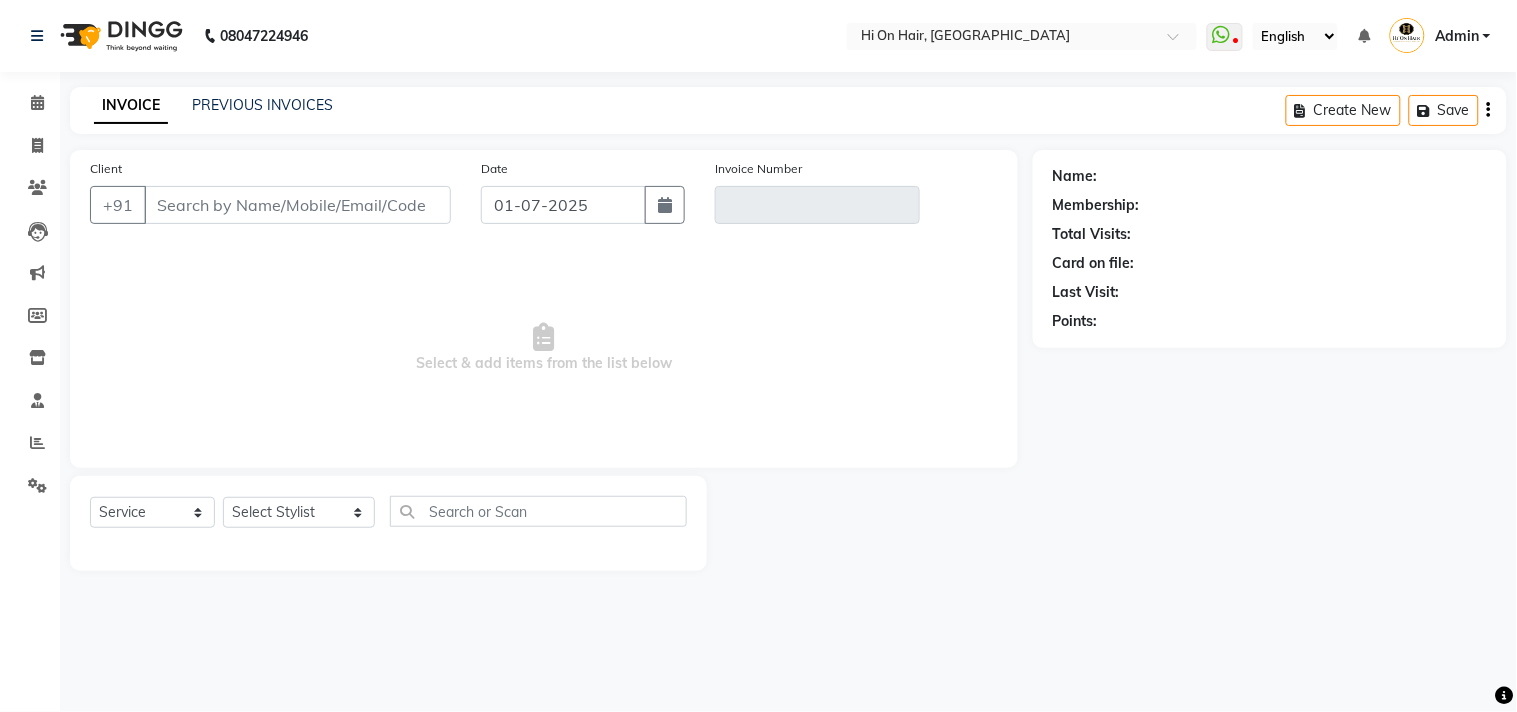 type on "9167066742" 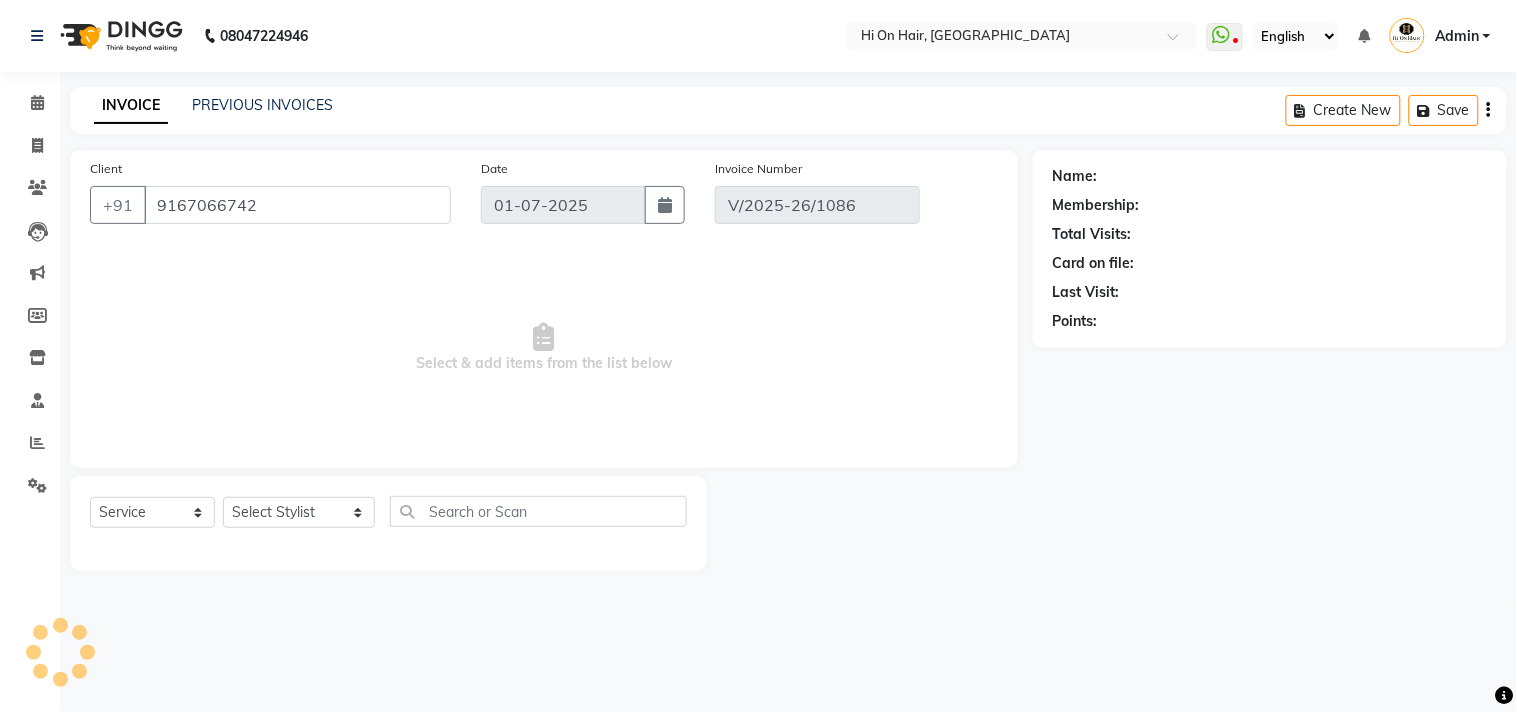 type on "[DATE]" 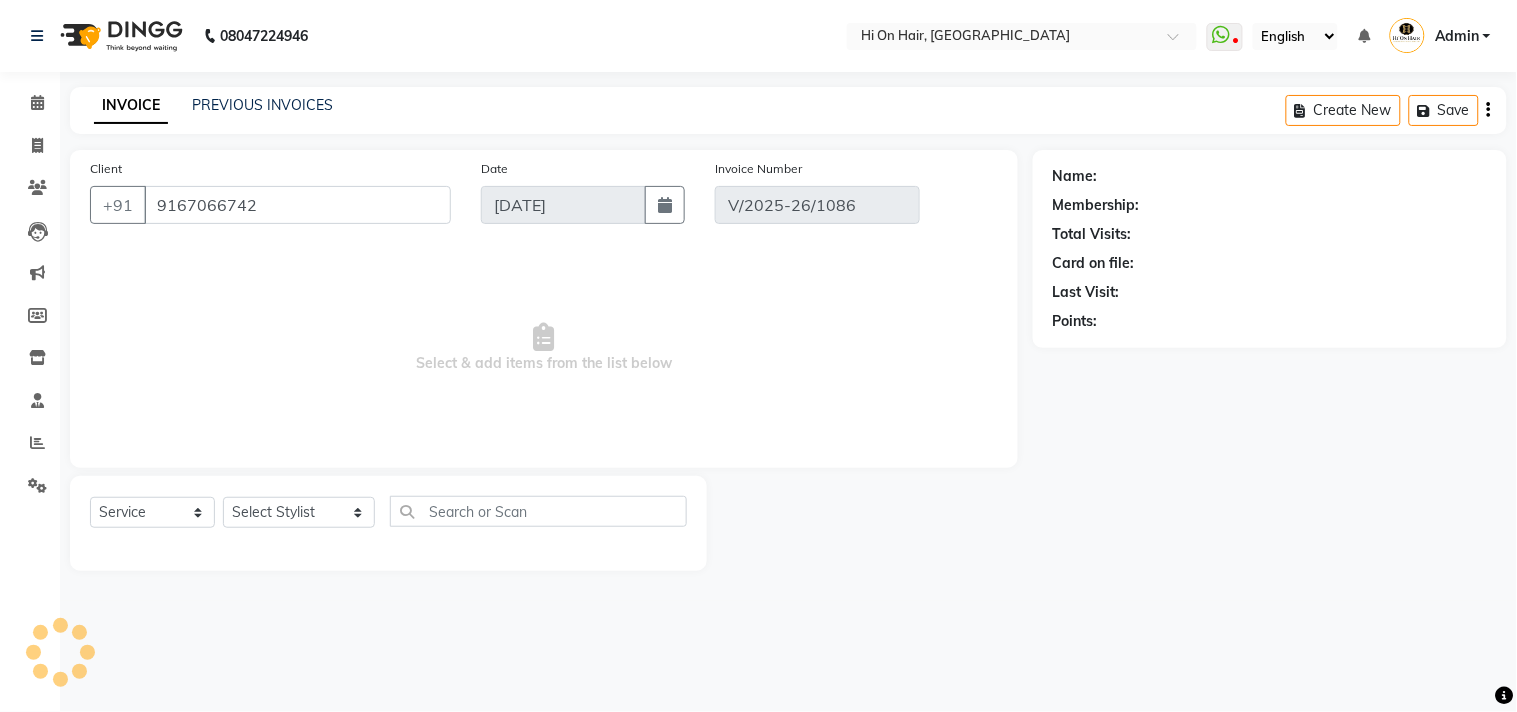 select on "select" 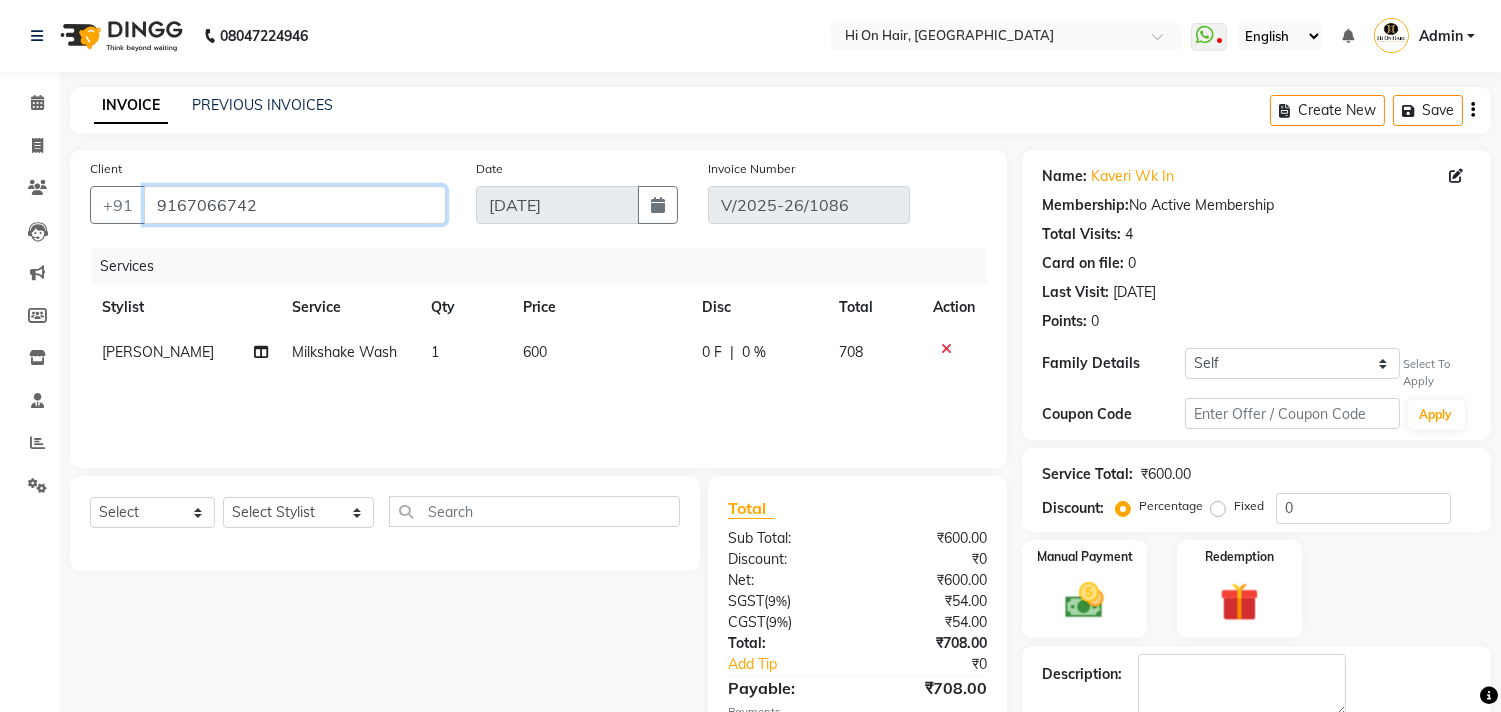 click on "9167066742" at bounding box center (295, 205) 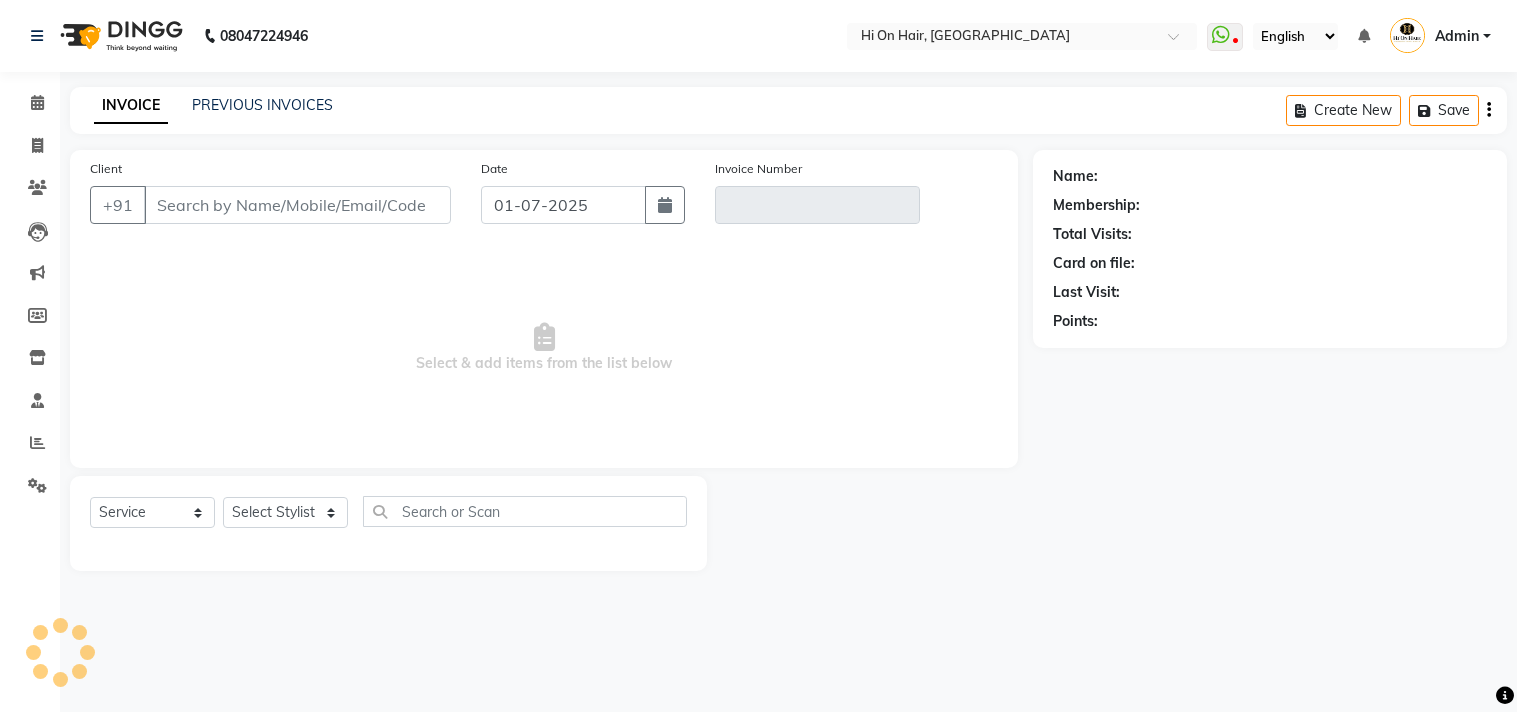 select on "service" 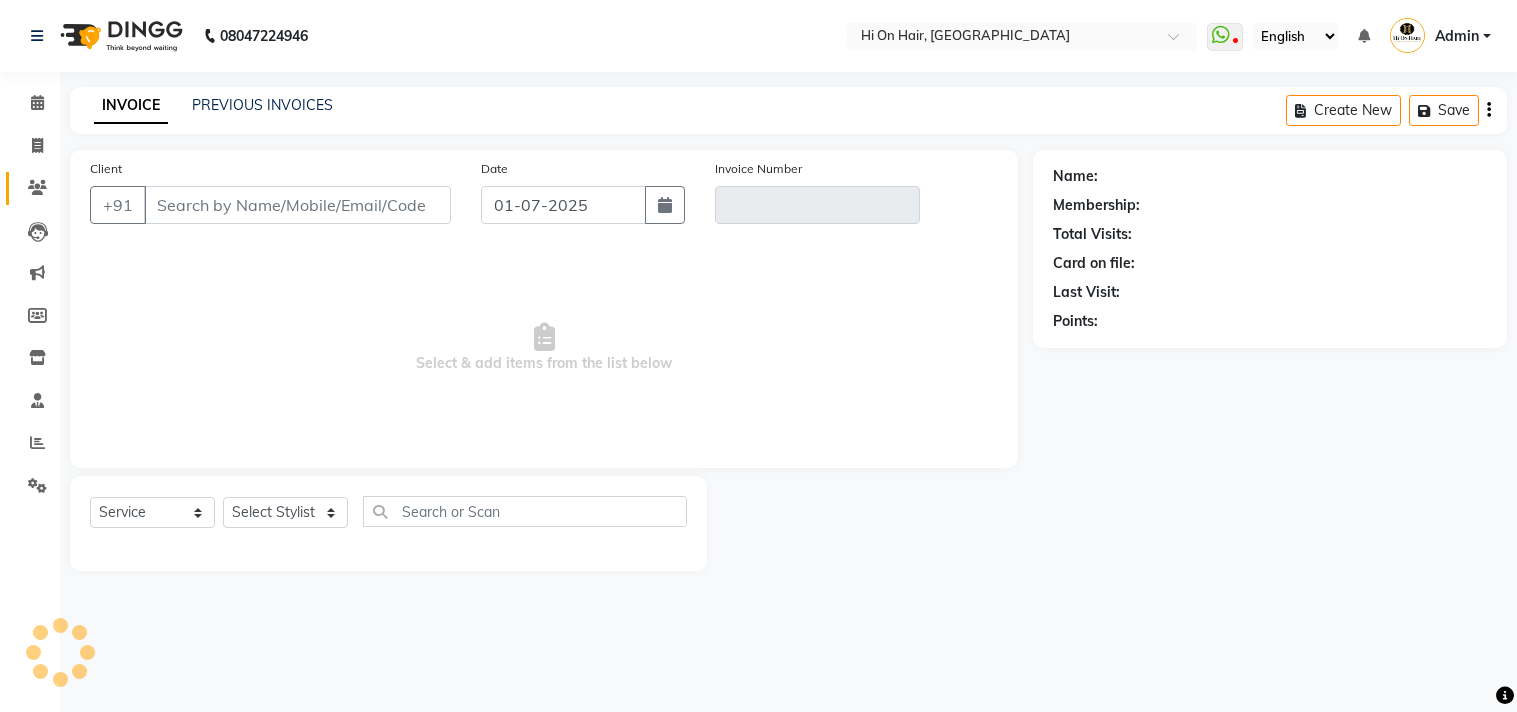 scroll, scrollTop: 0, scrollLeft: 0, axis: both 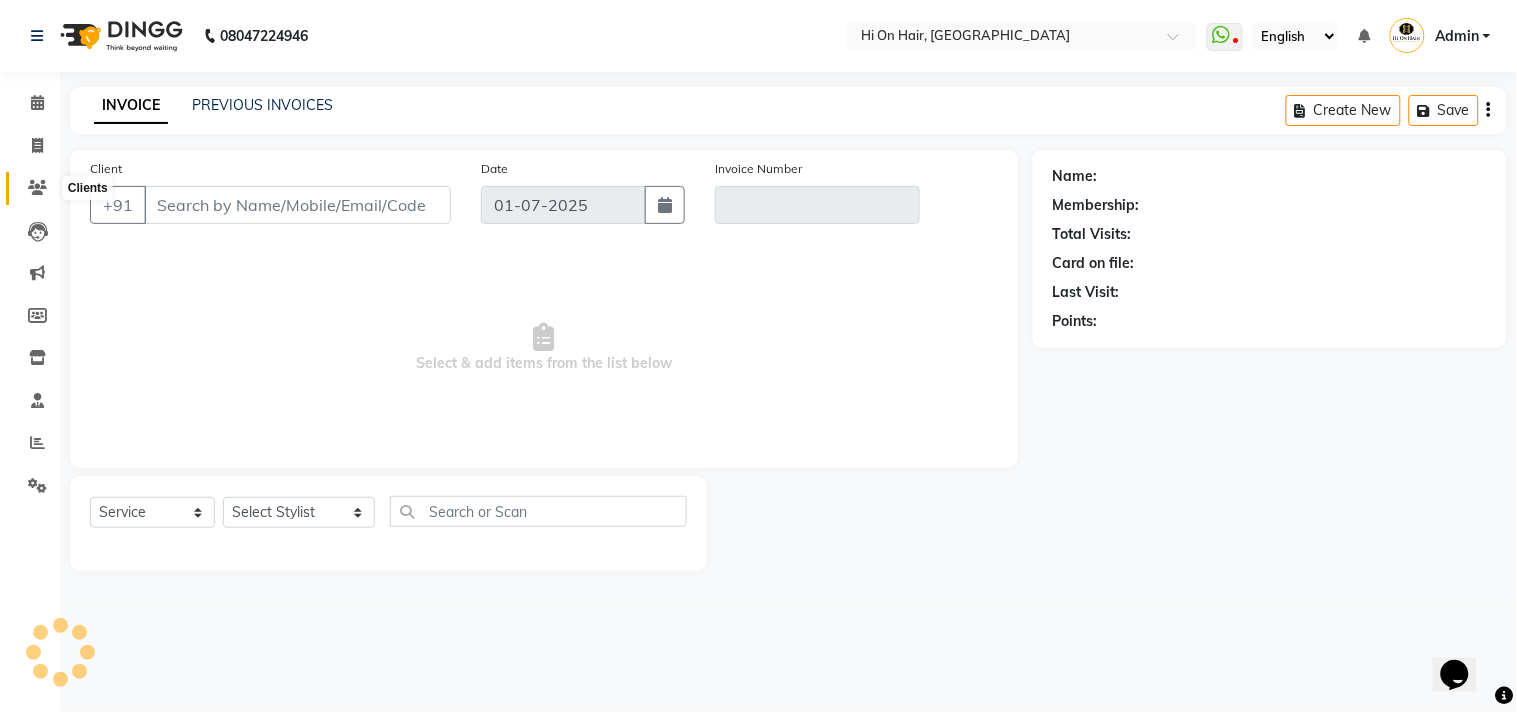type on "9167066742" 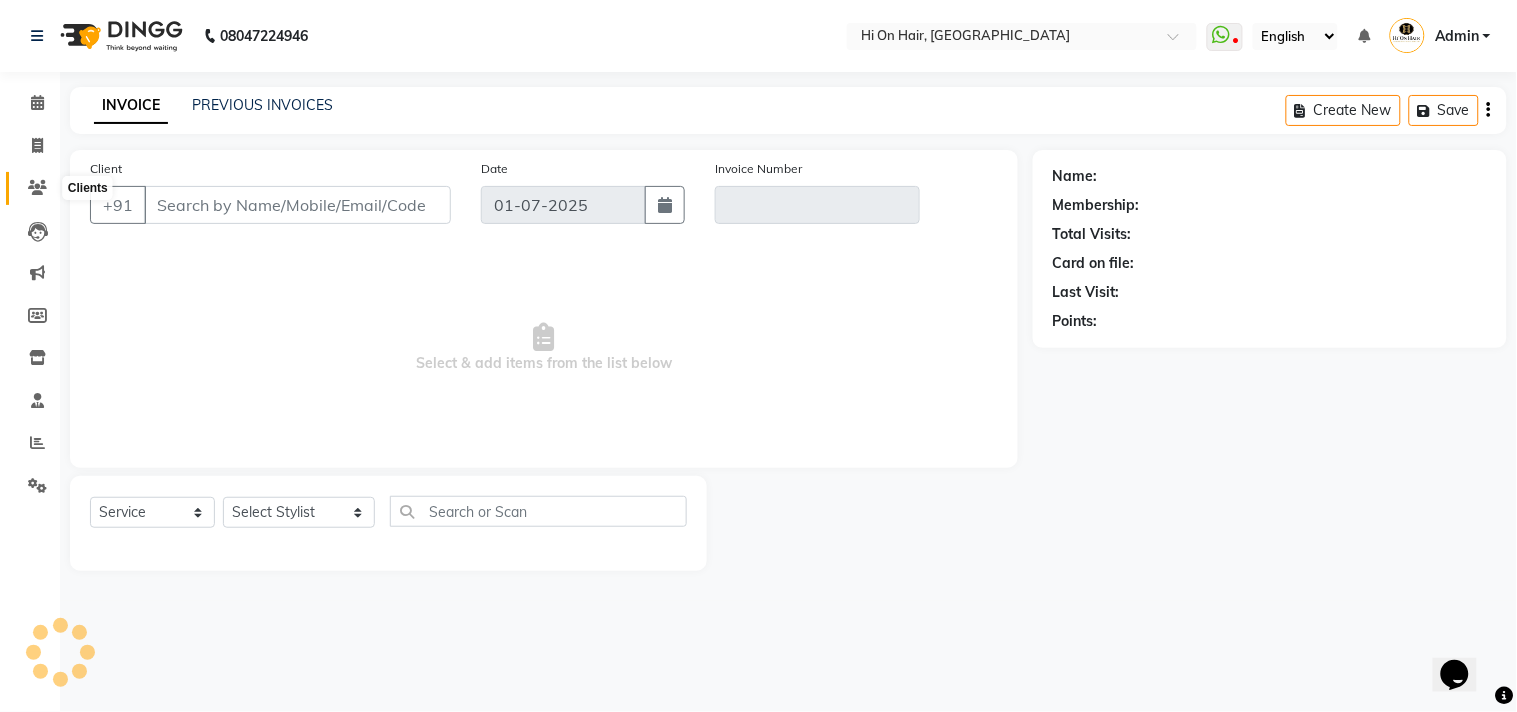 type on "V/2025-26/1086" 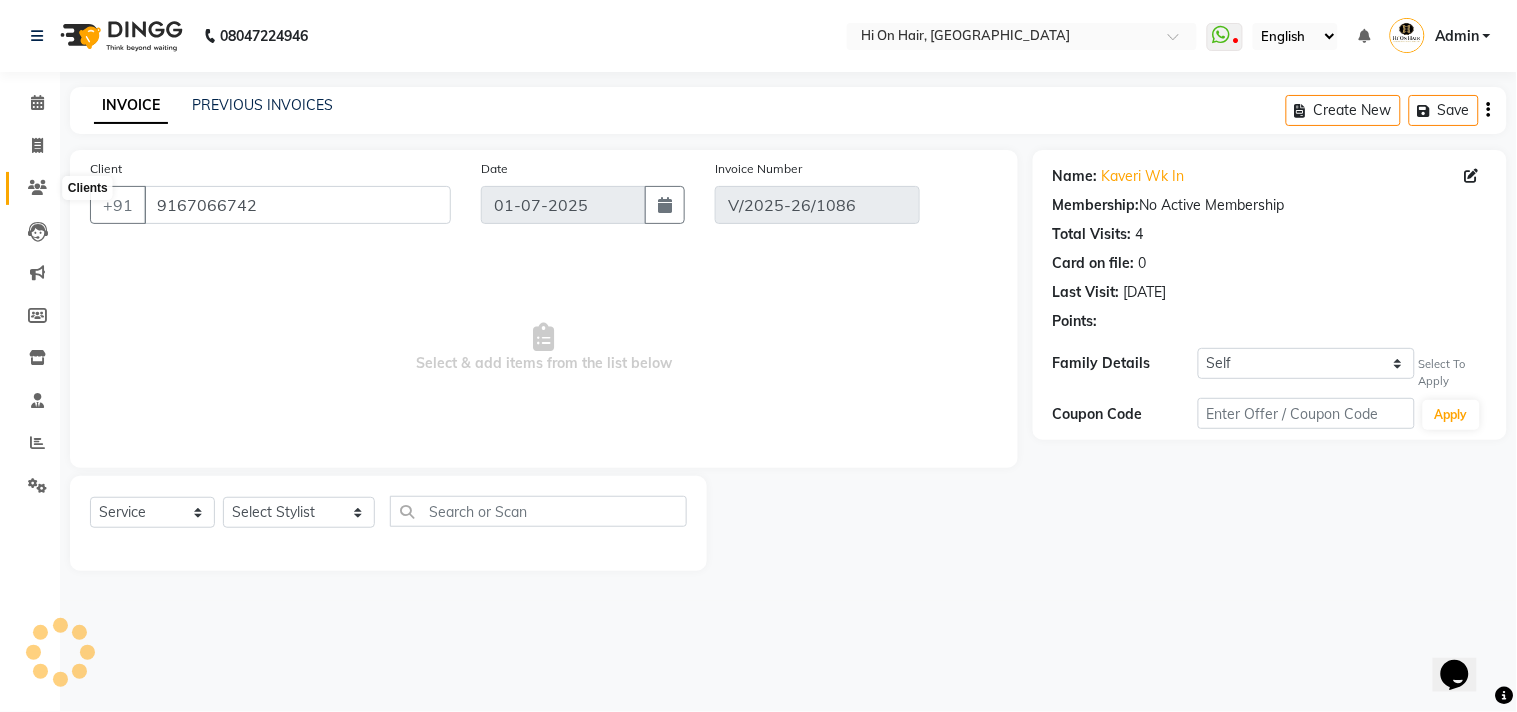 type on "30-06-2025" 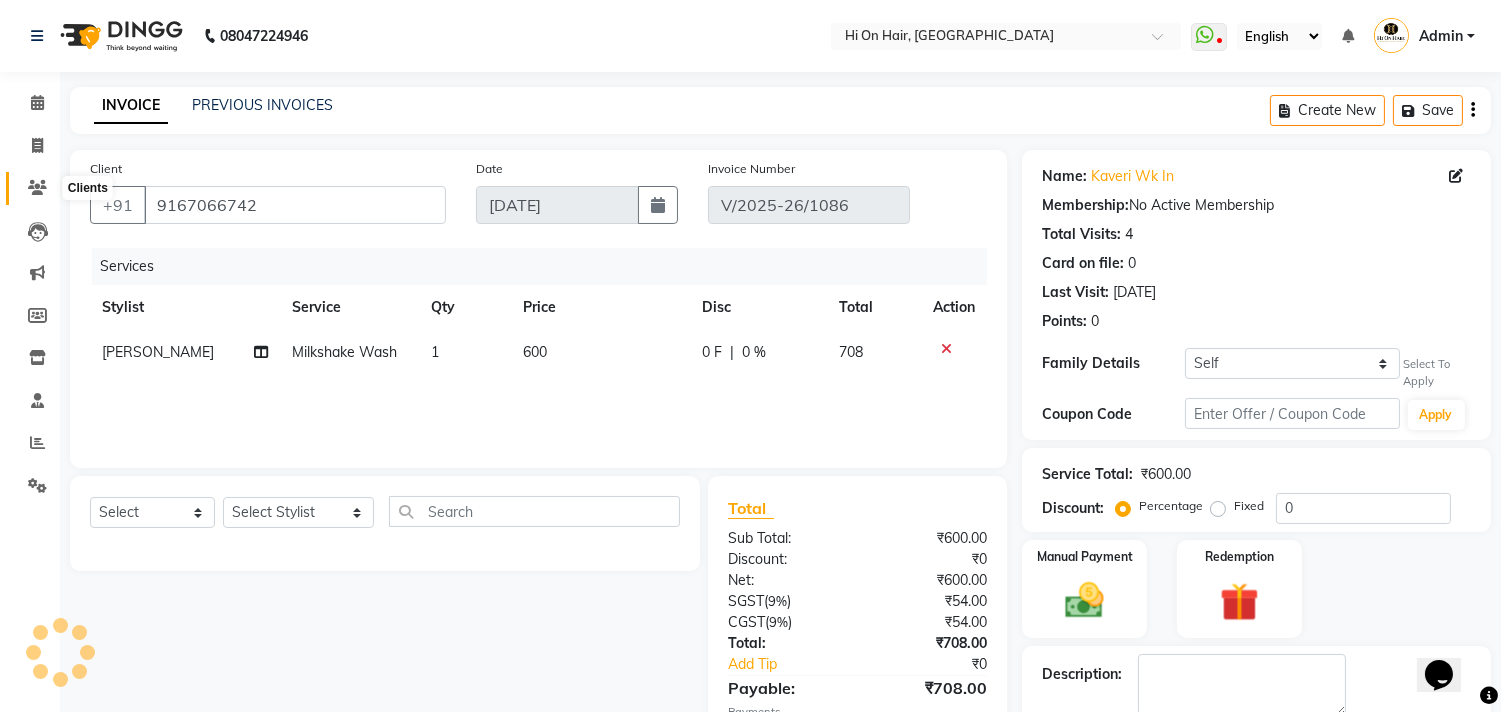 drag, startPoint x: 36, startPoint y: 188, endPoint x: 51, endPoint y: 173, distance: 21.213203 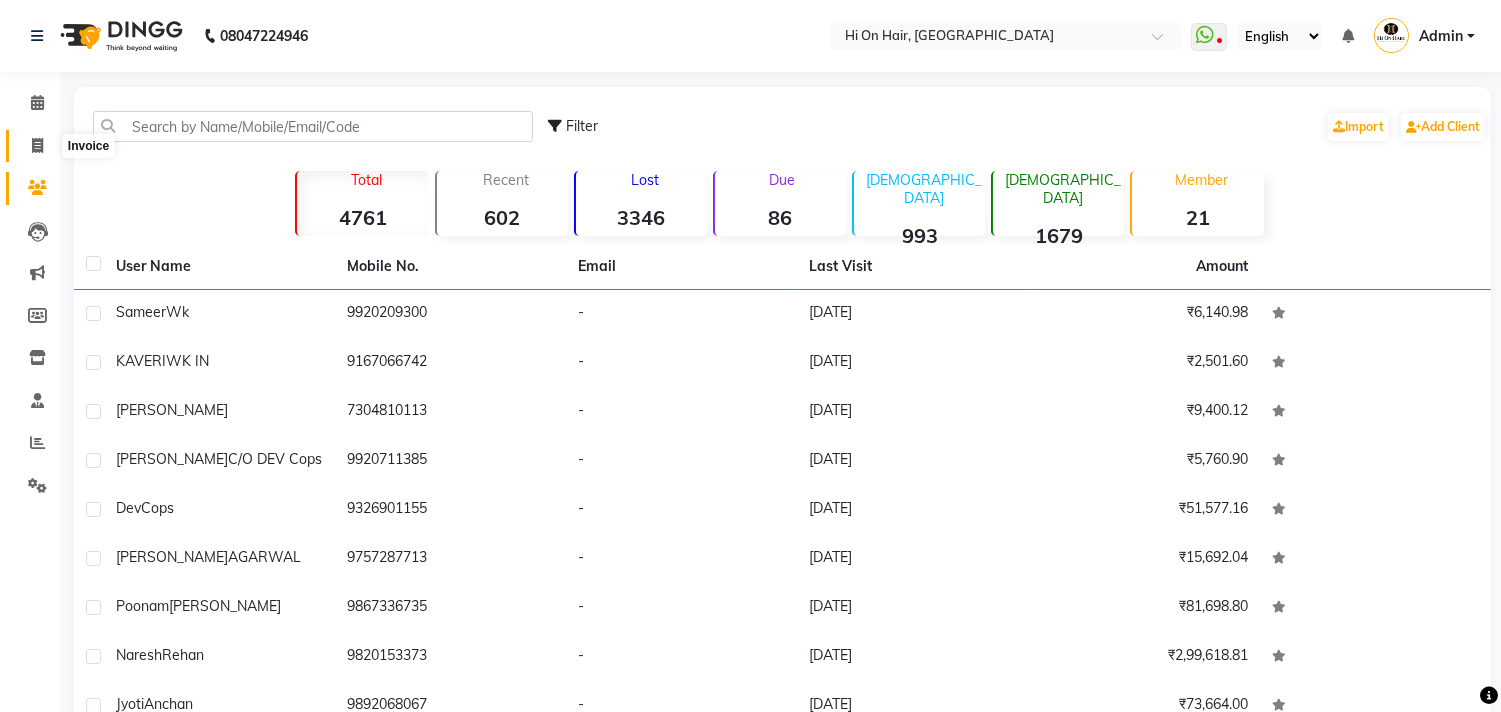 click 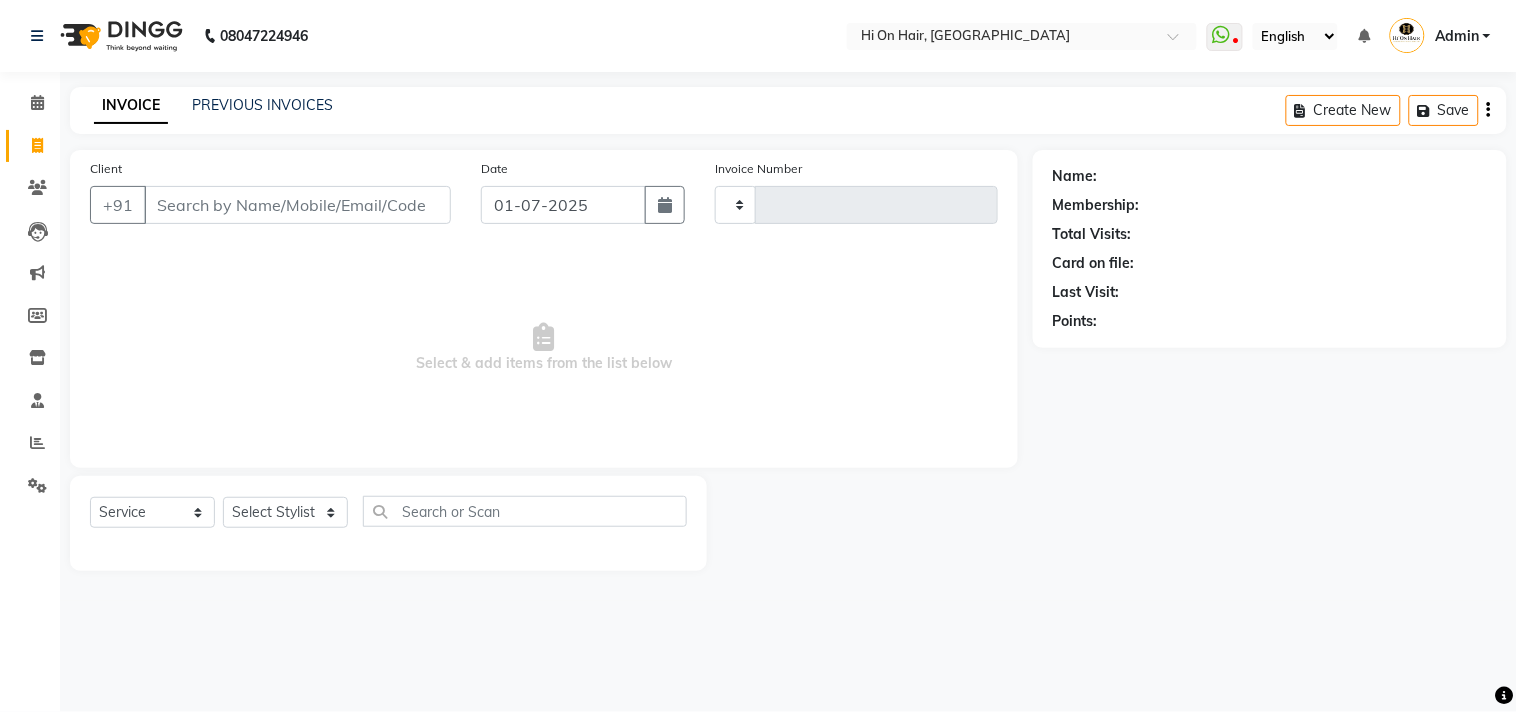 type on "1088" 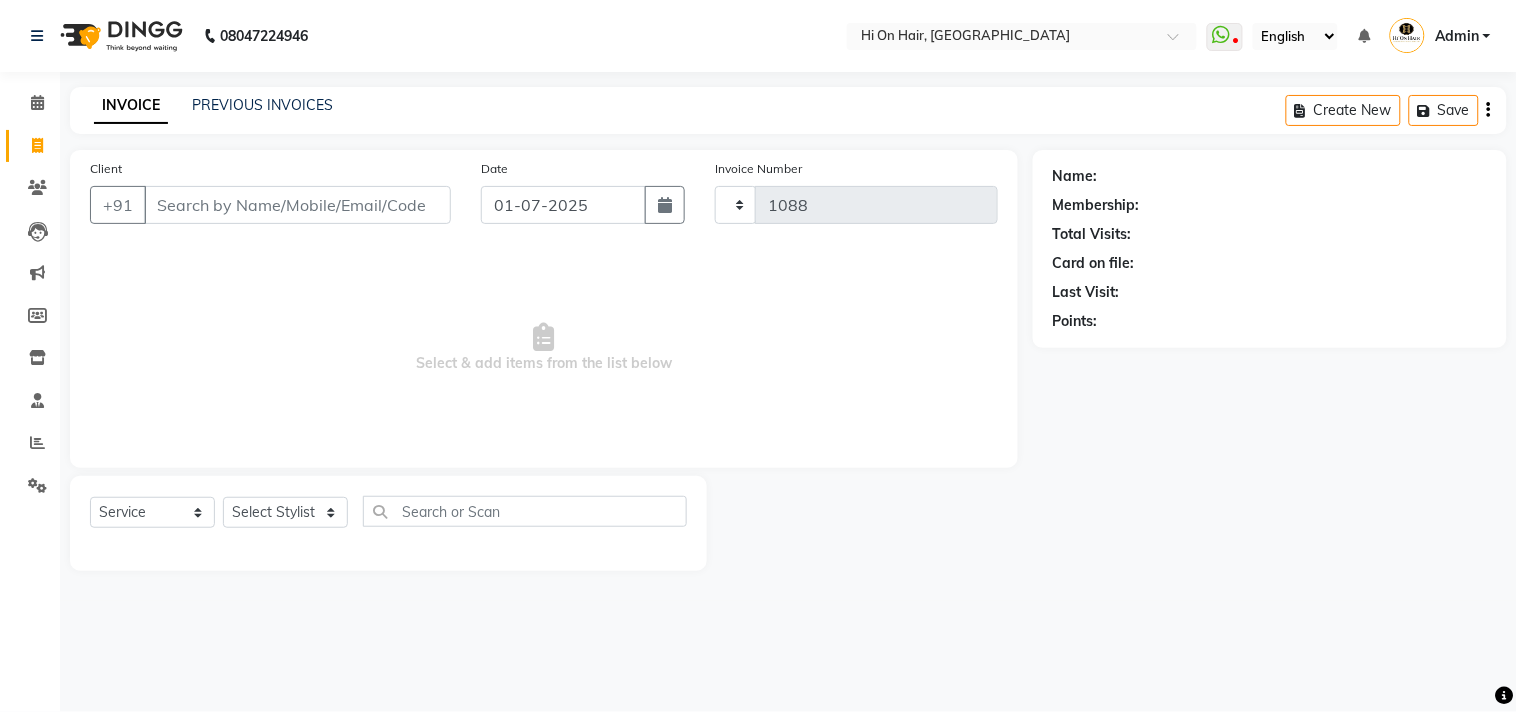 select on "535" 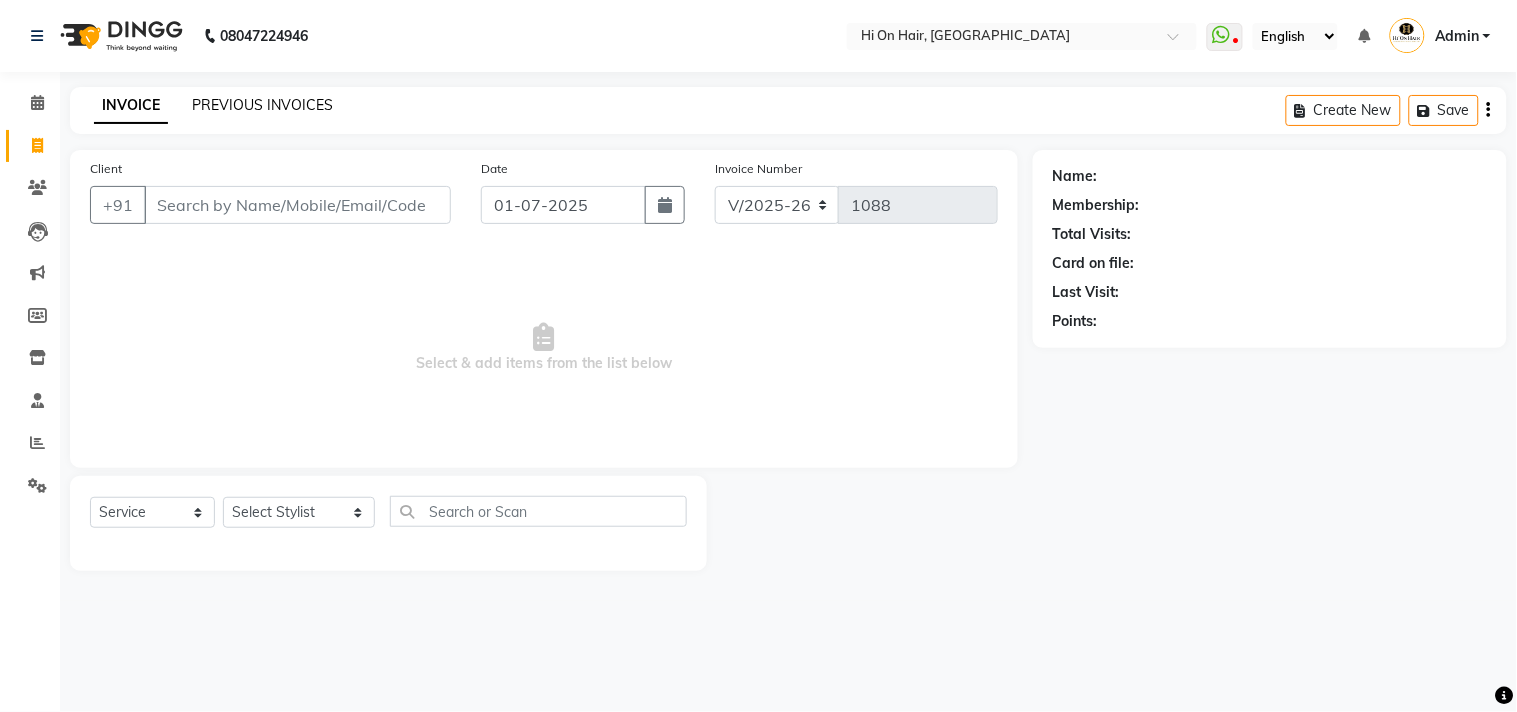 click on "PREVIOUS INVOICES" 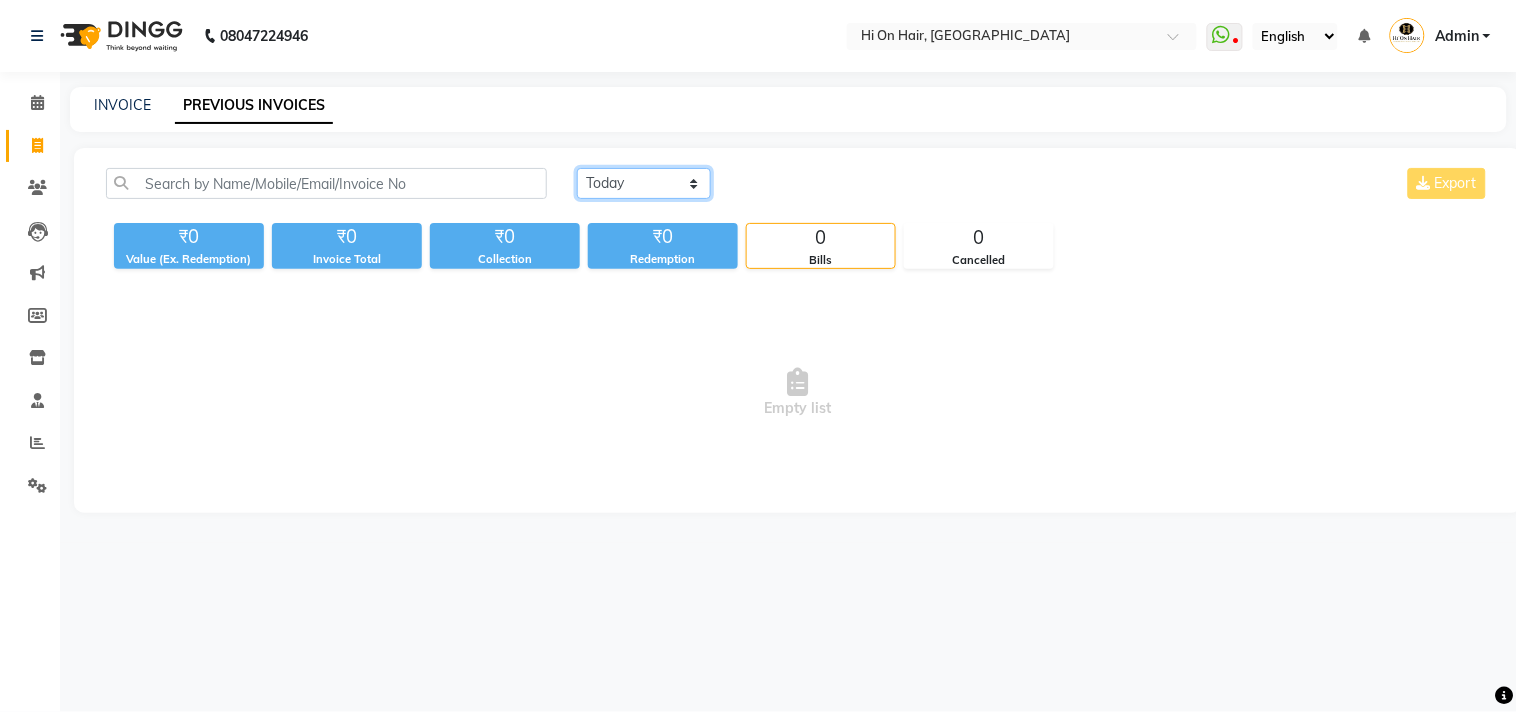 click on "[DATE] [DATE] Custom Range" 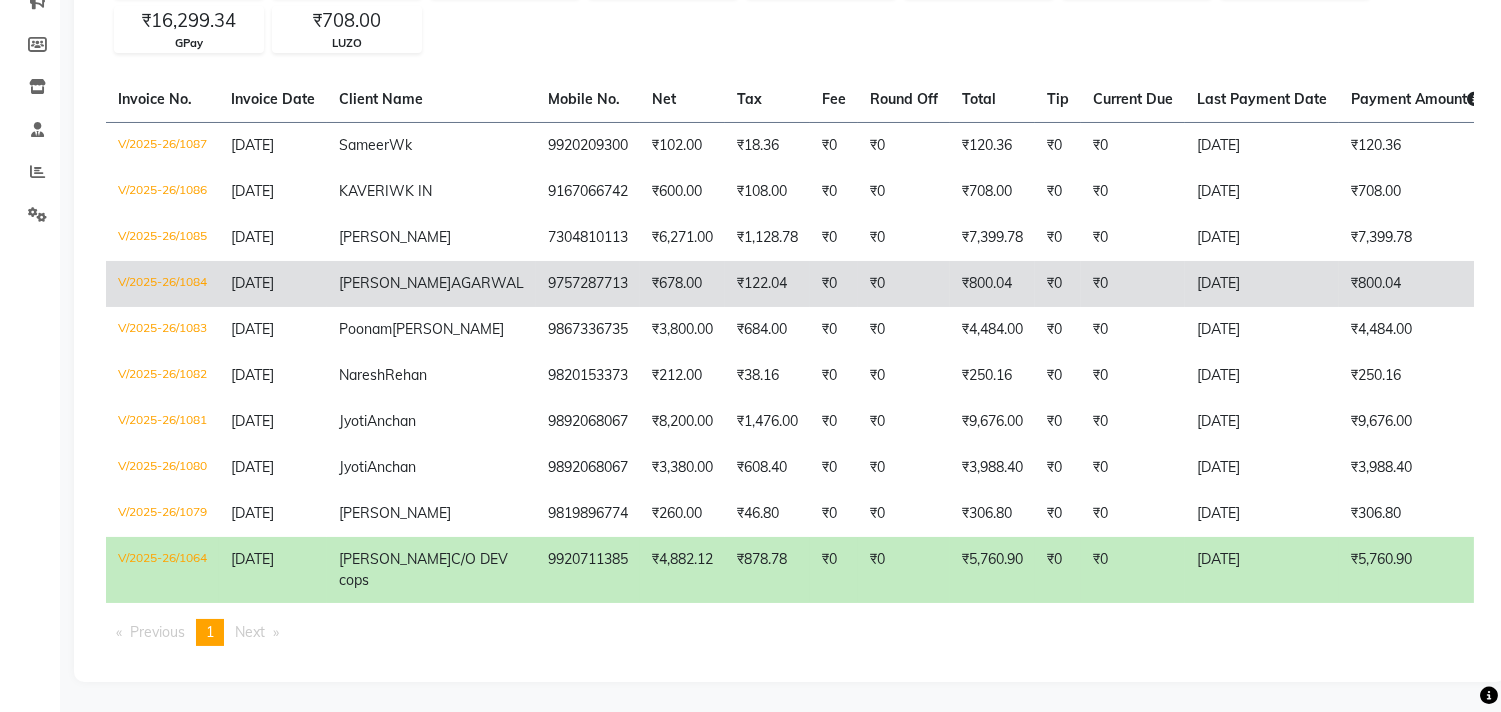 scroll, scrollTop: 315, scrollLeft: 0, axis: vertical 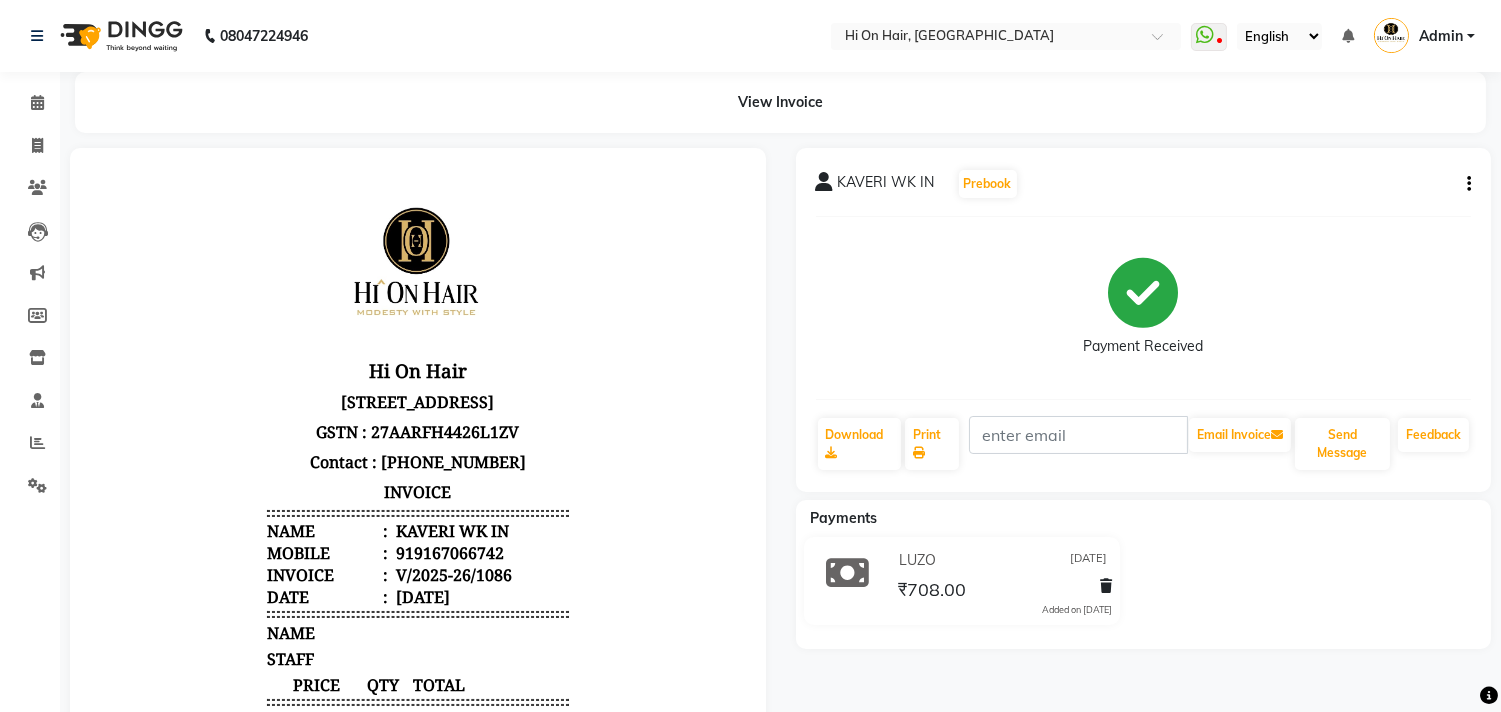 click on "KAVERI WK IN  Prebook   Payment Received  Download  Print   Email Invoice   Send Message Feedback" 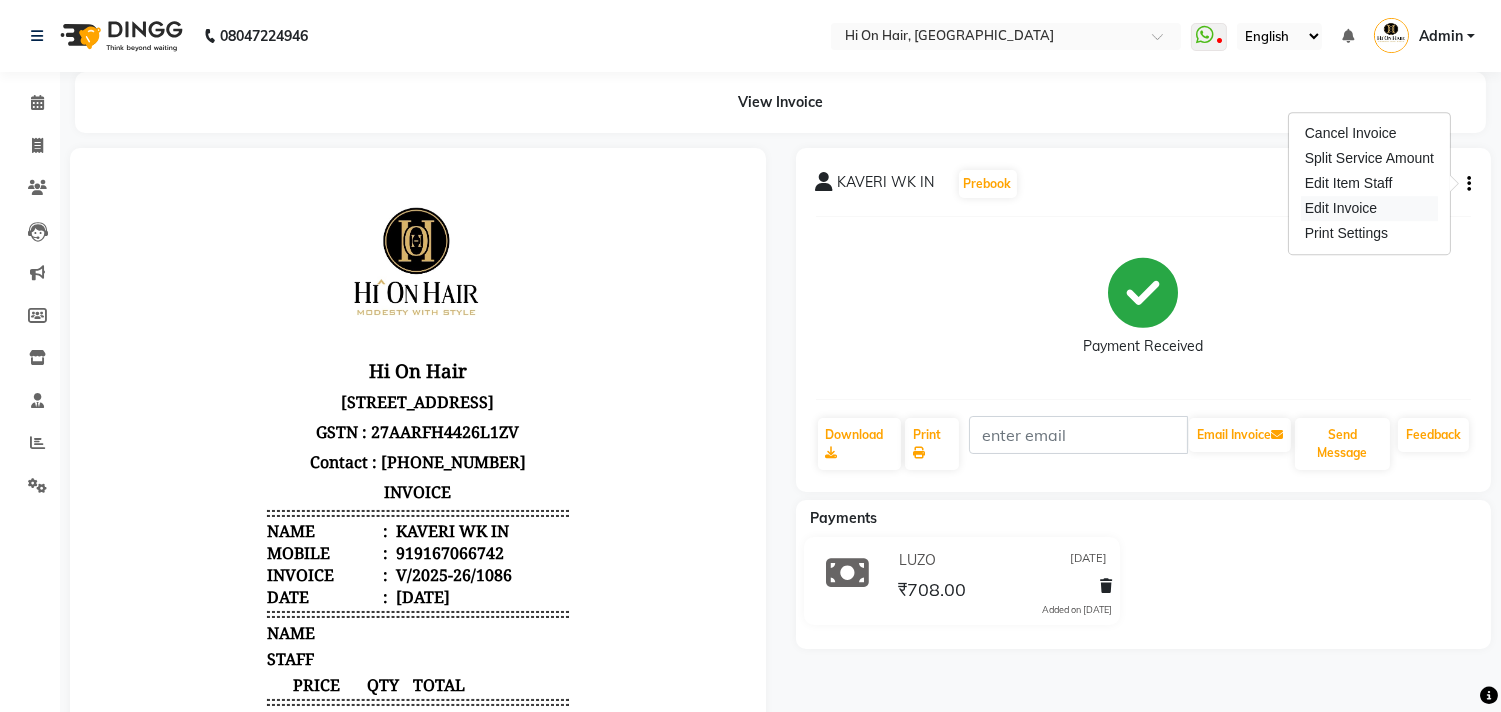 click on "Edit Invoice" at bounding box center (1369, 208) 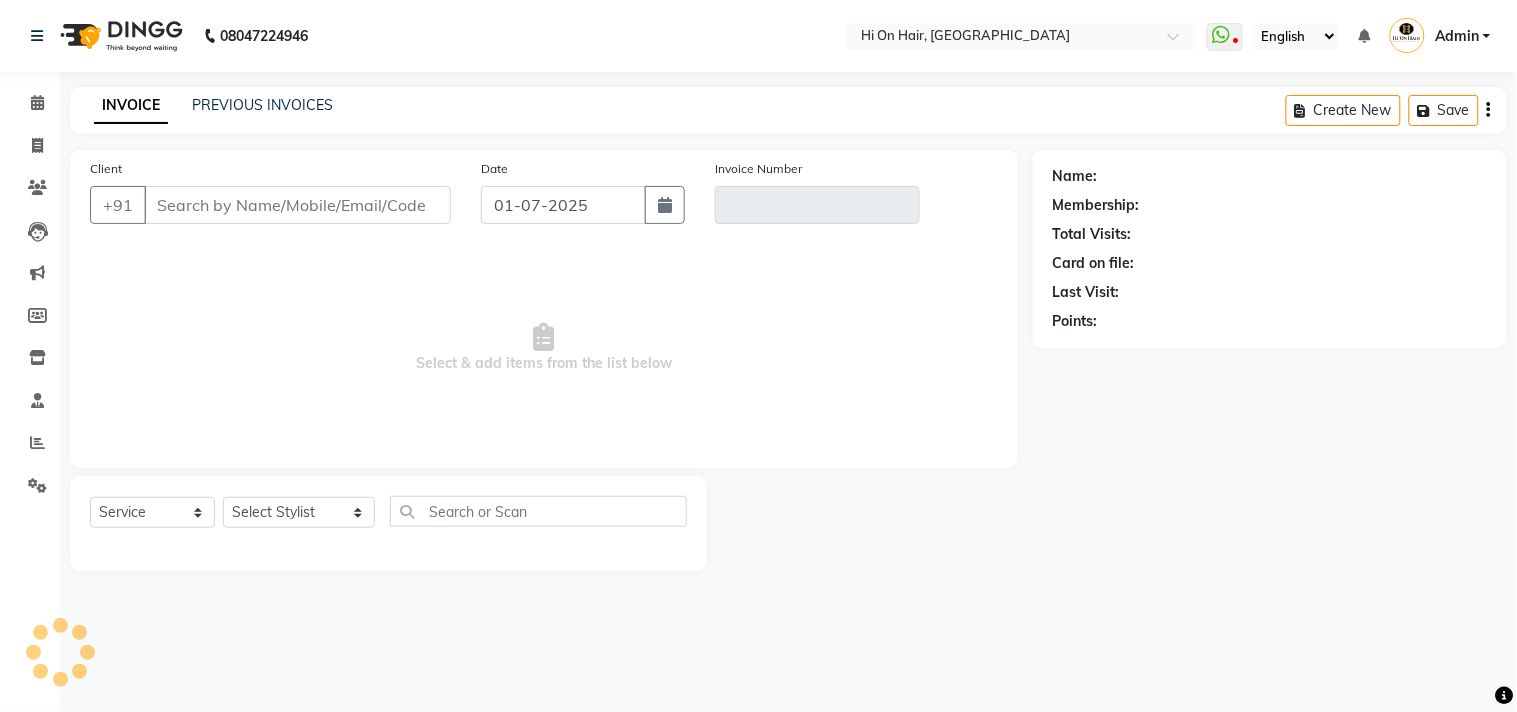 type on "9167066742" 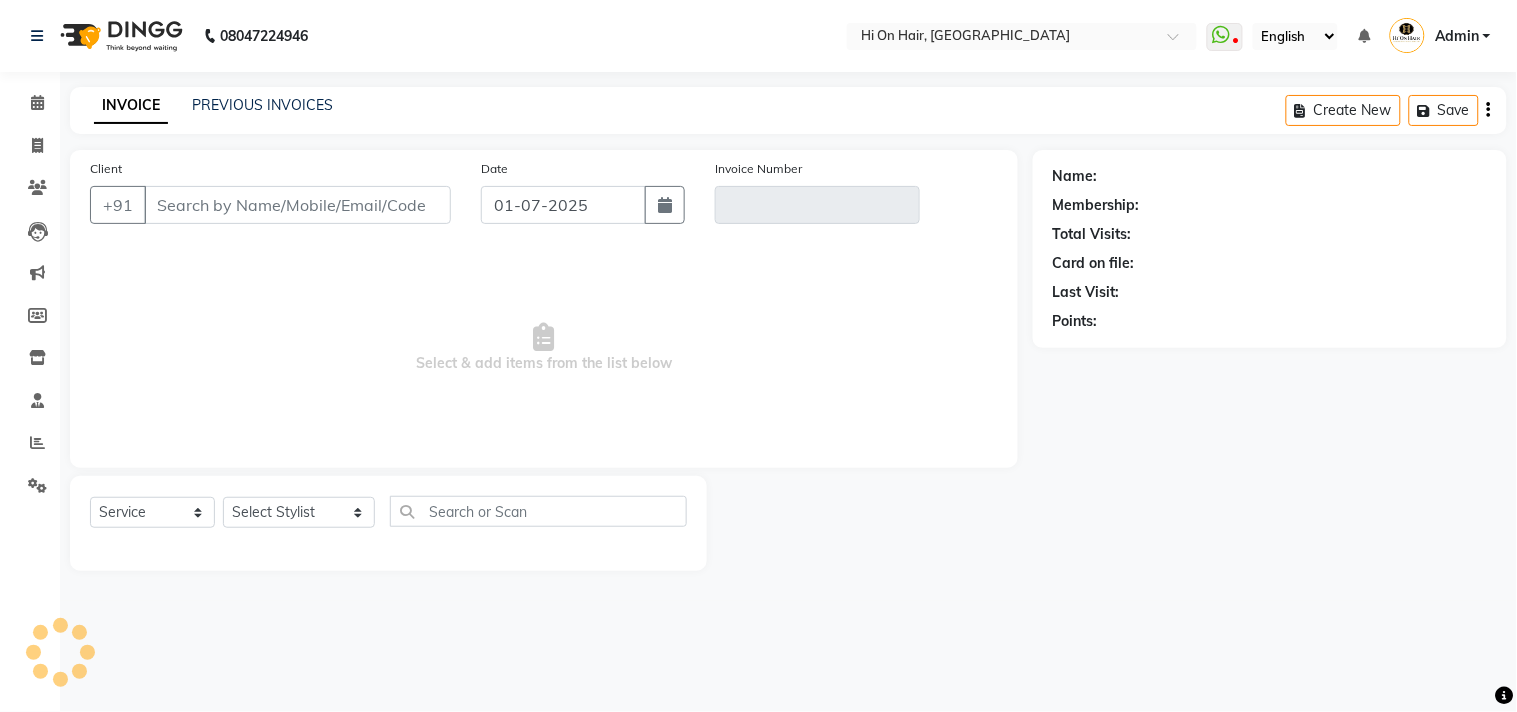type on "V/2025-26/1086" 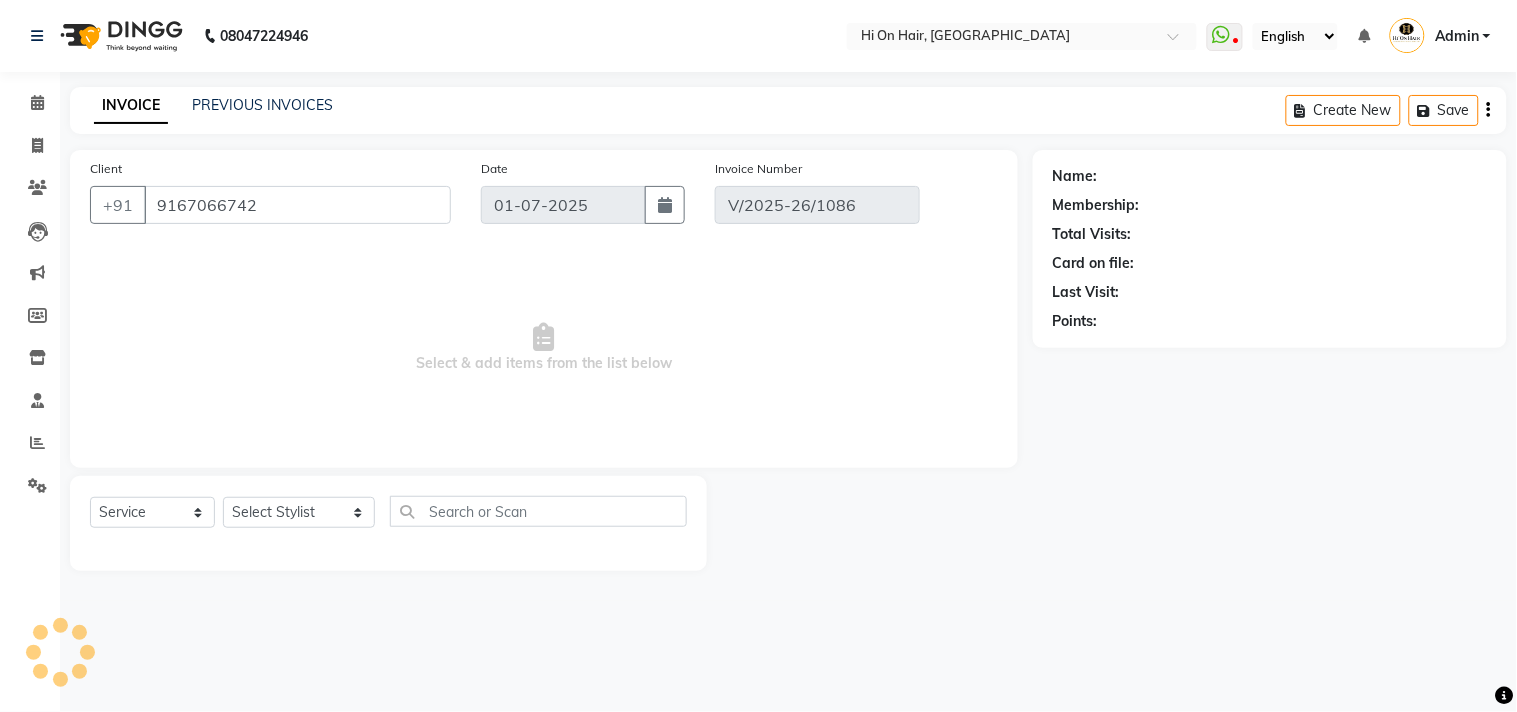 type on "[DATE]" 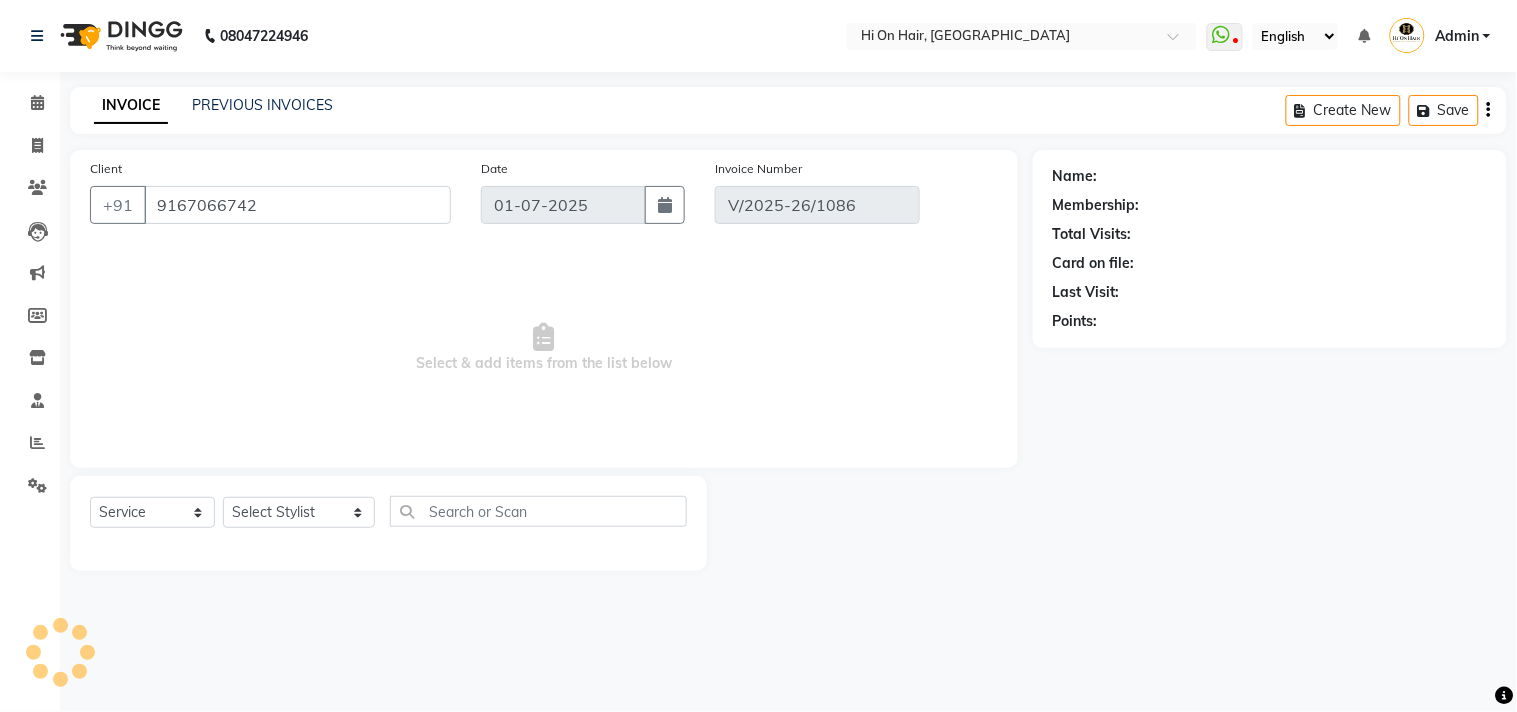 select on "select" 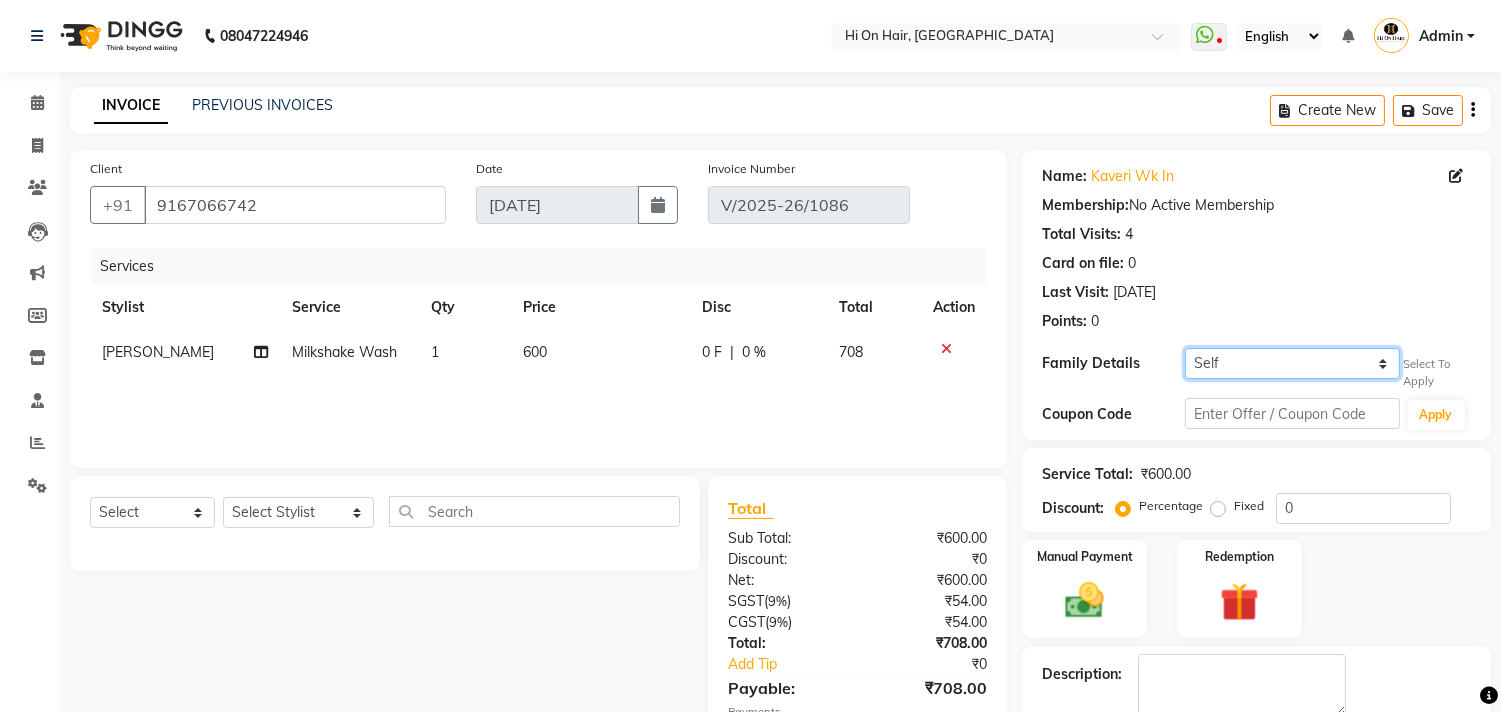 click on "Self Salonsurf ventures LTD" 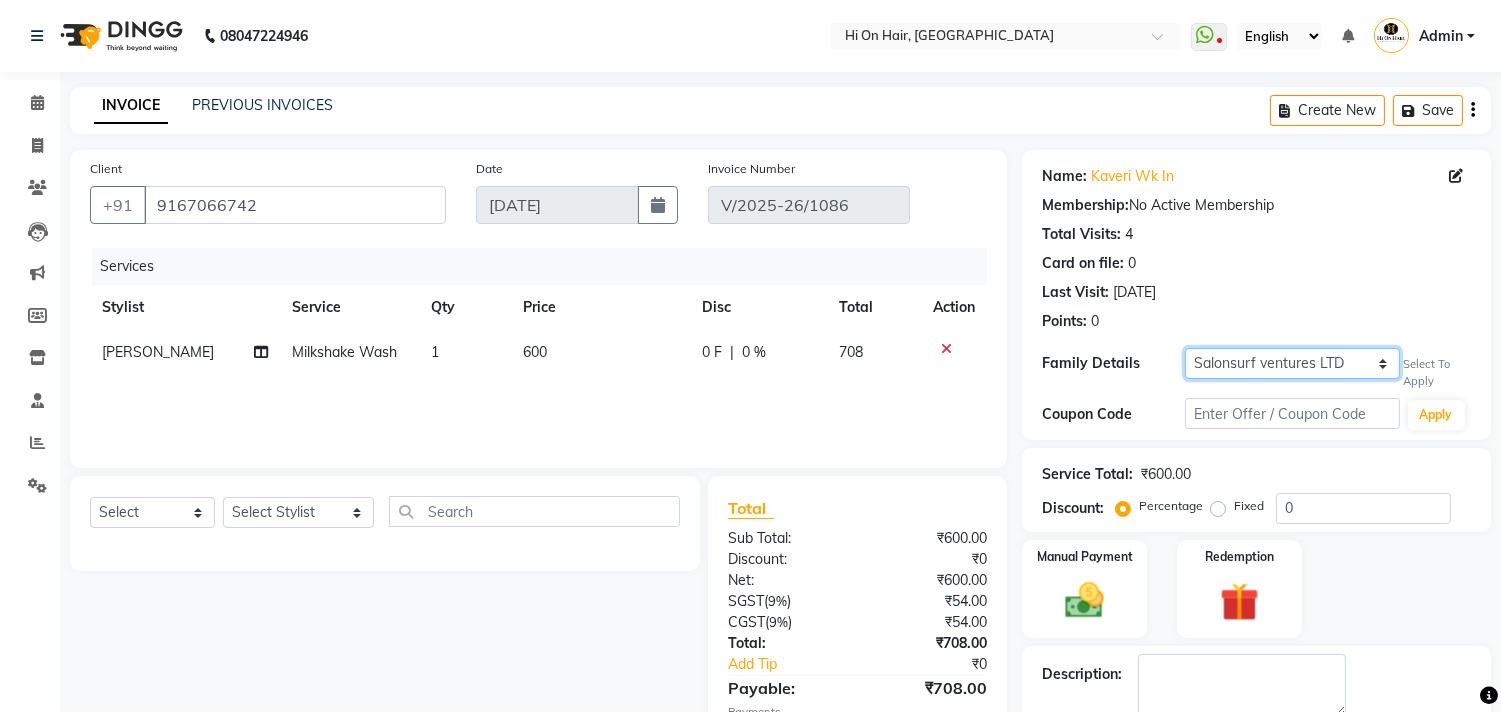 click on "Self Salonsurf ventures LTD" 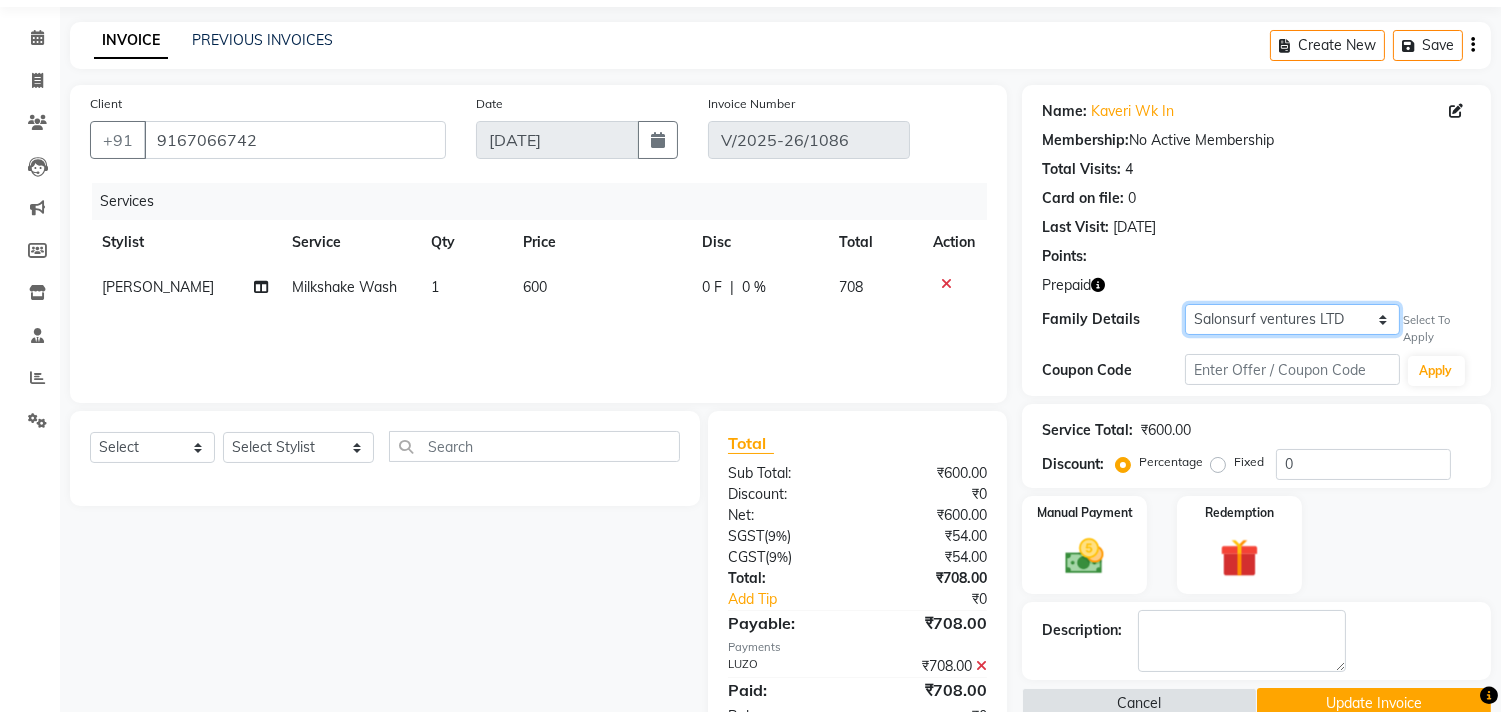 scroll, scrollTop: 130, scrollLeft: 0, axis: vertical 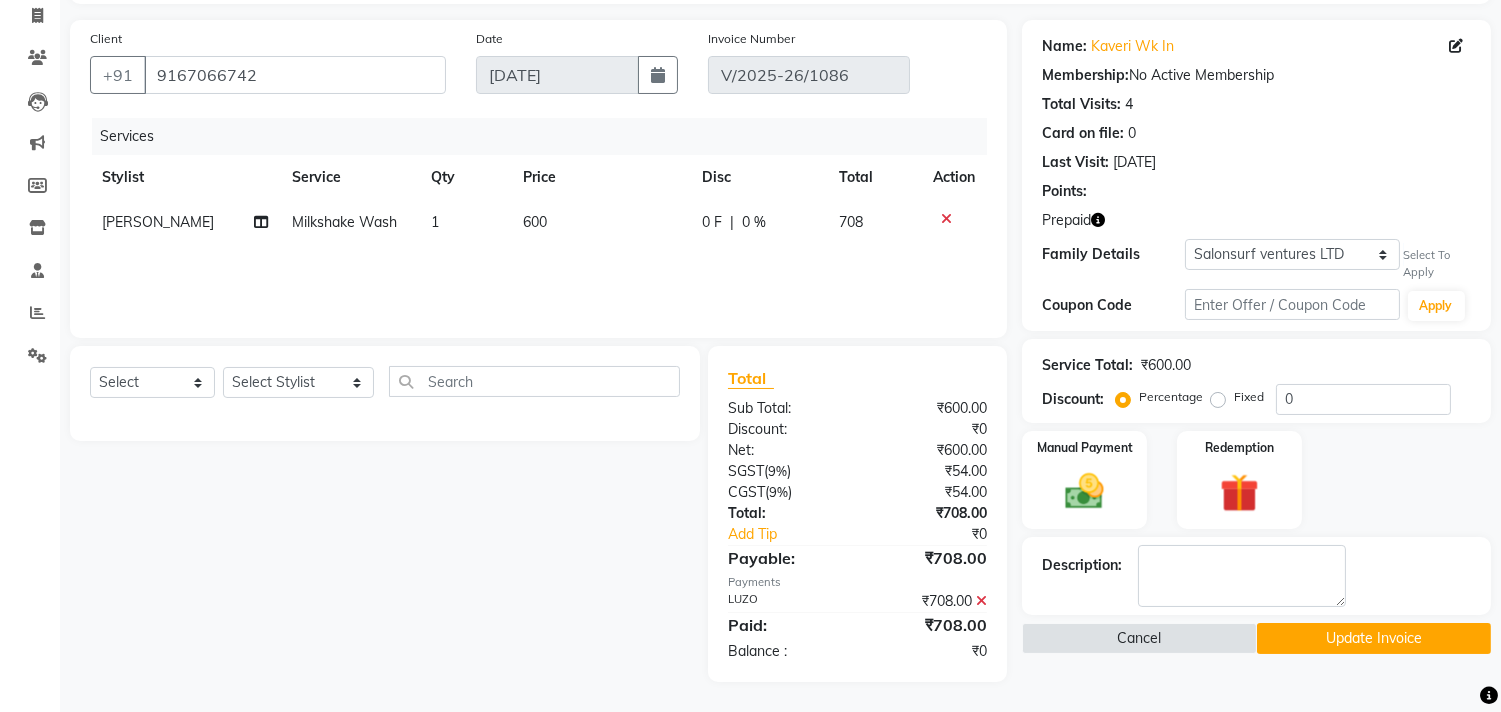 click 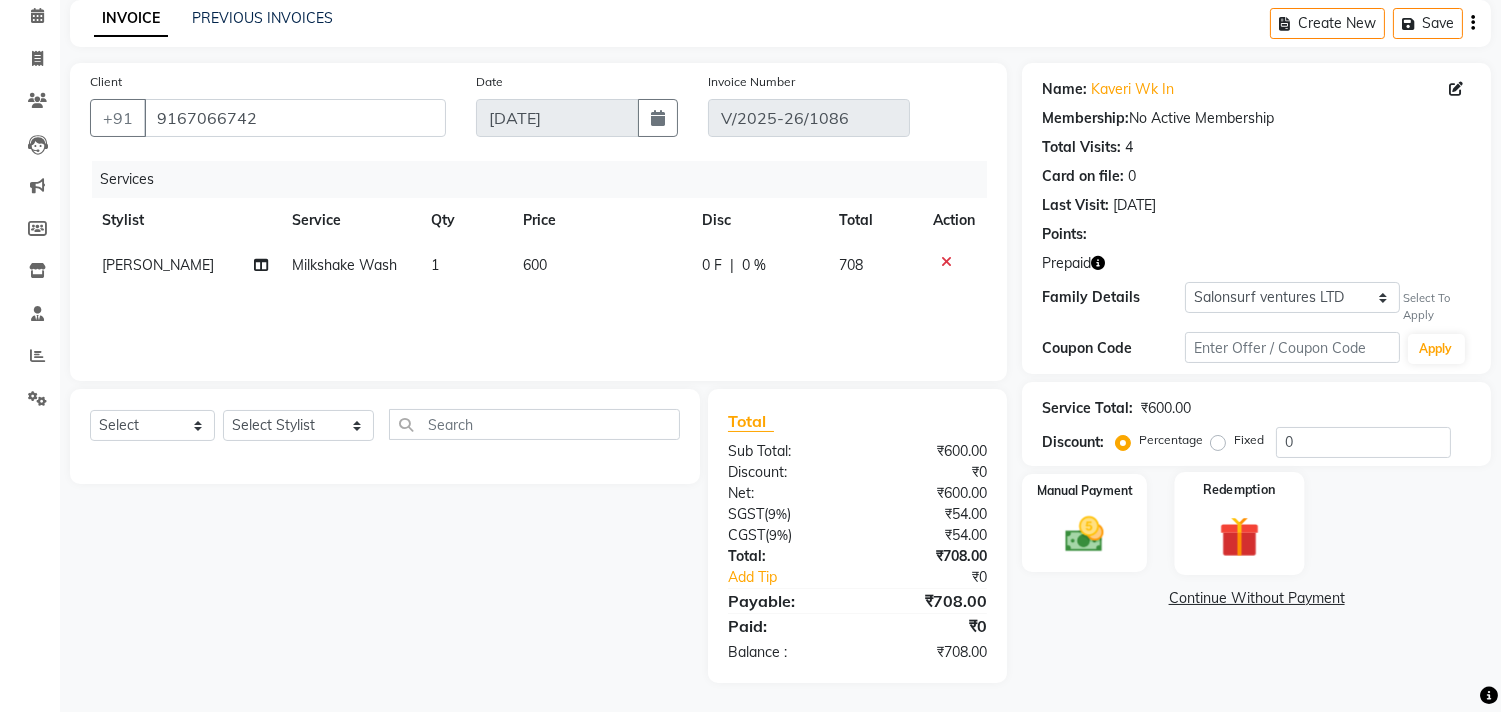 click 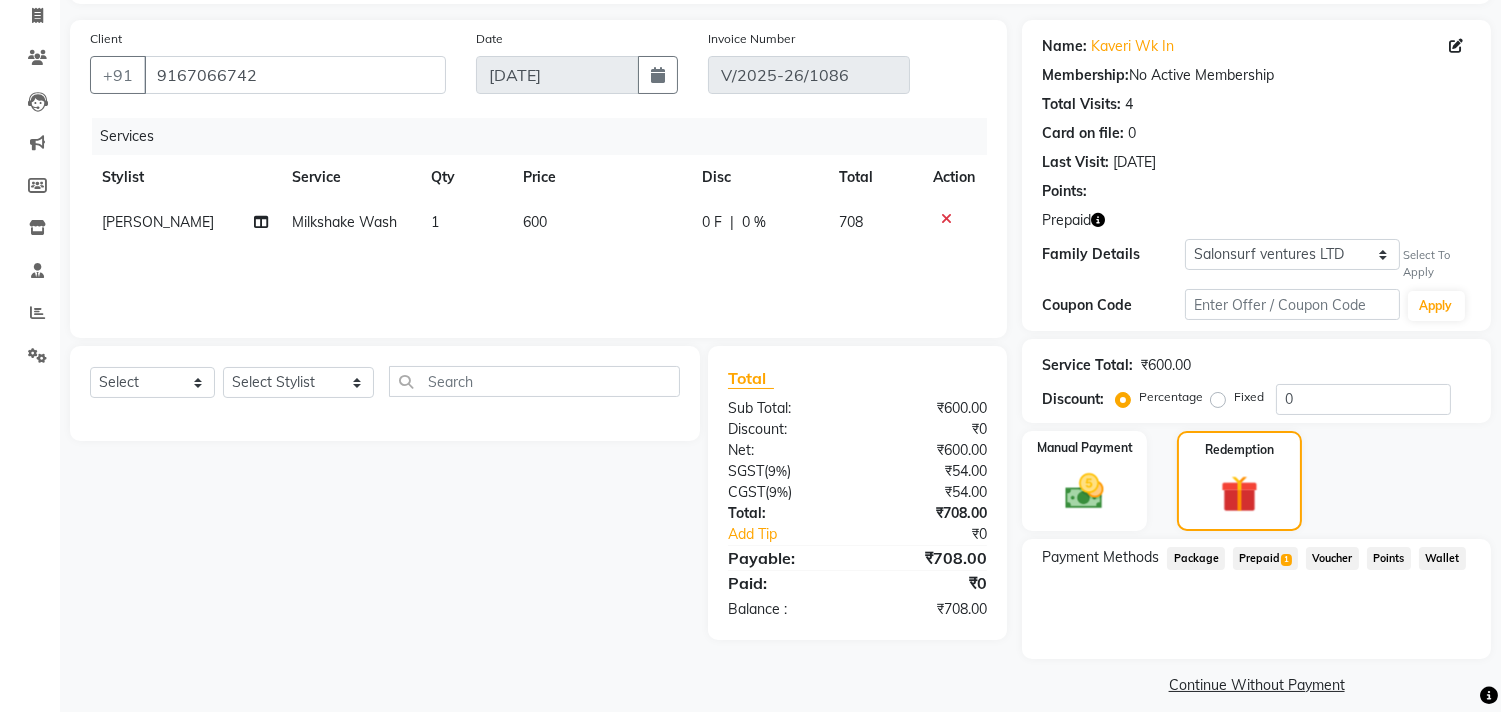 scroll, scrollTop: 146, scrollLeft: 0, axis: vertical 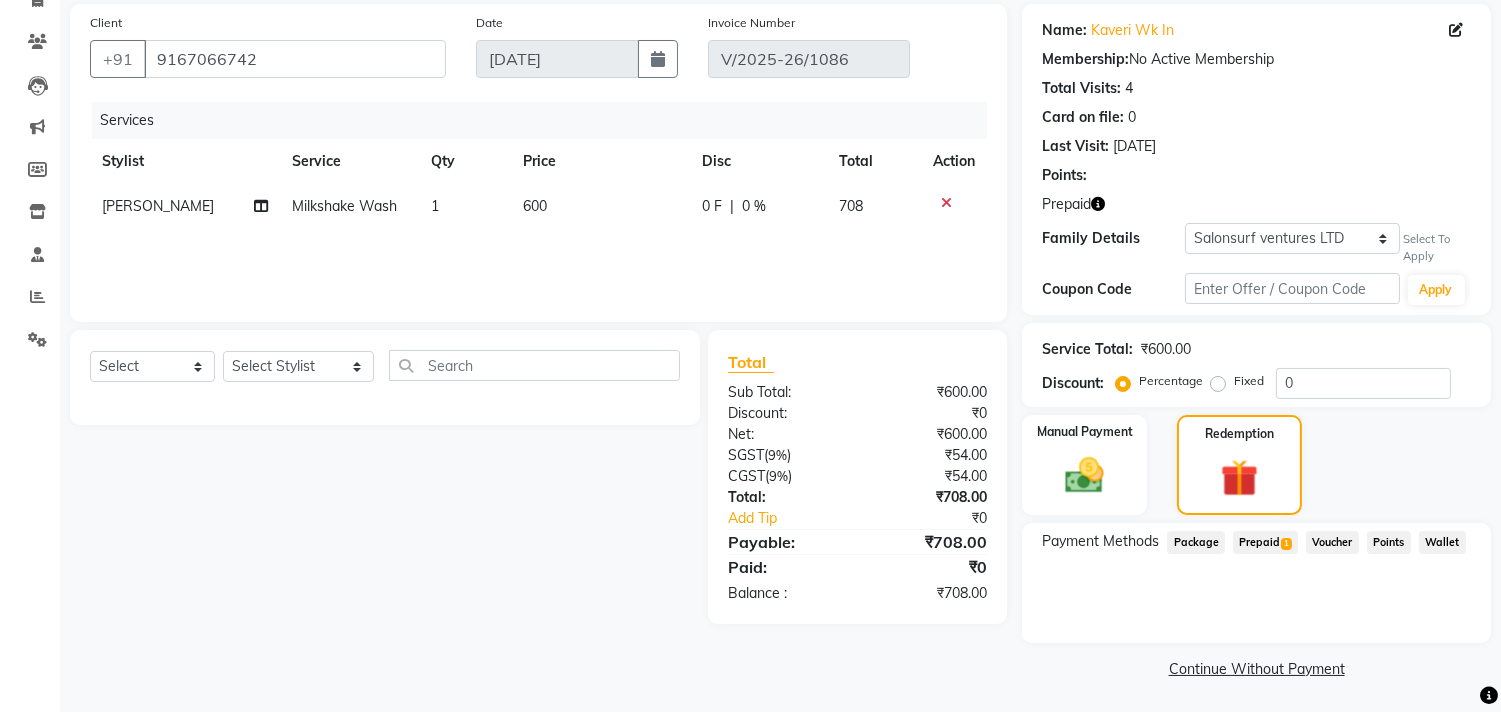 click on "Prepaid  1" 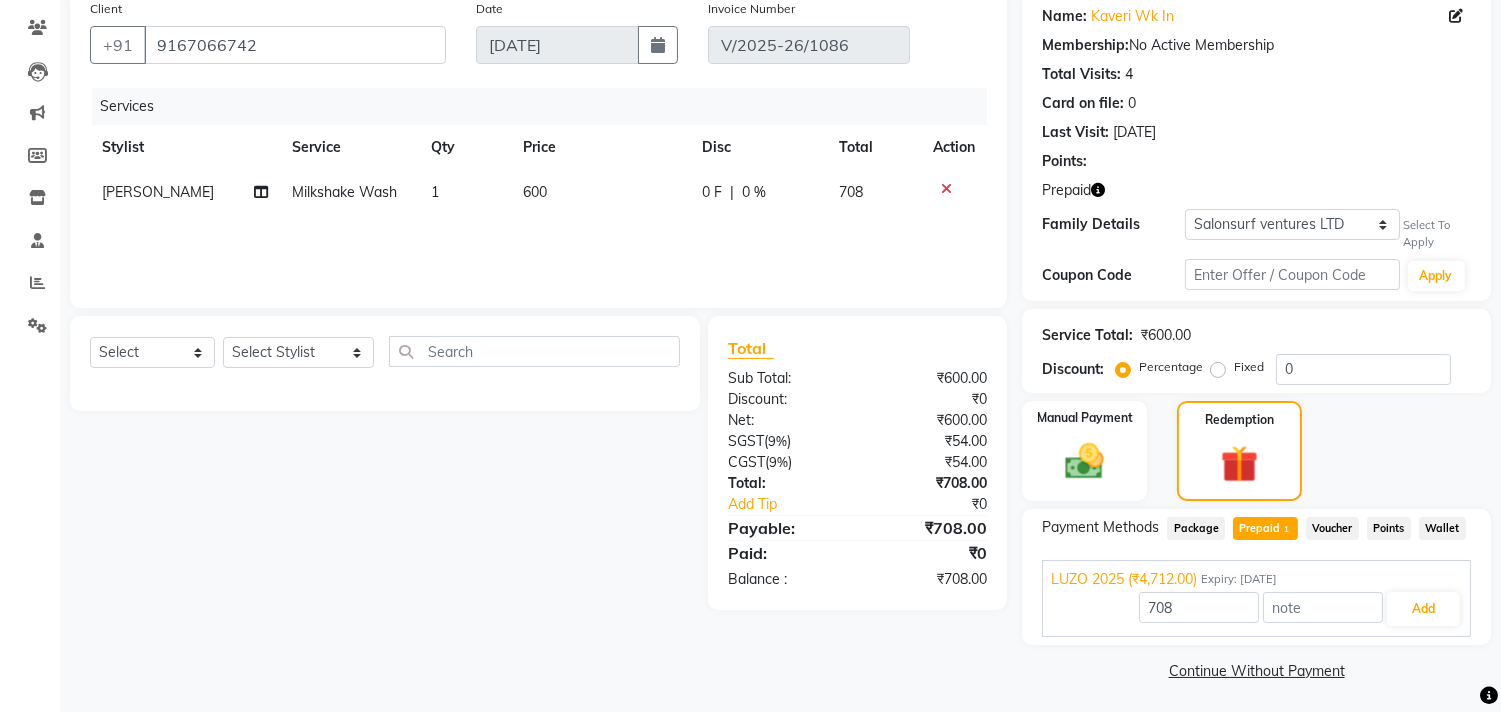 scroll, scrollTop: 163, scrollLeft: 0, axis: vertical 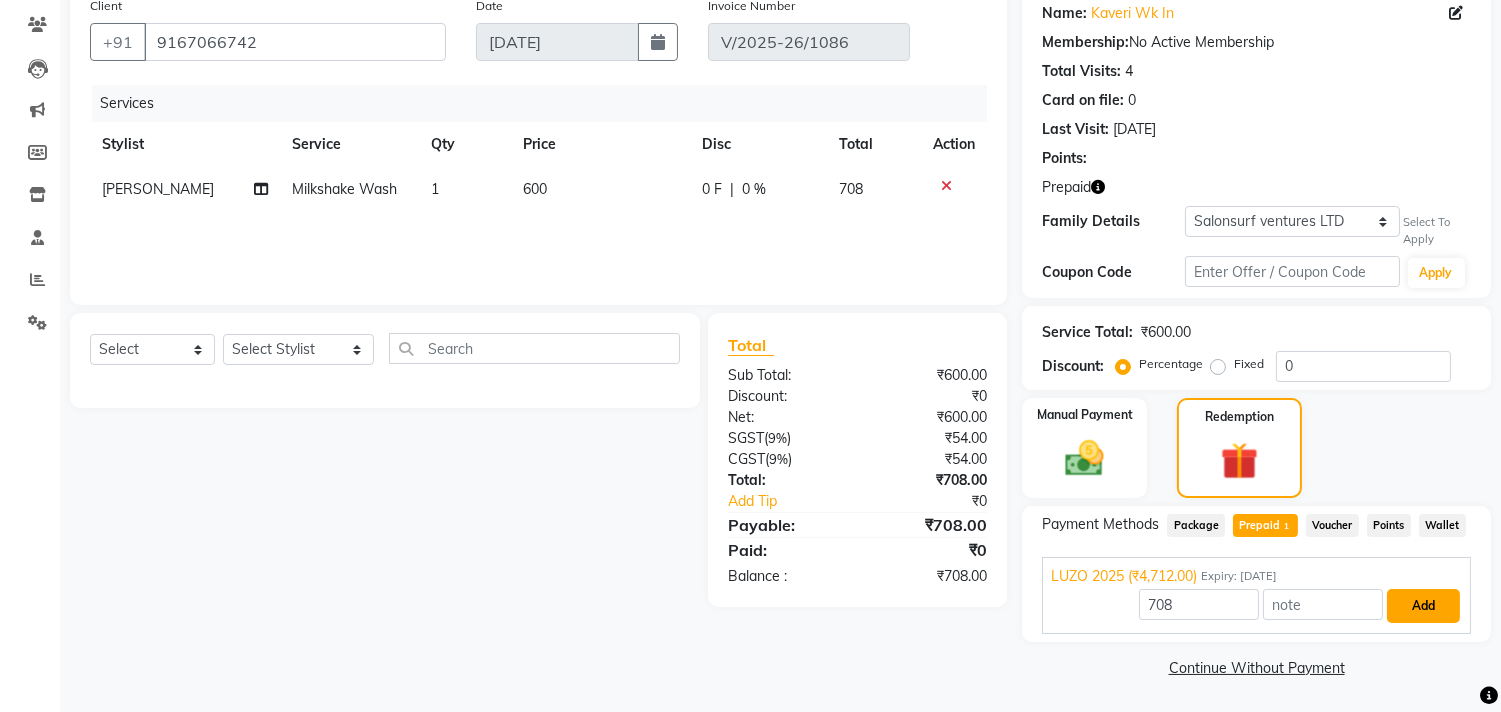 click on "Add" at bounding box center [1423, 606] 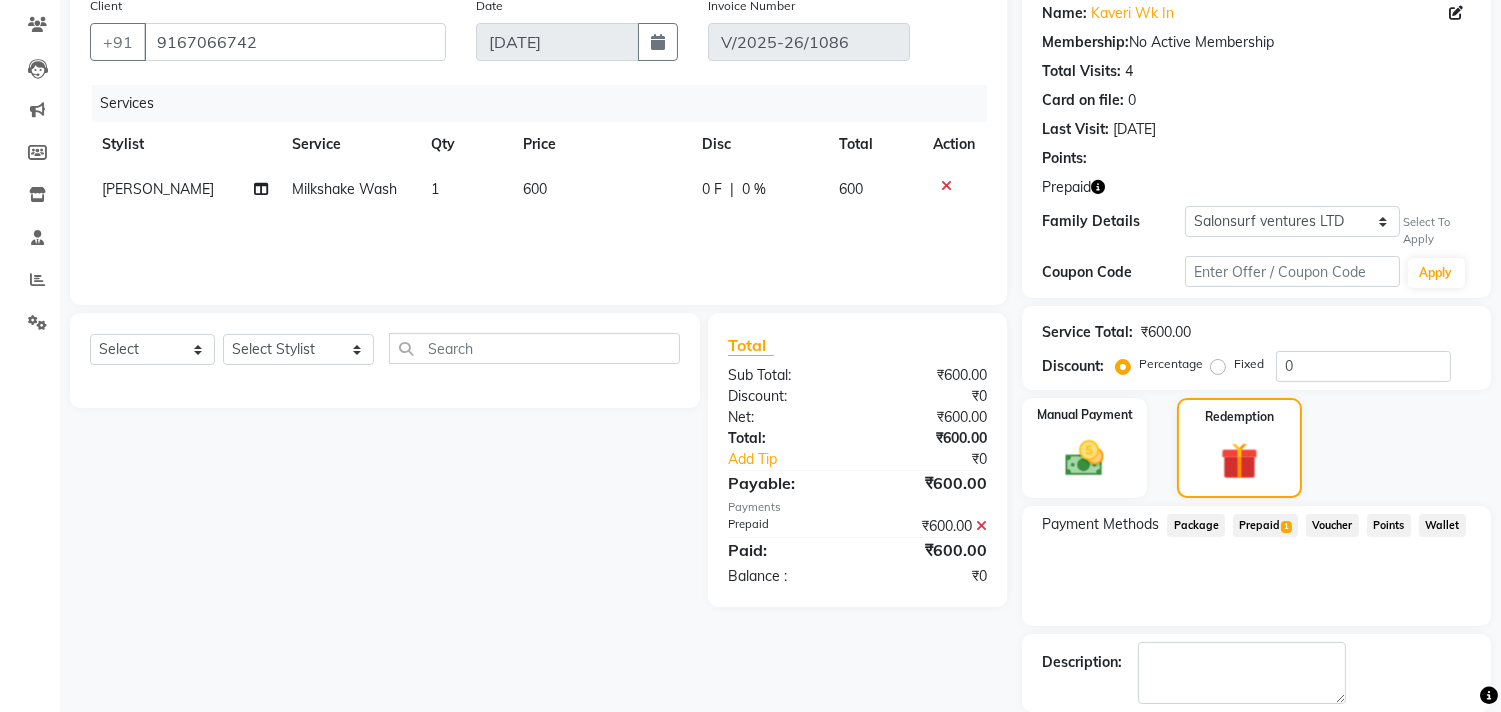 scroll, scrollTop: 231, scrollLeft: 0, axis: vertical 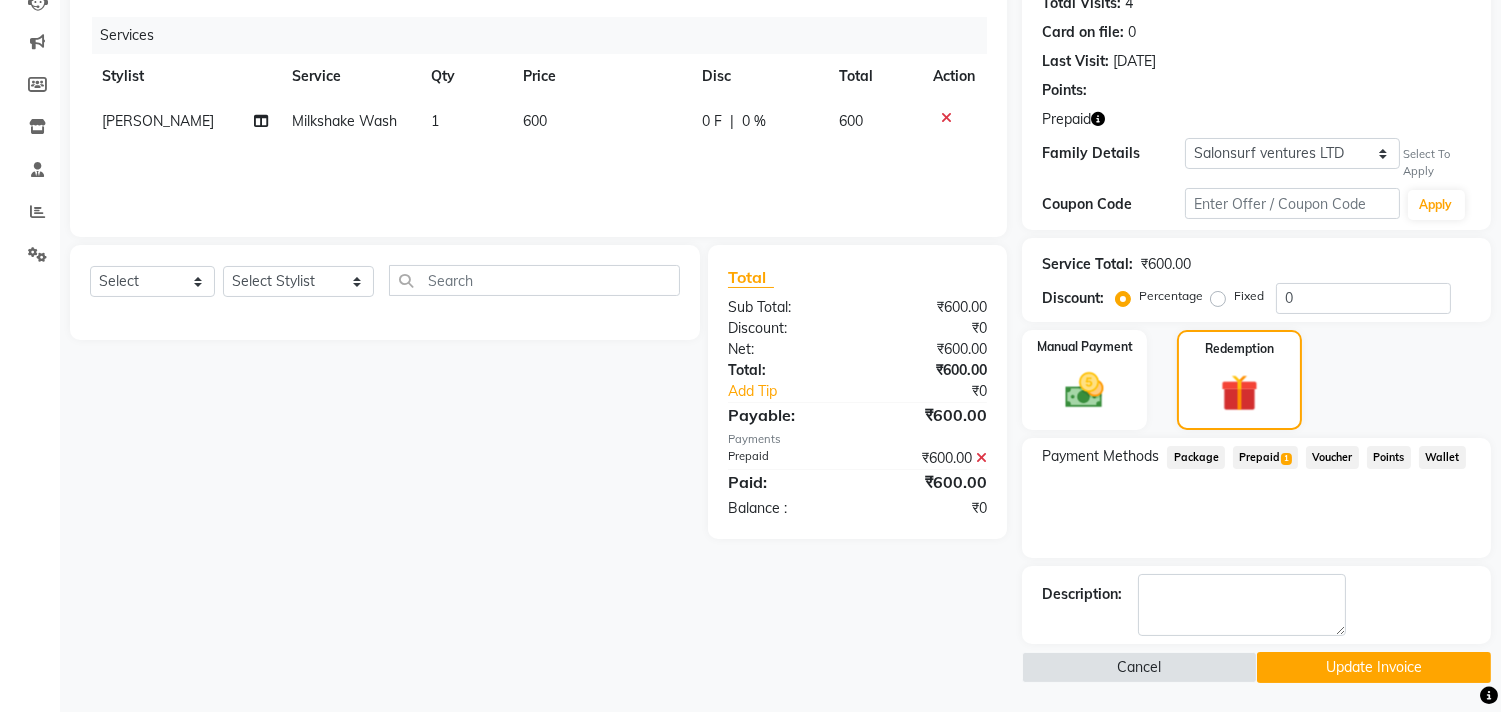click on "600" 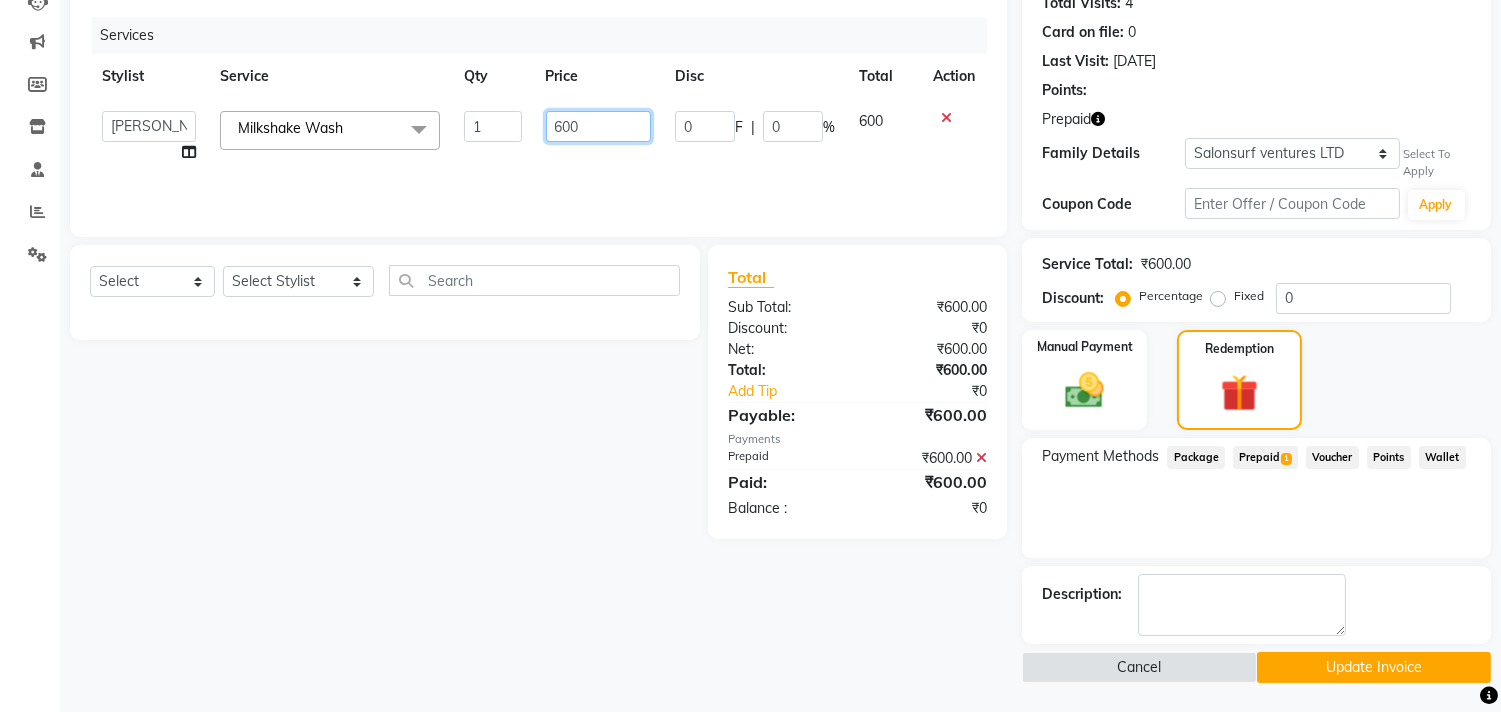 drag, startPoint x: 592, startPoint y: 127, endPoint x: 491, endPoint y: 117, distance: 101.49384 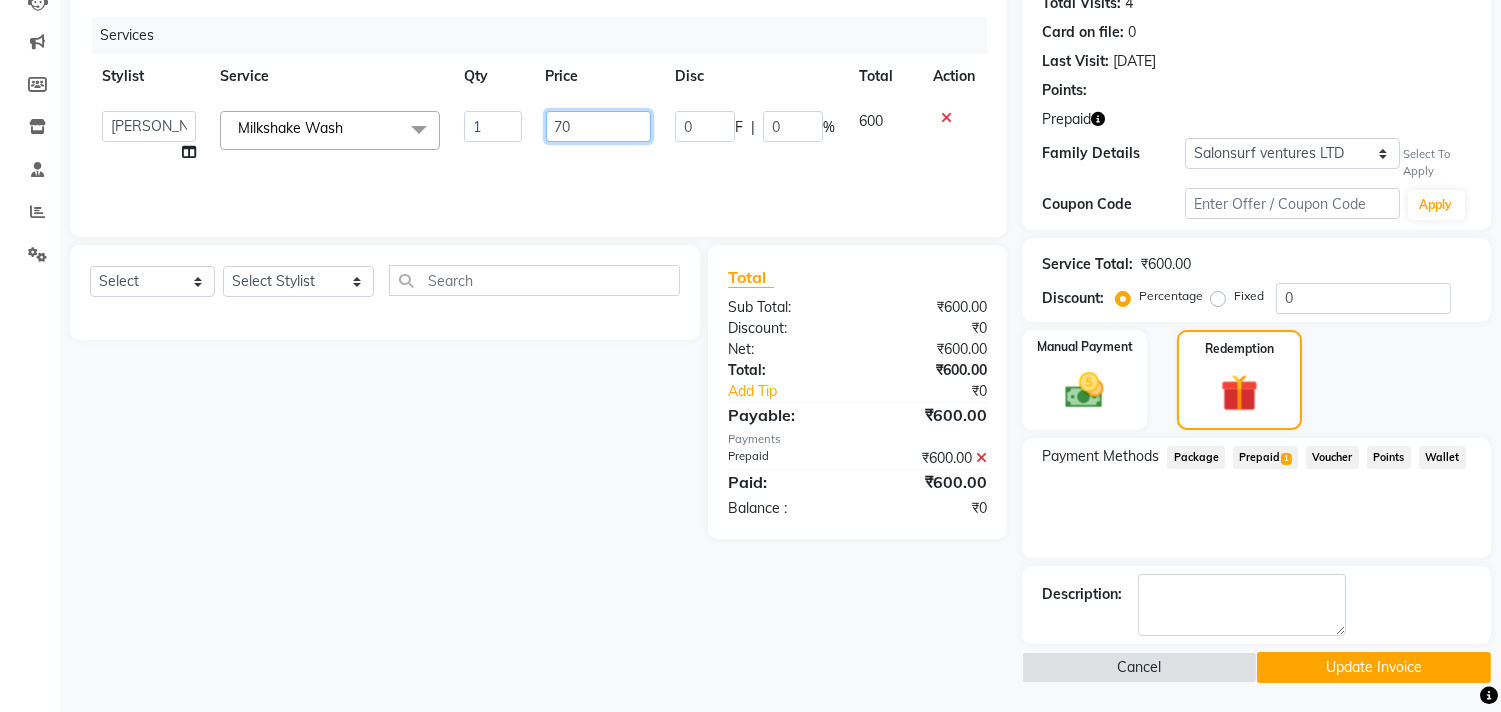 type on "708" 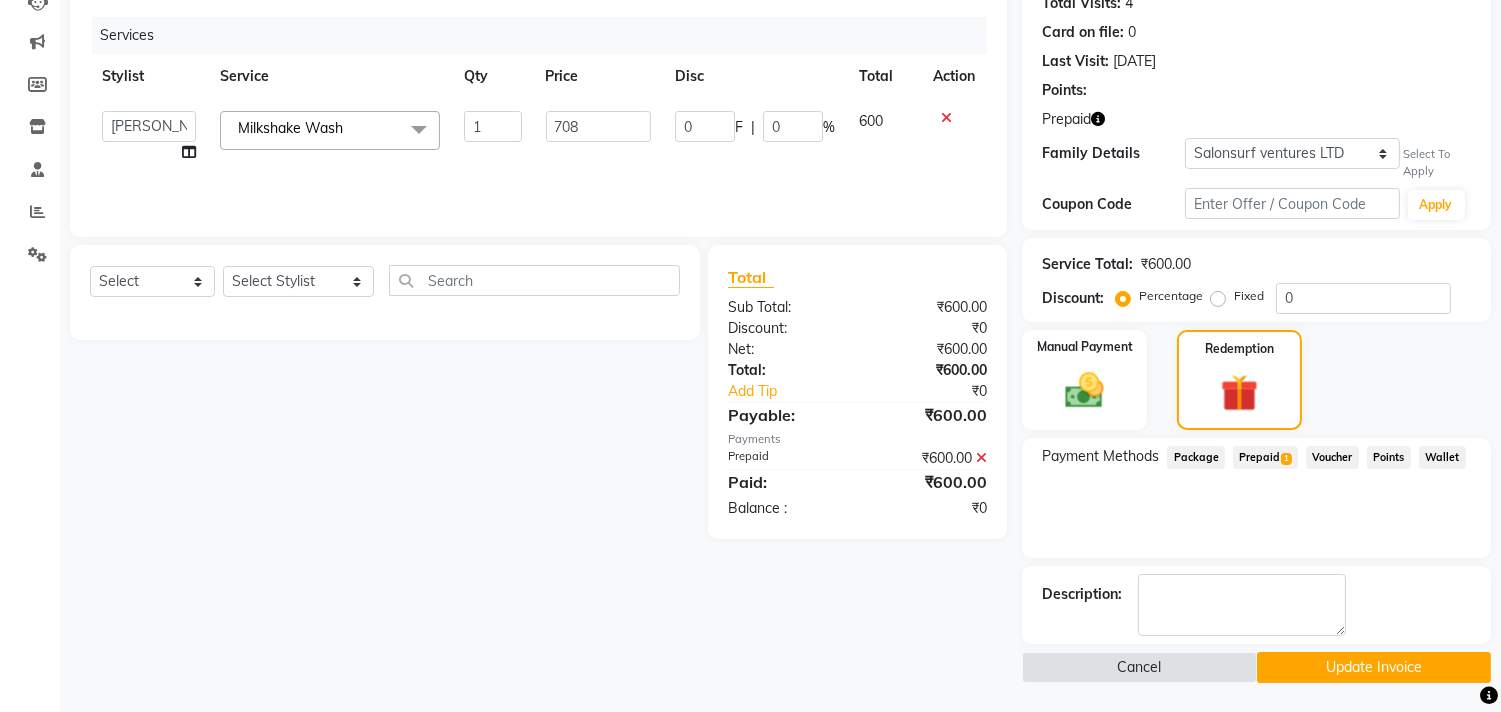 click on "Services Stylist Service Qty Price Disc Total Action  [PERSON_NAME]   [PERSON_NAME]   Hi On Hair   MAKYOPHI   [PERSON_NAME]   [PERSON_NAME]   [PERSON_NAME]   [PERSON_NAME]   [PERSON_NAME]   [PERSON_NAME]   SOSEM   [PERSON_NAME]  Milkshake Wash  x ARGAN COCKTAIL ARGAN SPA FRINGE - STRAIGHTENING [MEDICAL_DATA] REMOVAL [MEDICAL_DATA] INTEGRITY UPTO SHOULDER MOISTURE PLUS SPA (Upto Shoulder) NANO PLASTIA (Very Short) OLA PLEX STAND ALONE OLA PLEX TREATMENT SLIVER SHINE COCKTAIL STENSILS STRAIGHTNING (ABOVE SHOULDER) STRAIGHTNING (BELOW SHOULDER) STRAIGHTNING (UPTO WAIST) STRAIGHTNING (VERY SHORT) Colour Care milkshake Spa foot massage Nose wax file/cut file/cut/polish outcurls Blow dry Aroma Manicure eyebrows/upperlips wash n Blowdry UPPERLIPS PINKINI WAX face Dtan Cateye gel polish Aroma Pedicure AVL pedicure marine sea alga face bleach Bomb pedicure Bomb Manicure AVL Manicure marine sea alga Feet Wax ADD ON OIL WASH FEET DTAN Polish change Add on Feet Pack Add on hands pack Brighting peel off mask 1 0" 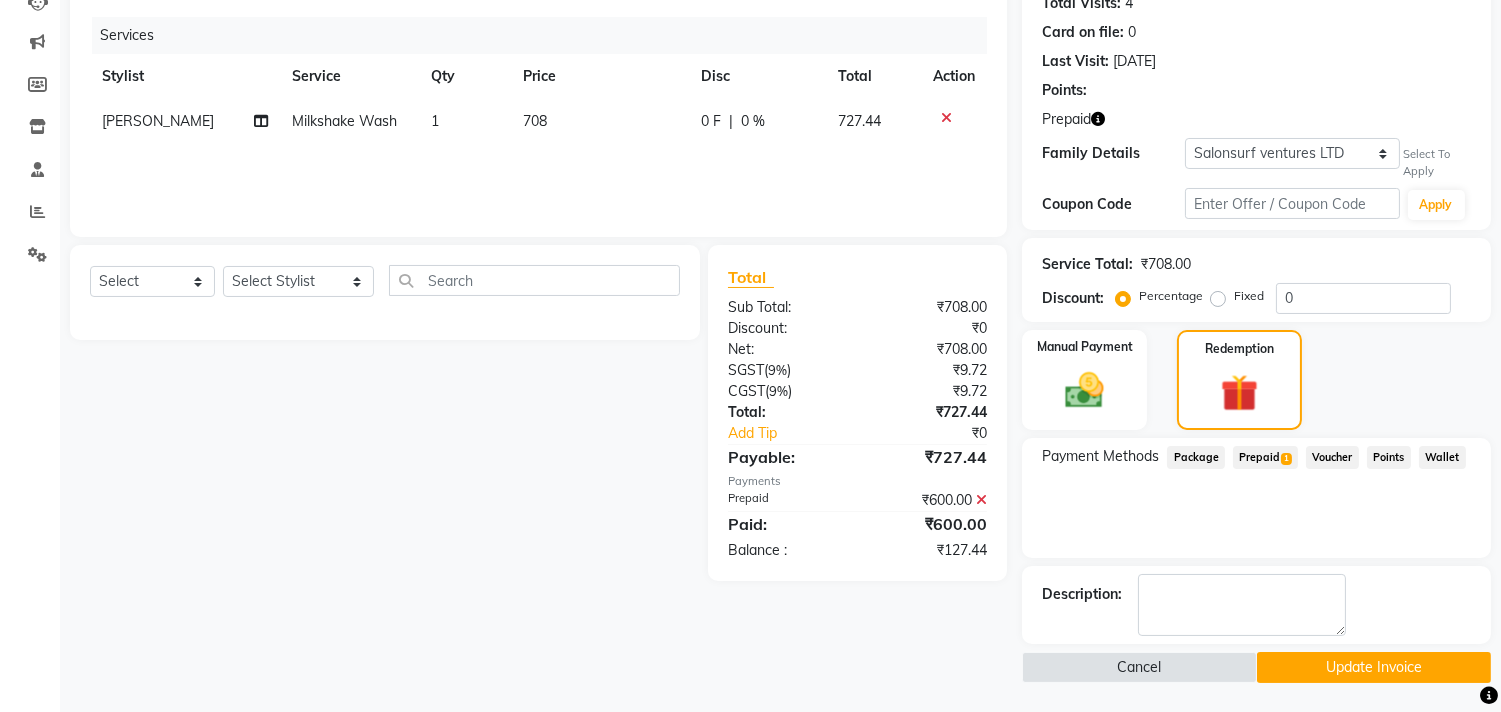 click 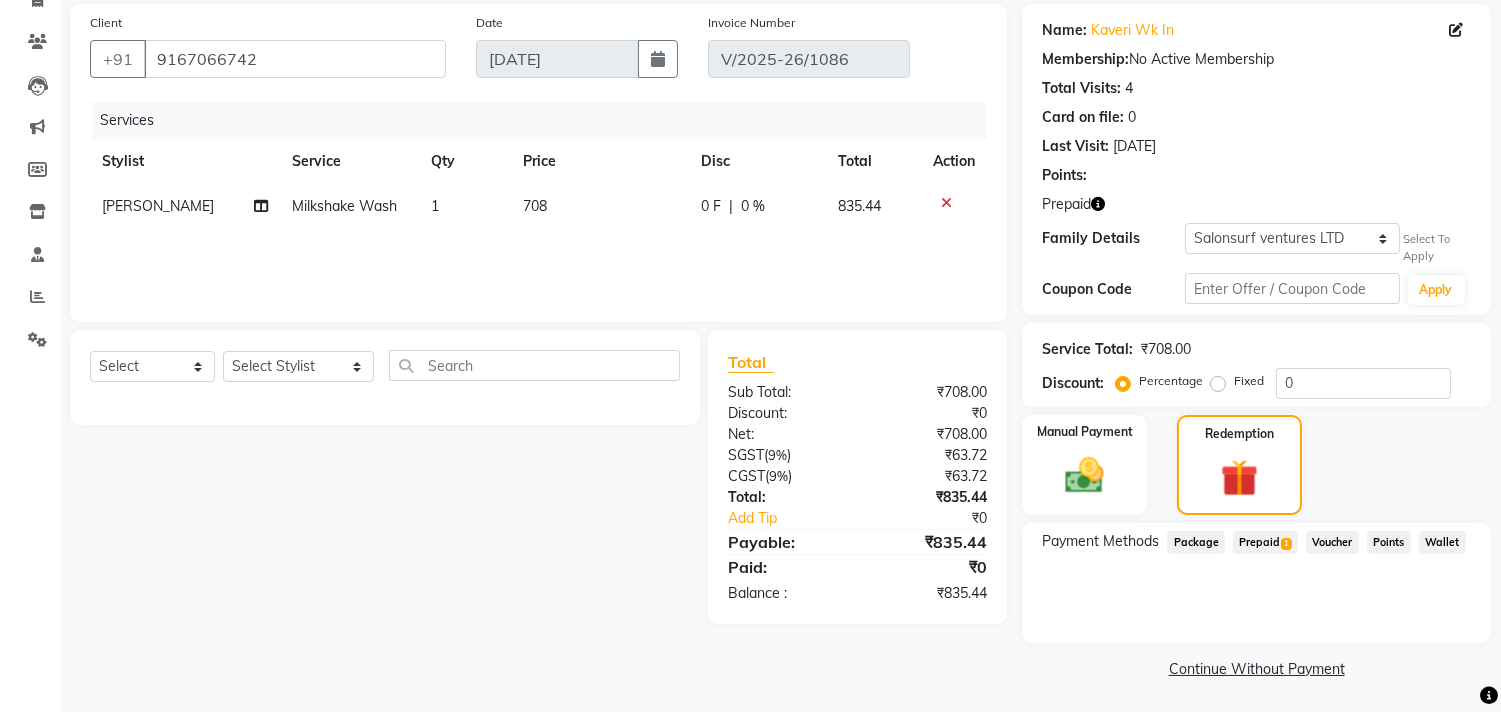 click on "Prepaid  1" 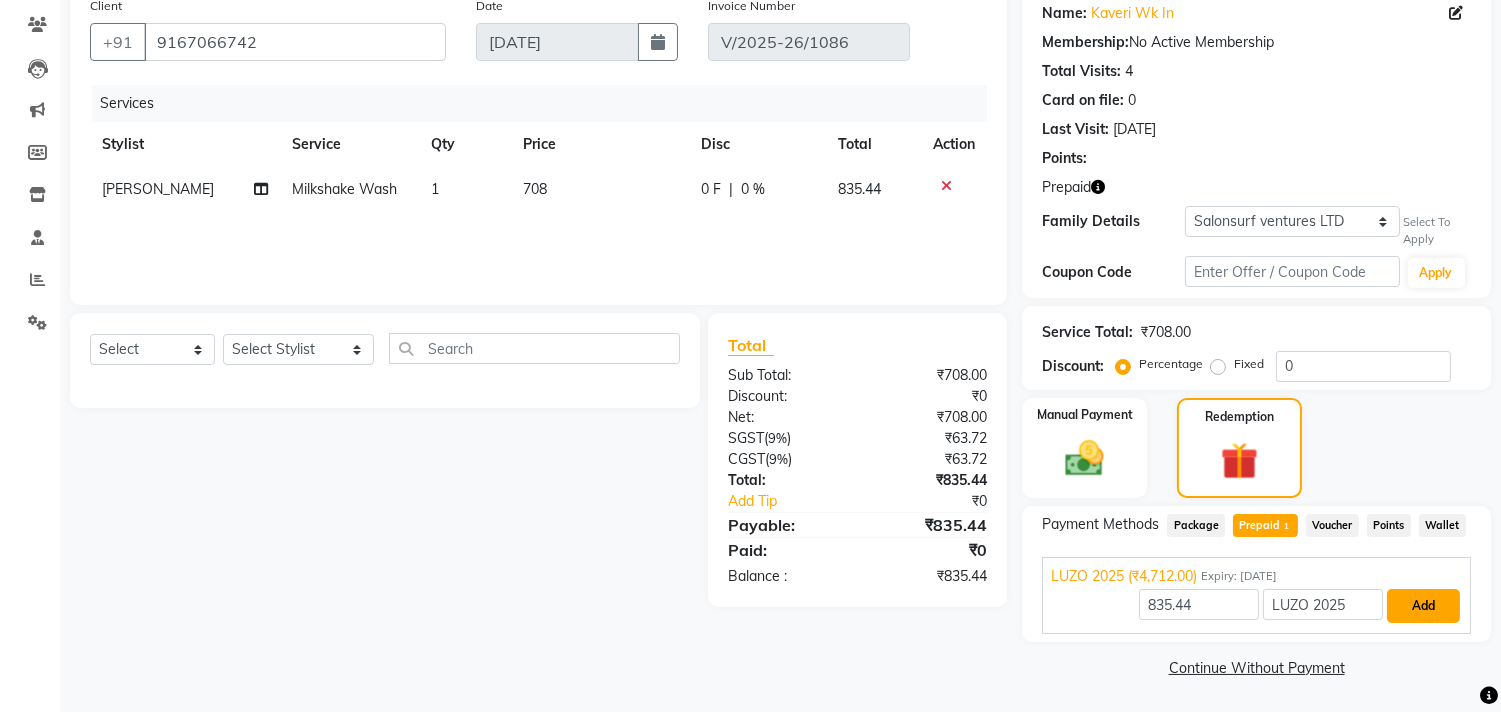 click on "Add" at bounding box center [1423, 606] 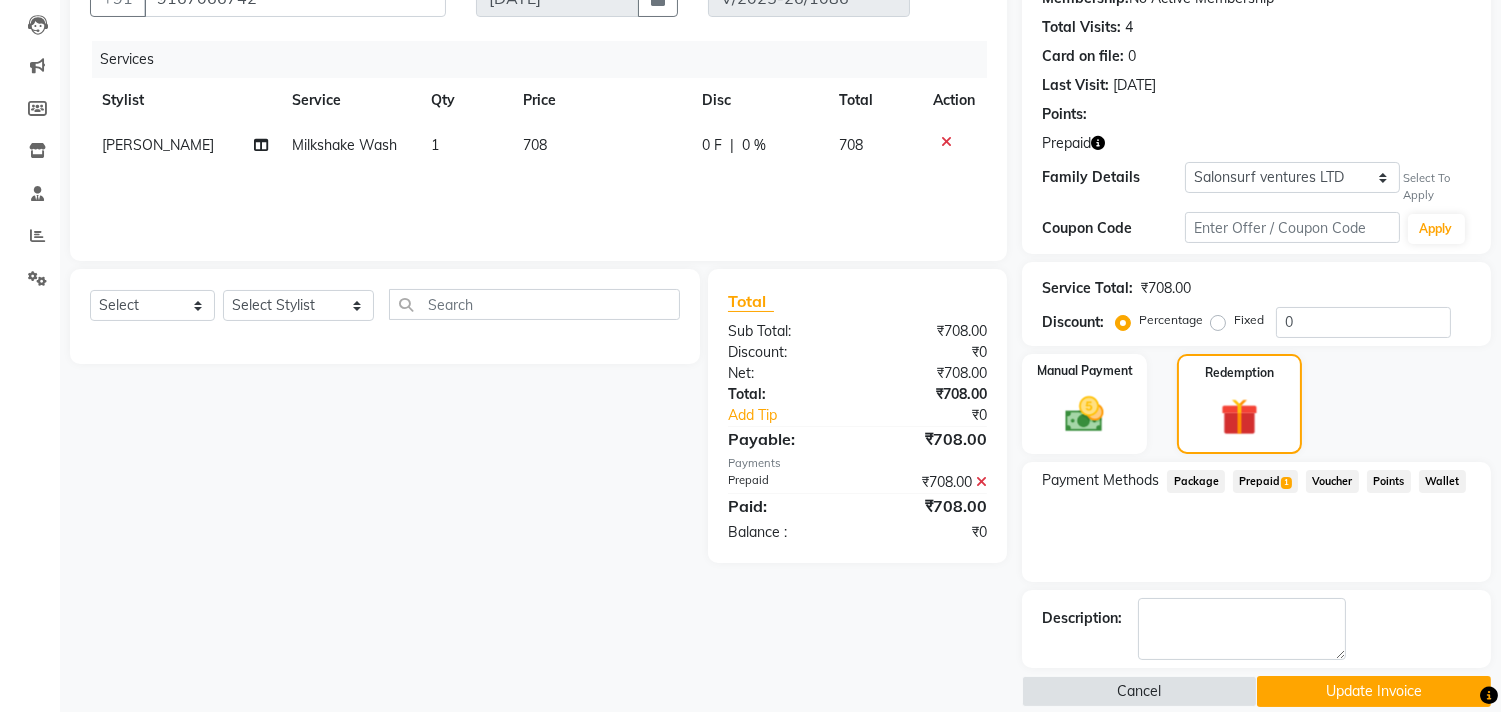 scroll, scrollTop: 231, scrollLeft: 0, axis: vertical 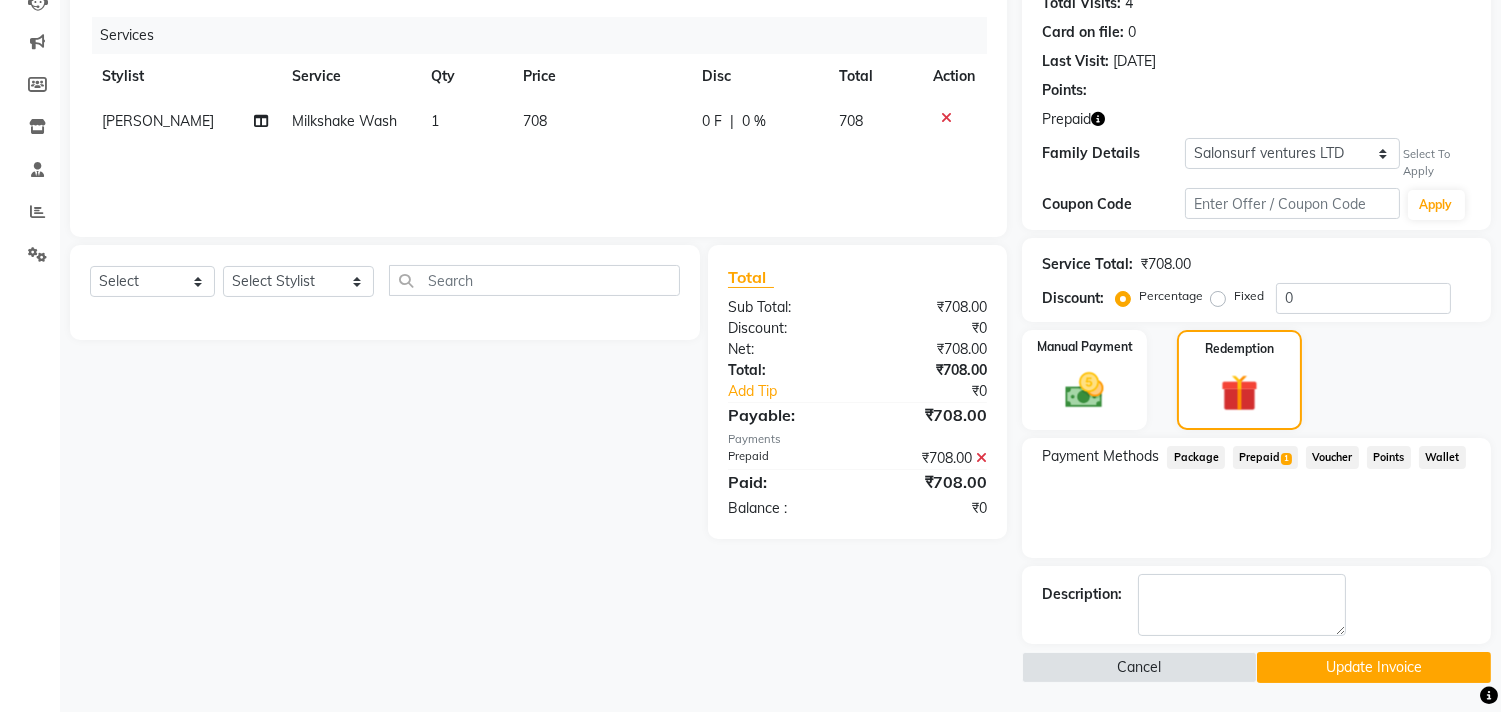 click on "Update Invoice" 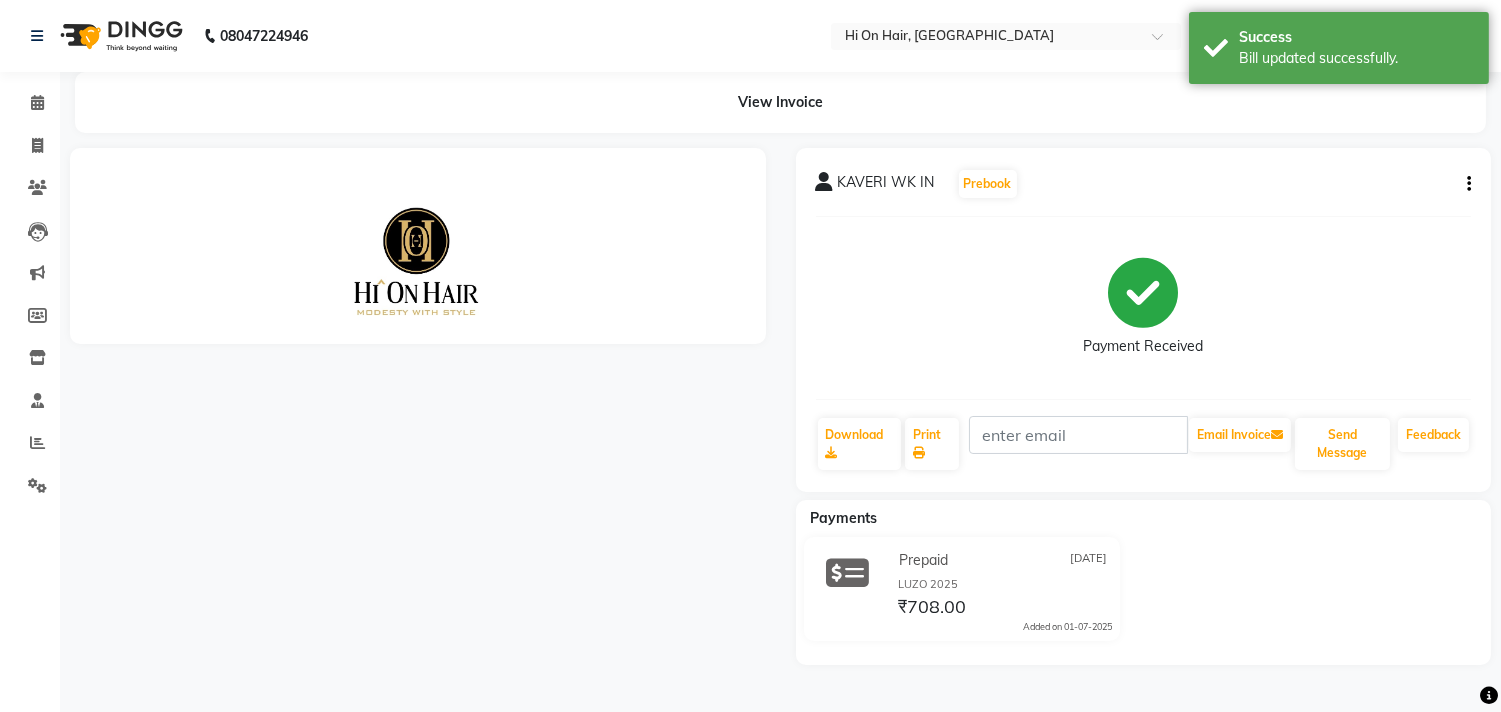 scroll, scrollTop: 0, scrollLeft: 0, axis: both 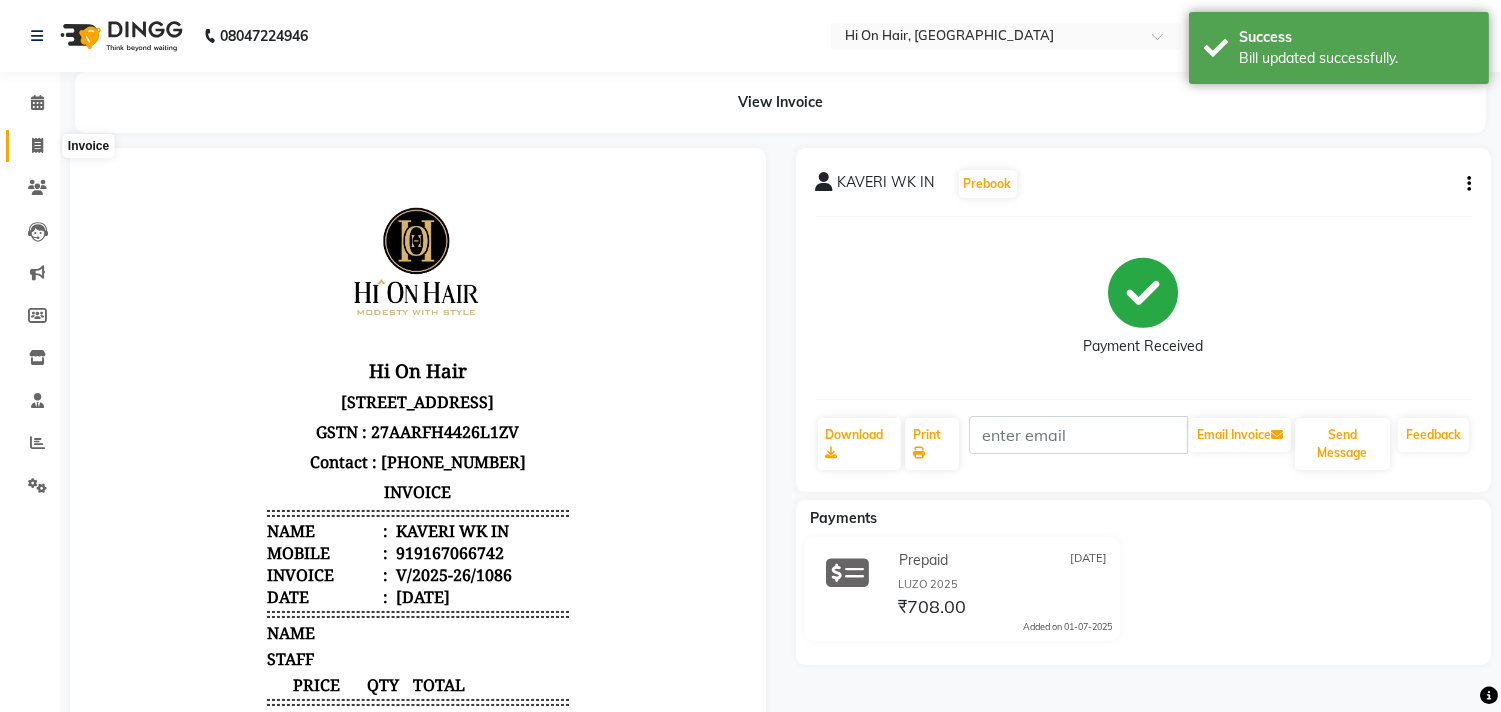 click 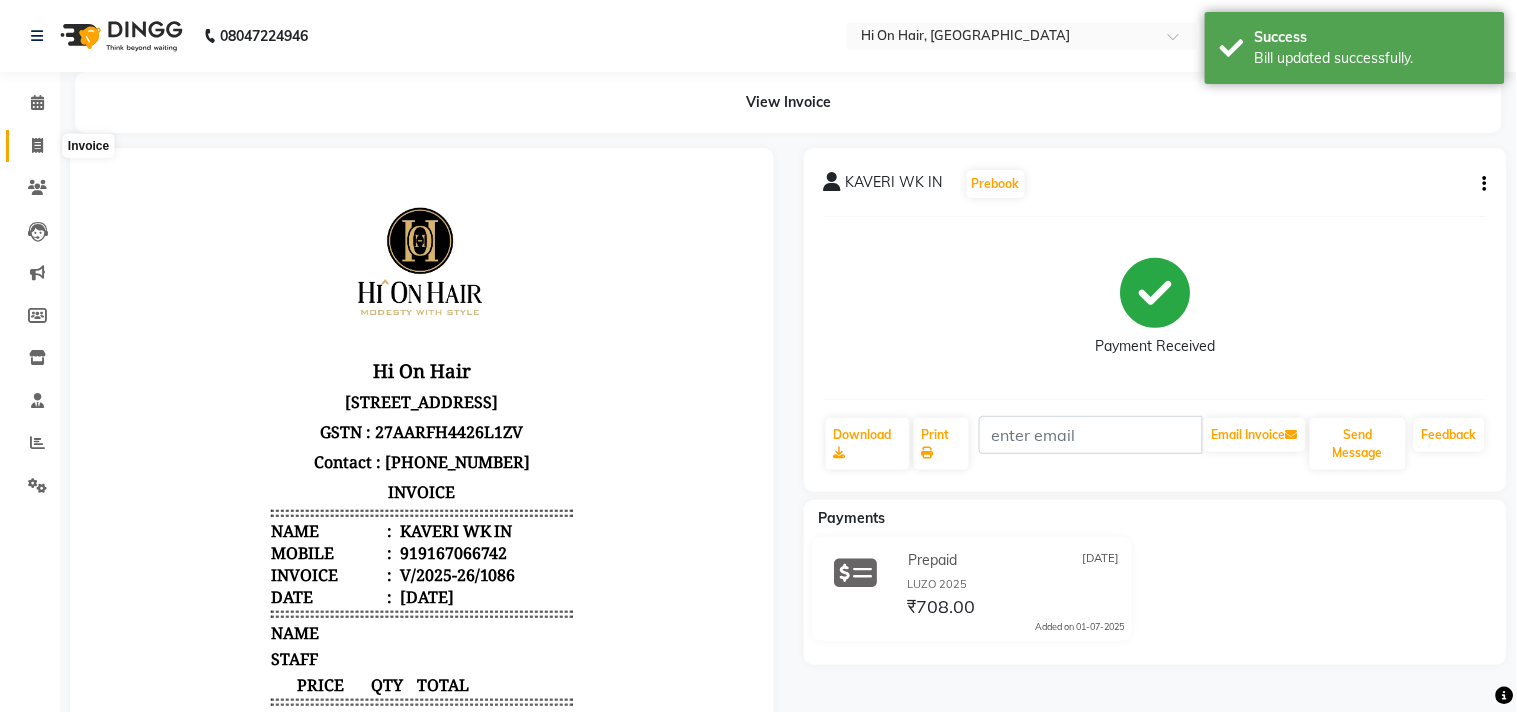 select on "535" 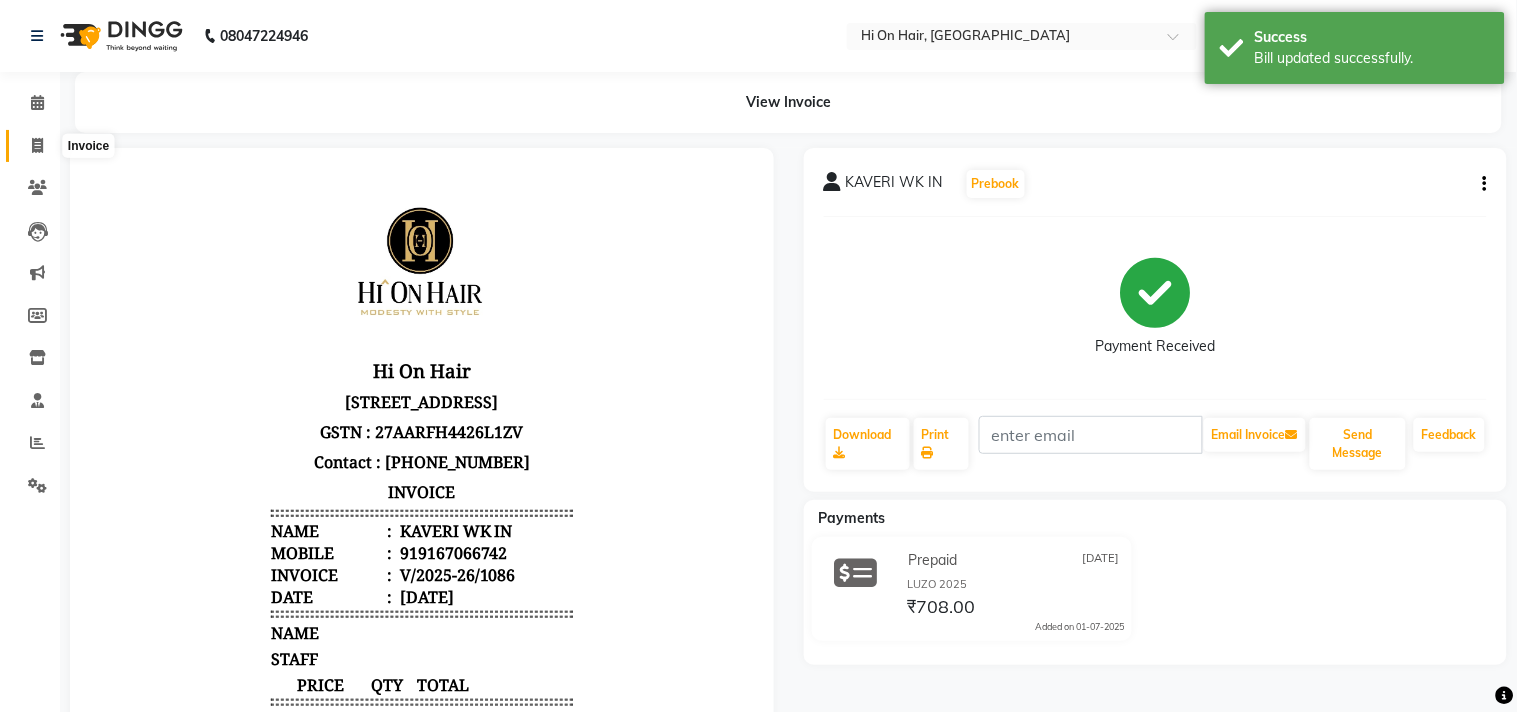 select on "service" 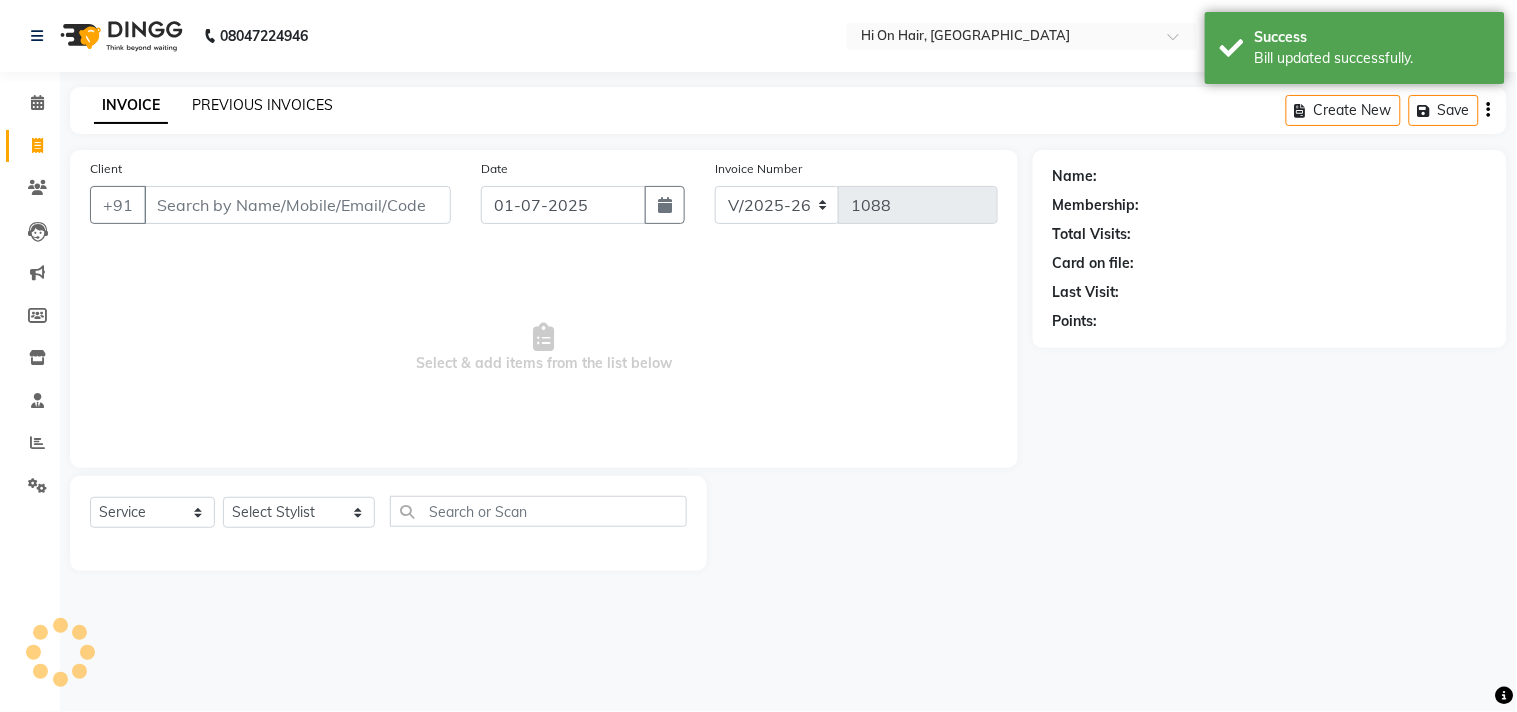 click on "PREVIOUS INVOICES" 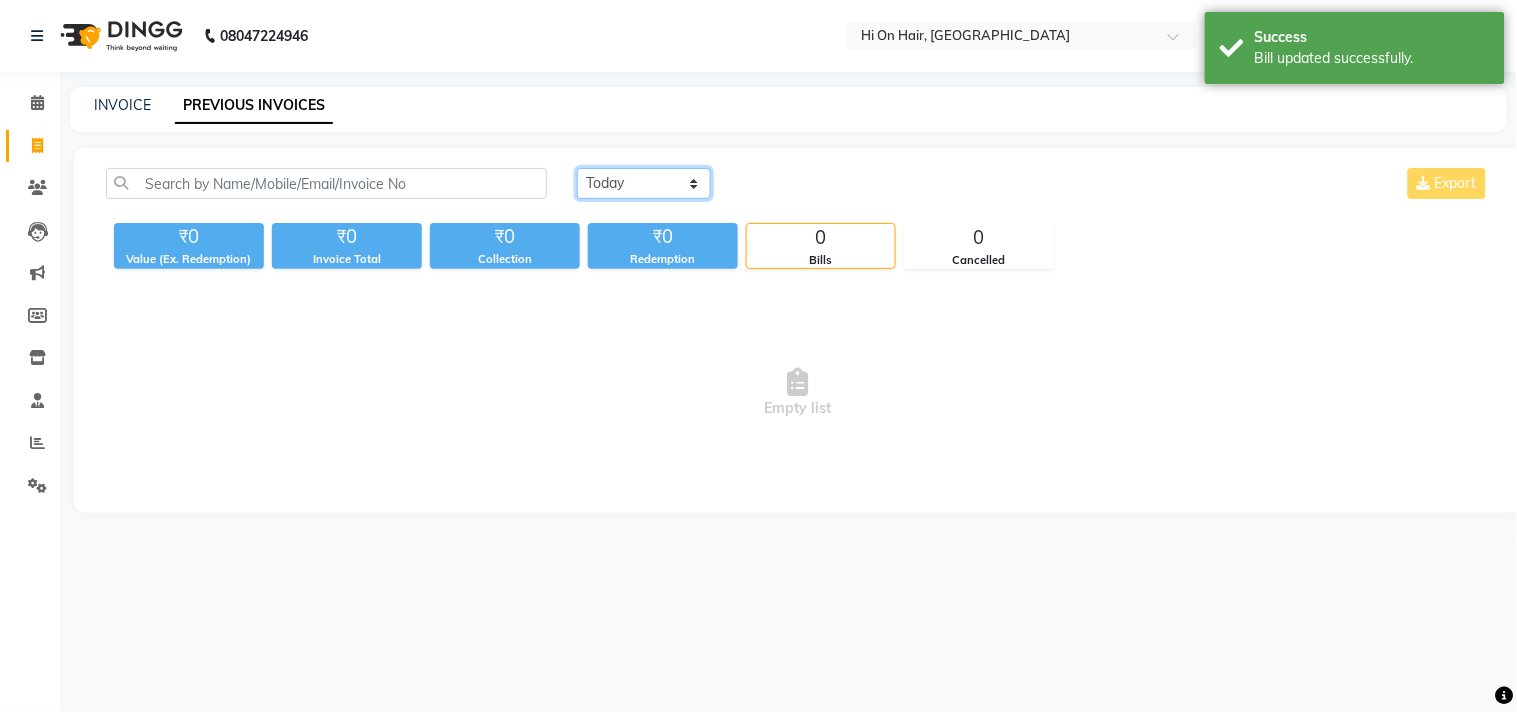 click on "[DATE] [DATE] Custom Range" 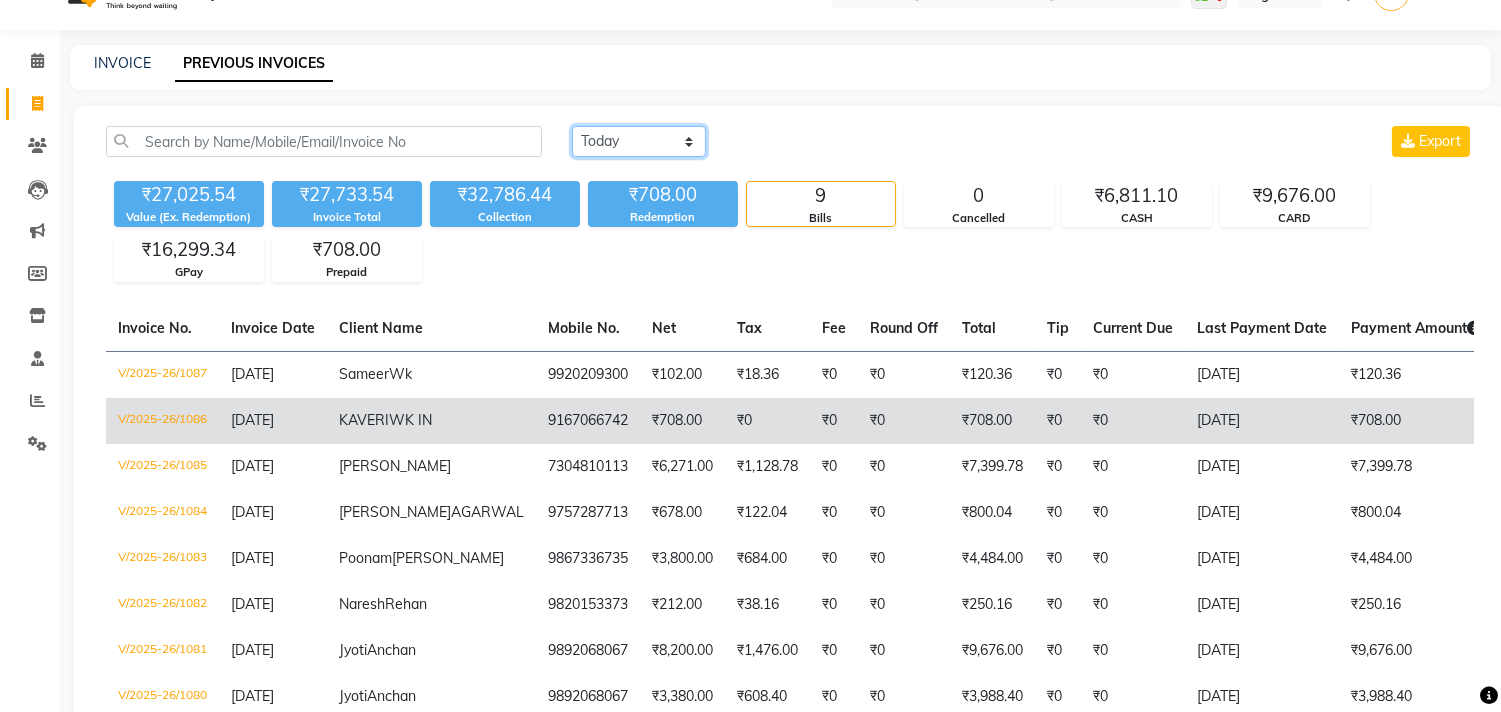scroll, scrollTop: 0, scrollLeft: 0, axis: both 